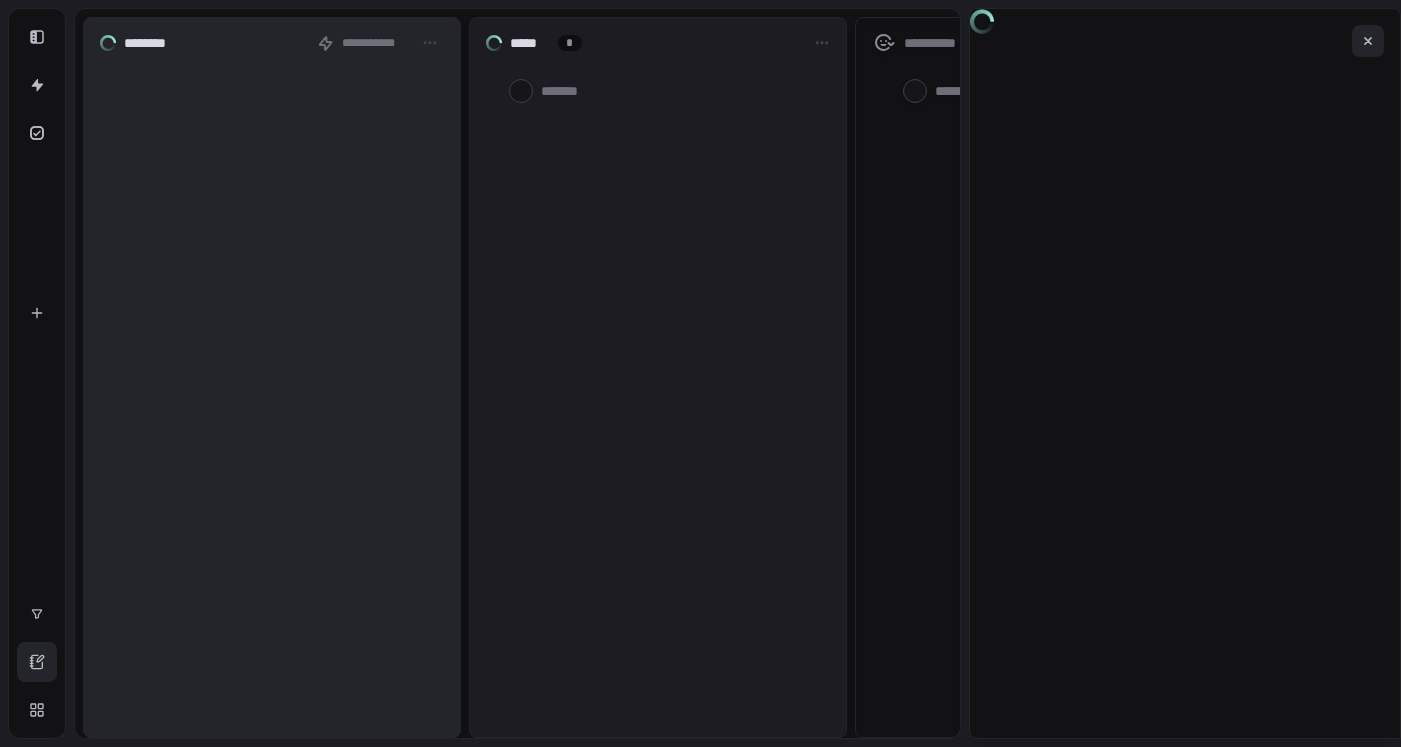 scroll, scrollTop: 0, scrollLeft: 0, axis: both 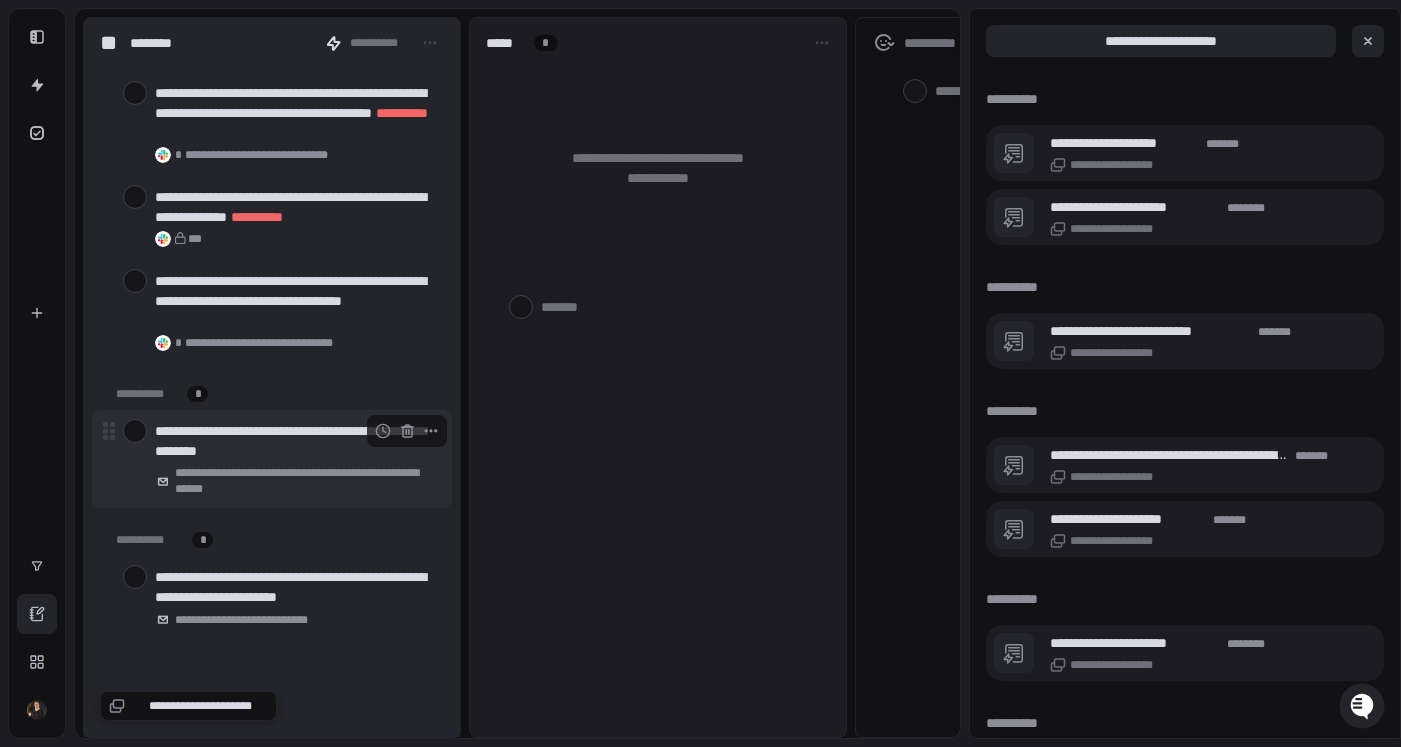 click at bounding box center [135, 431] 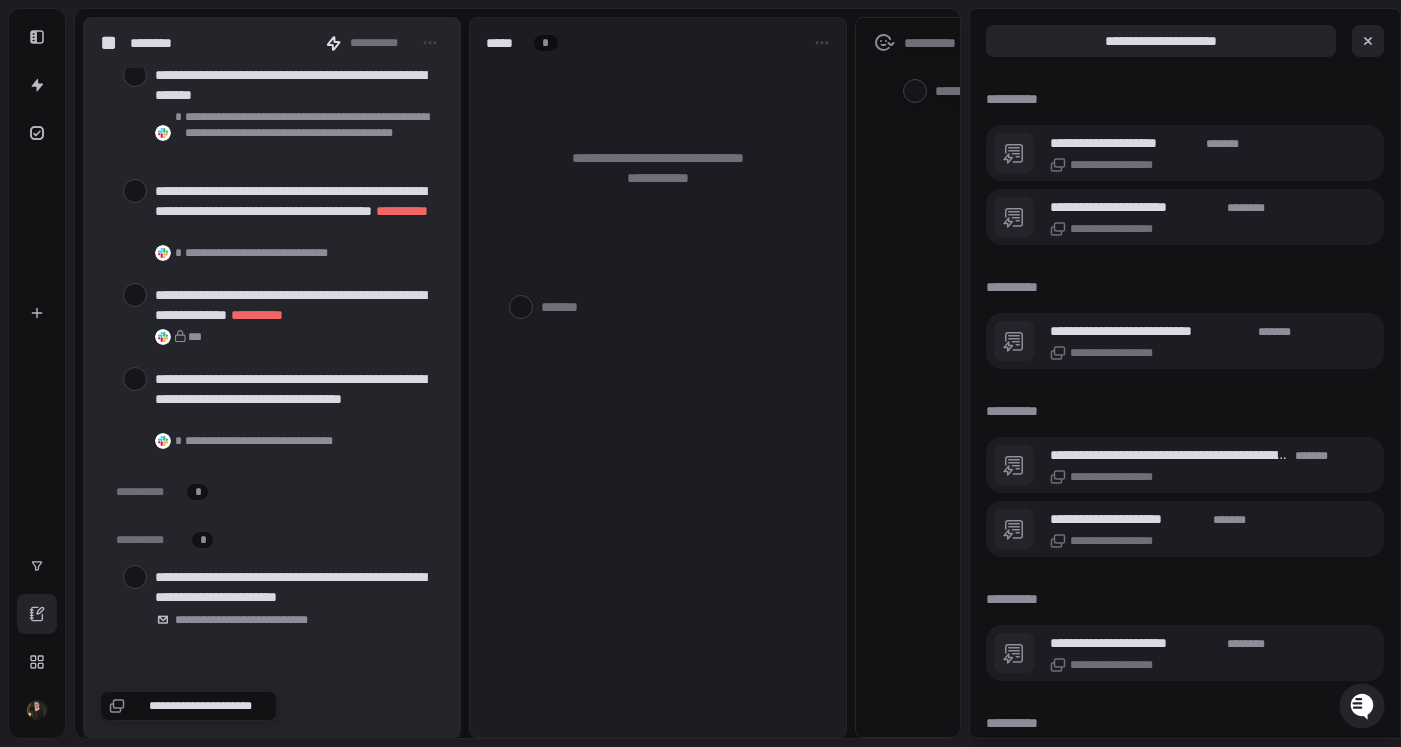 scroll, scrollTop: 12609, scrollLeft: 0, axis: vertical 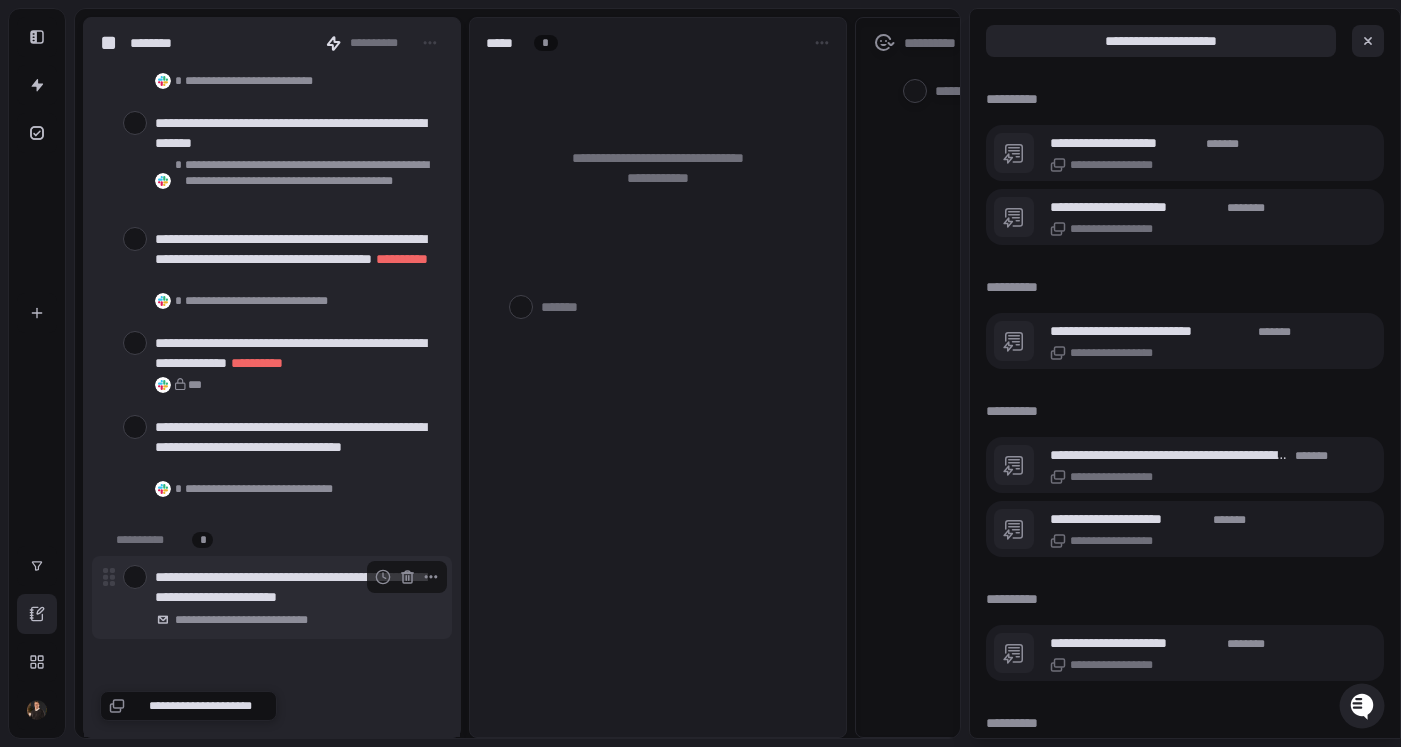 click at bounding box center [135, 577] 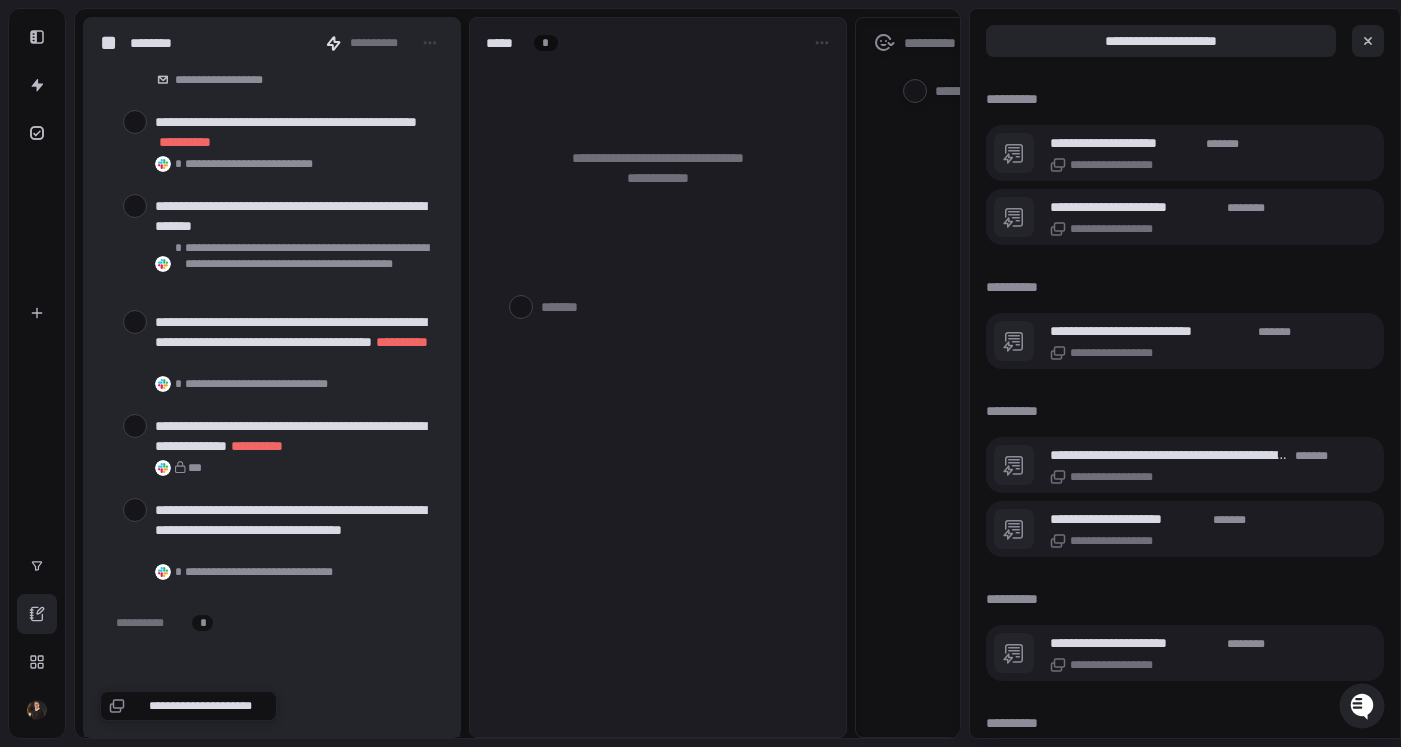 scroll, scrollTop: 12478, scrollLeft: 0, axis: vertical 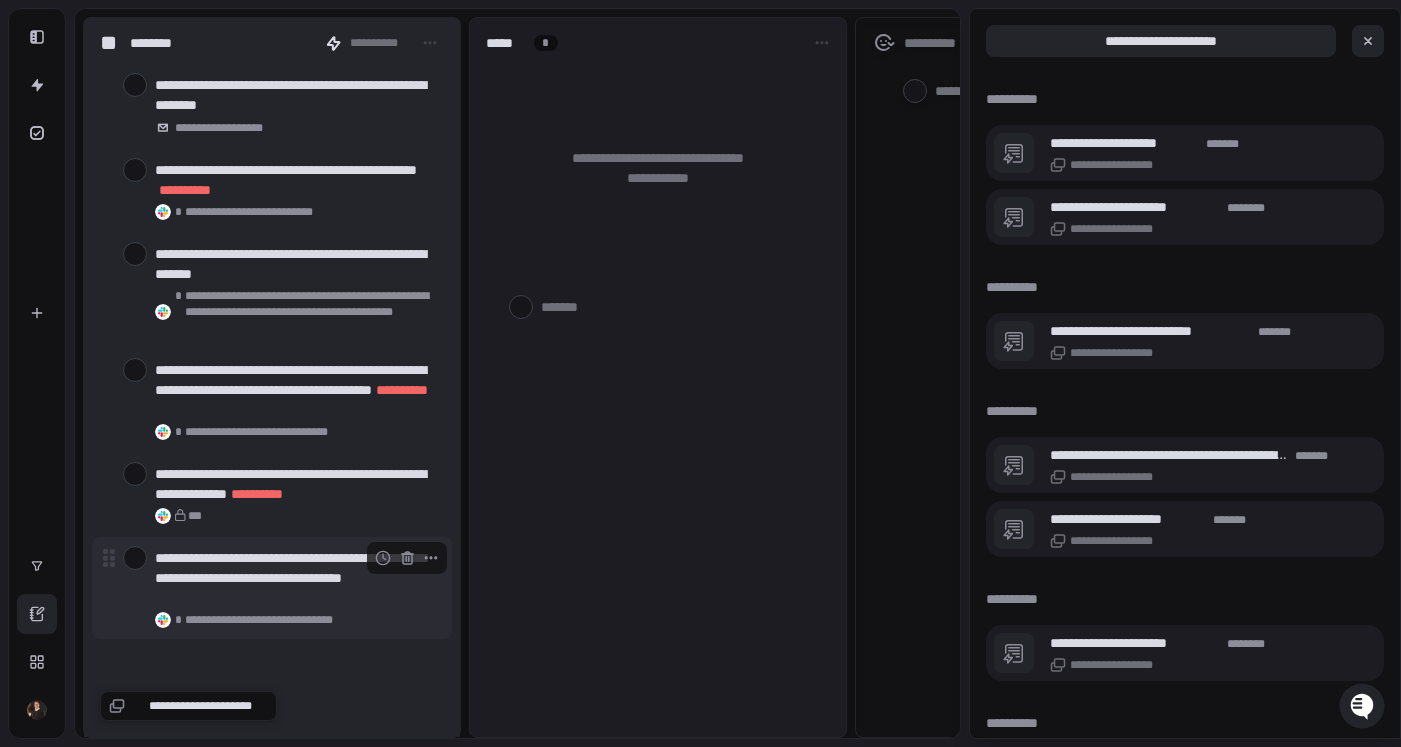 click at bounding box center [135, 558] 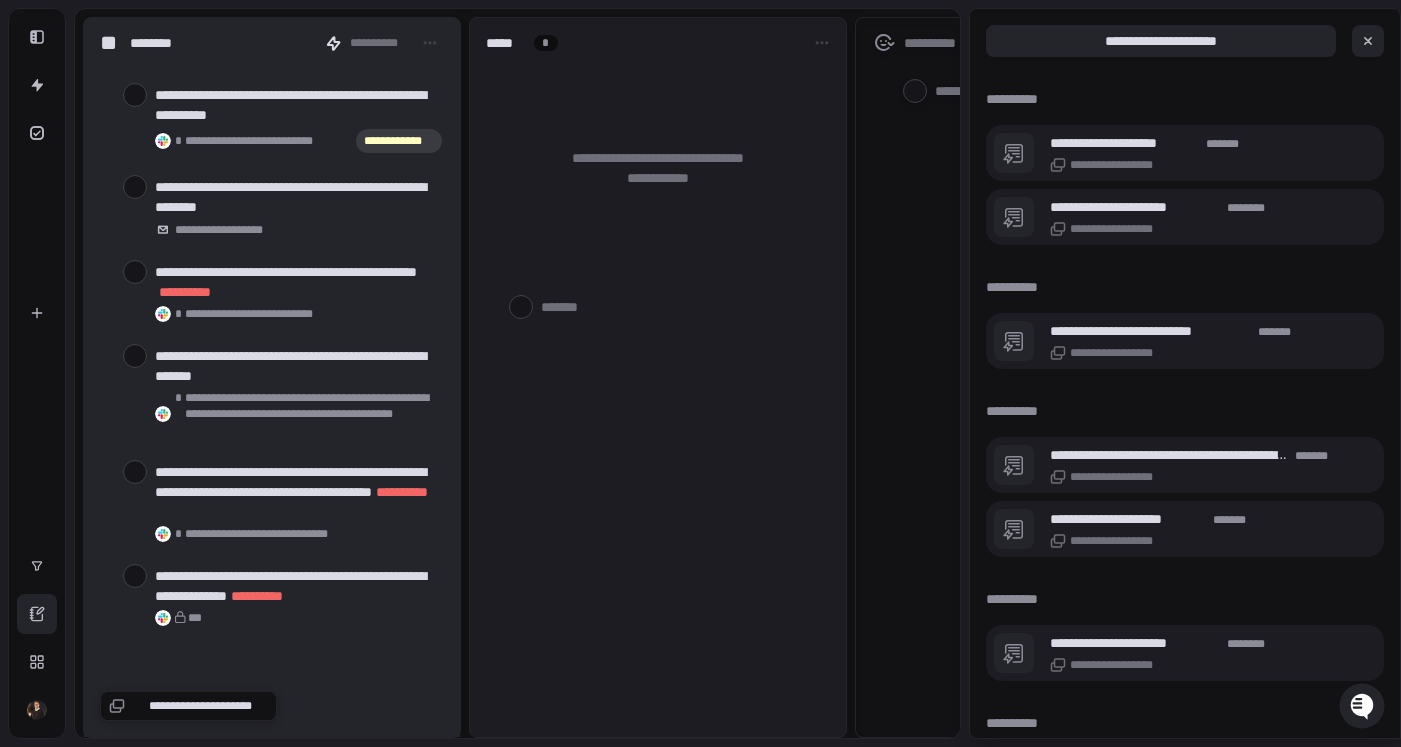 scroll, scrollTop: 12374, scrollLeft: 0, axis: vertical 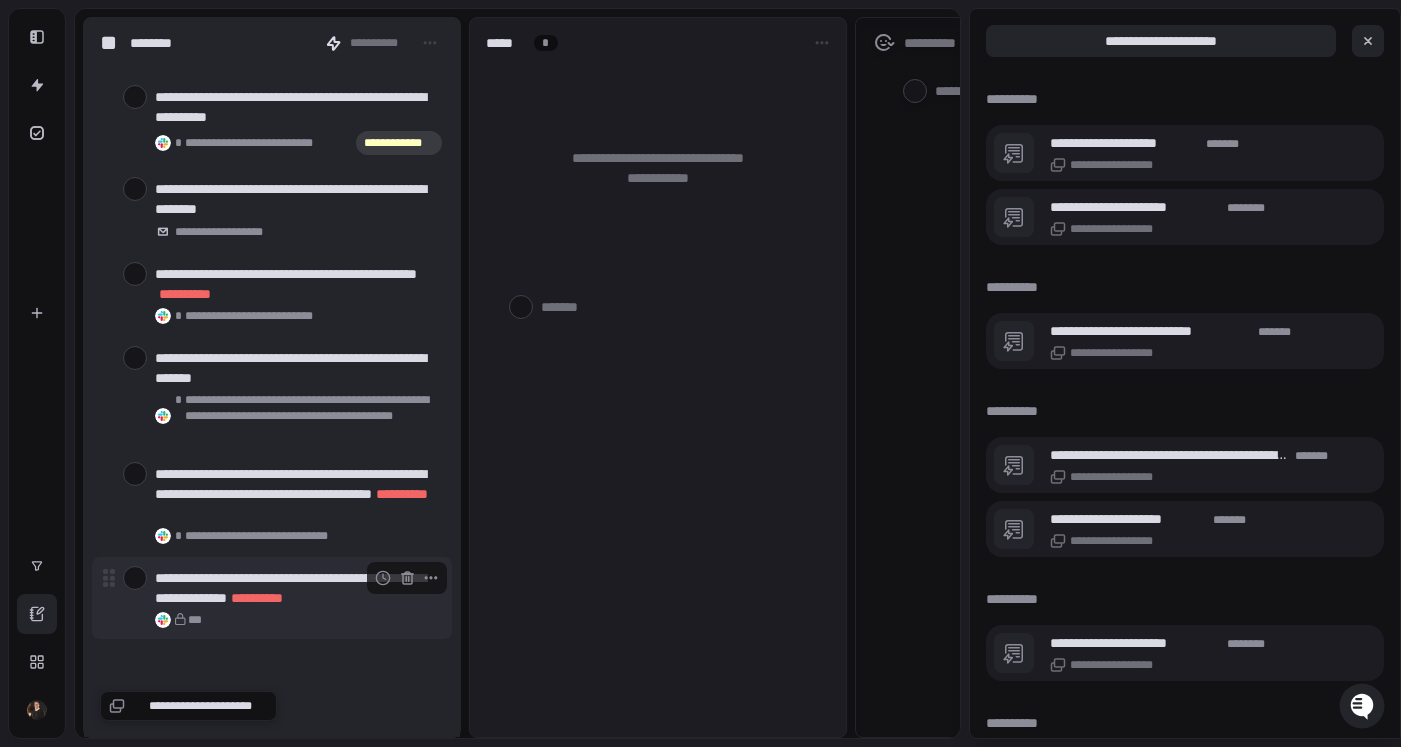 click at bounding box center (135, 578) 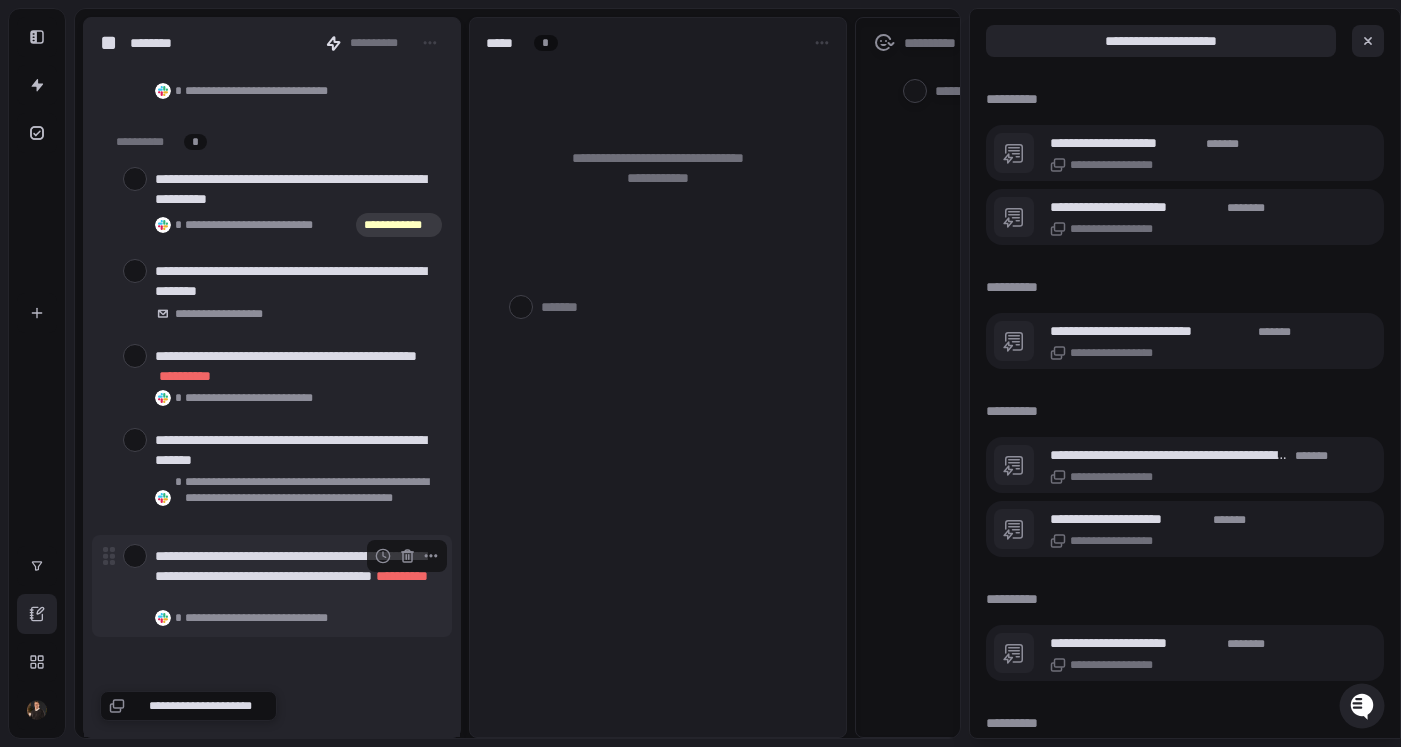 scroll, scrollTop: 12290, scrollLeft: 0, axis: vertical 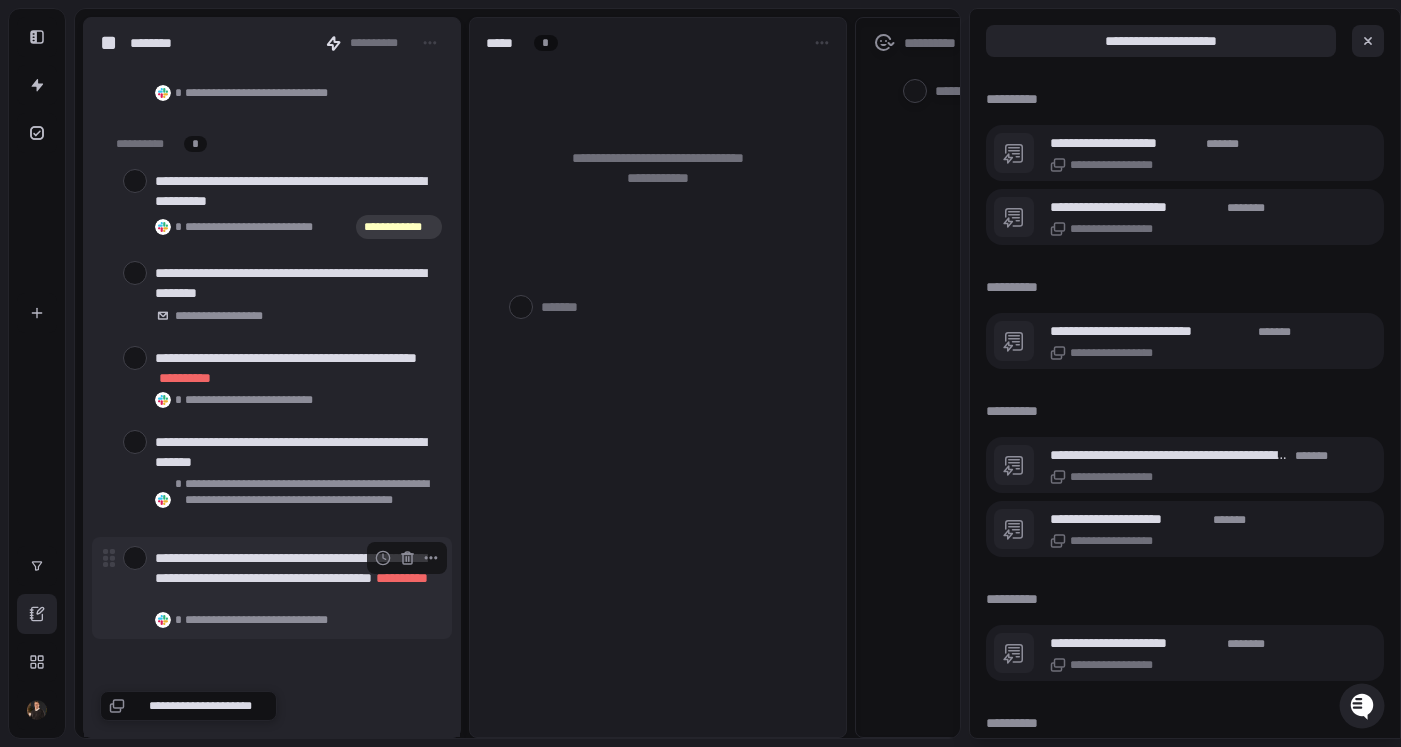 click on "**********" at bounding box center [272, 588] 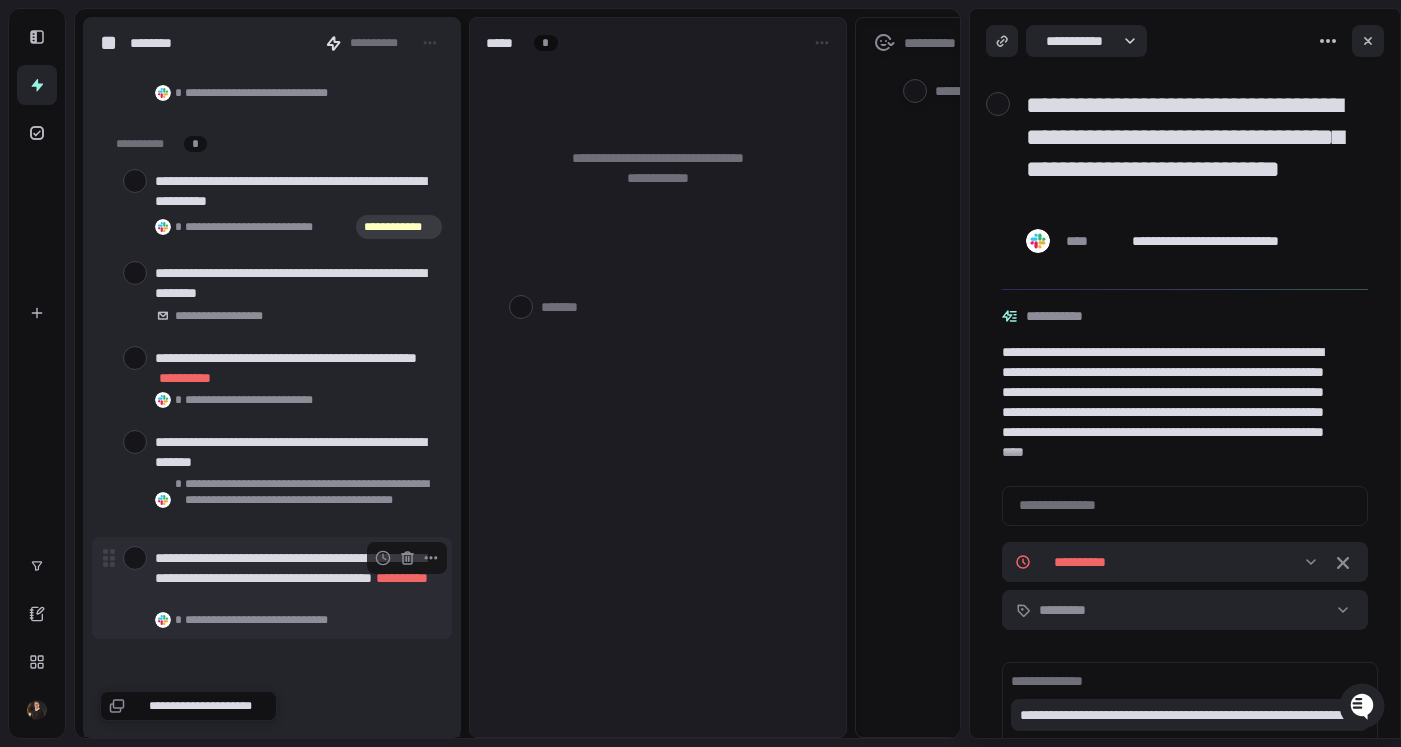 click at bounding box center [135, 558] 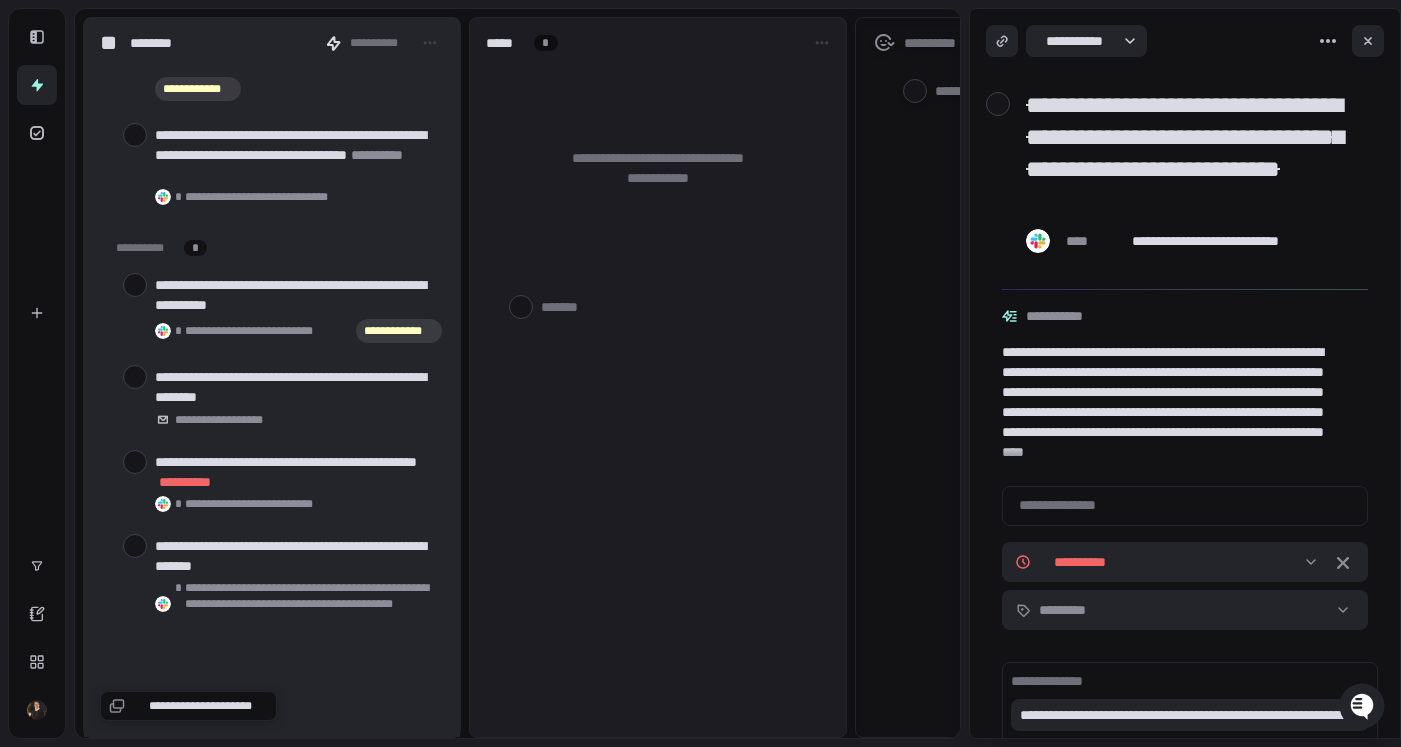 scroll, scrollTop: 12186, scrollLeft: 0, axis: vertical 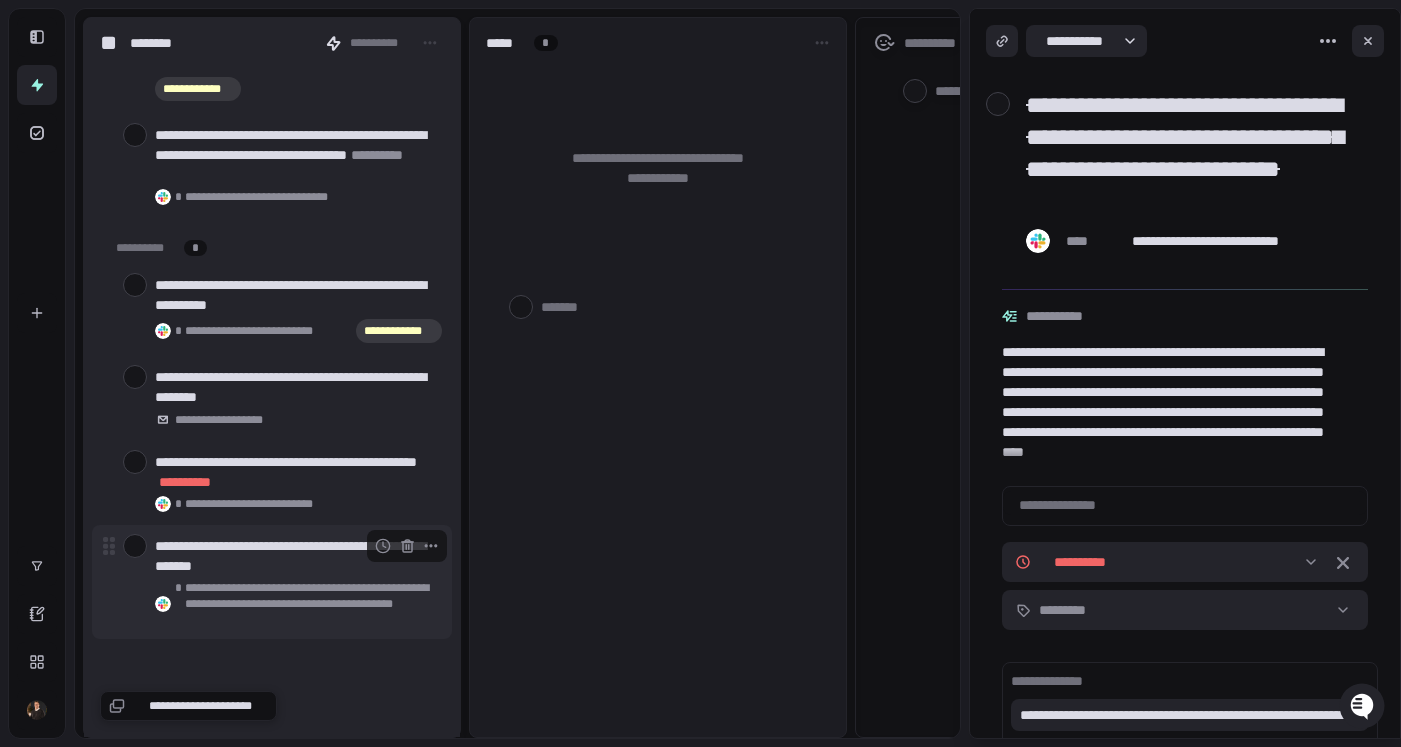 click at bounding box center (135, 546) 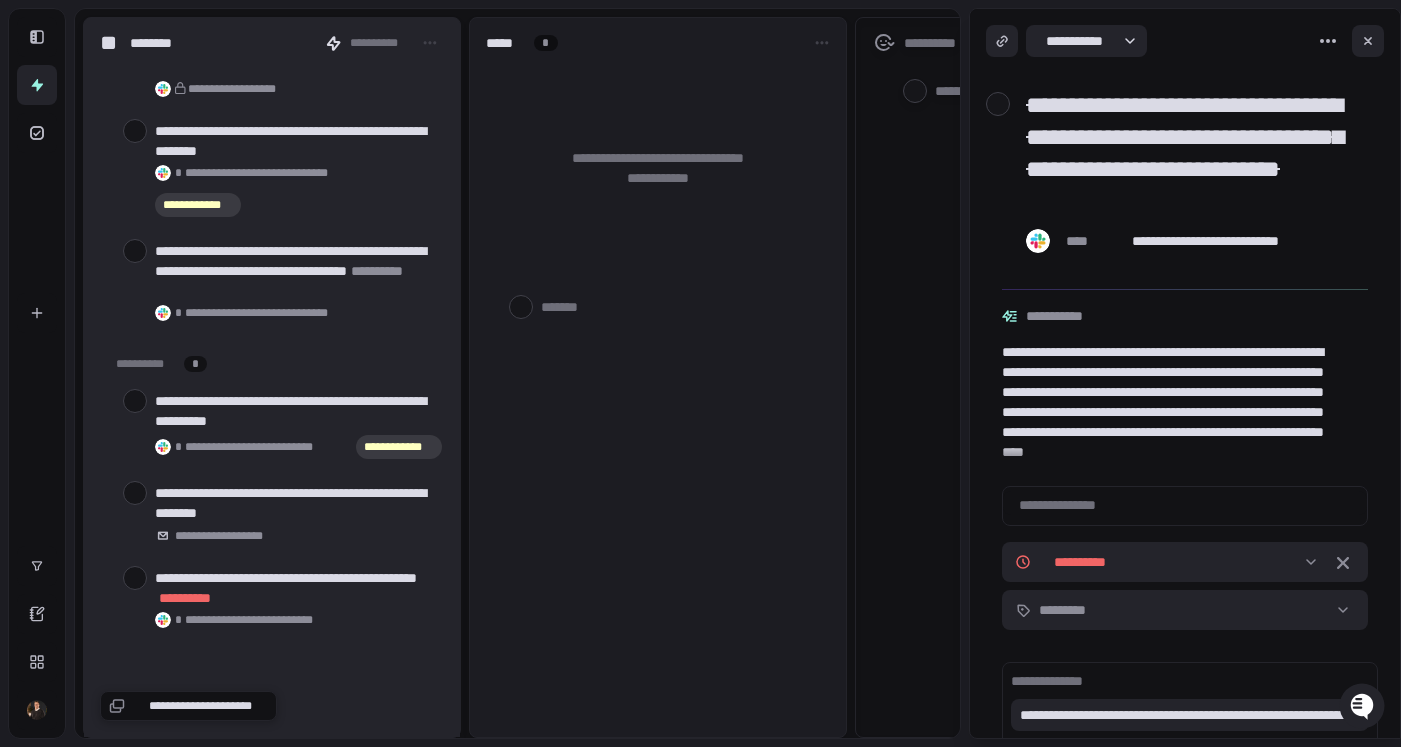 scroll, scrollTop: 12070, scrollLeft: 0, axis: vertical 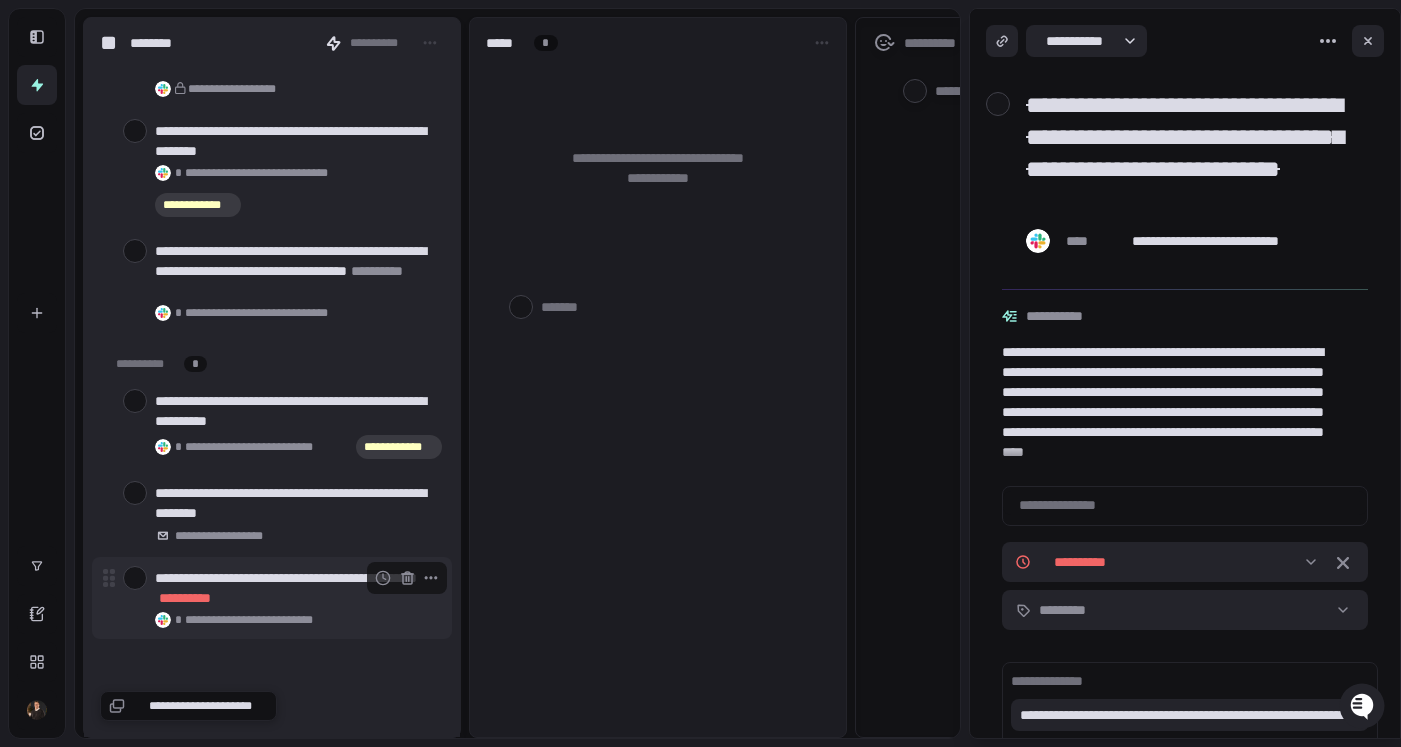 click at bounding box center [135, 578] 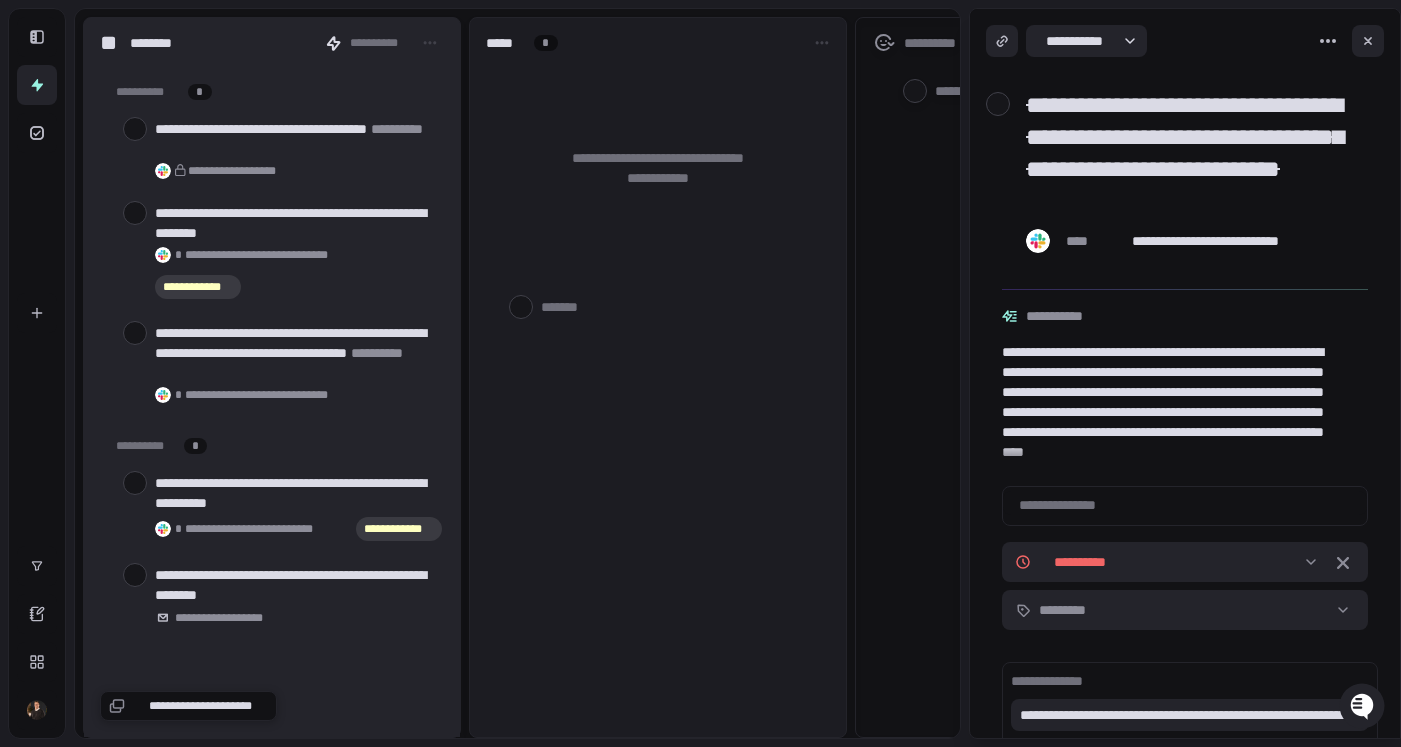 scroll, scrollTop: 11986, scrollLeft: 0, axis: vertical 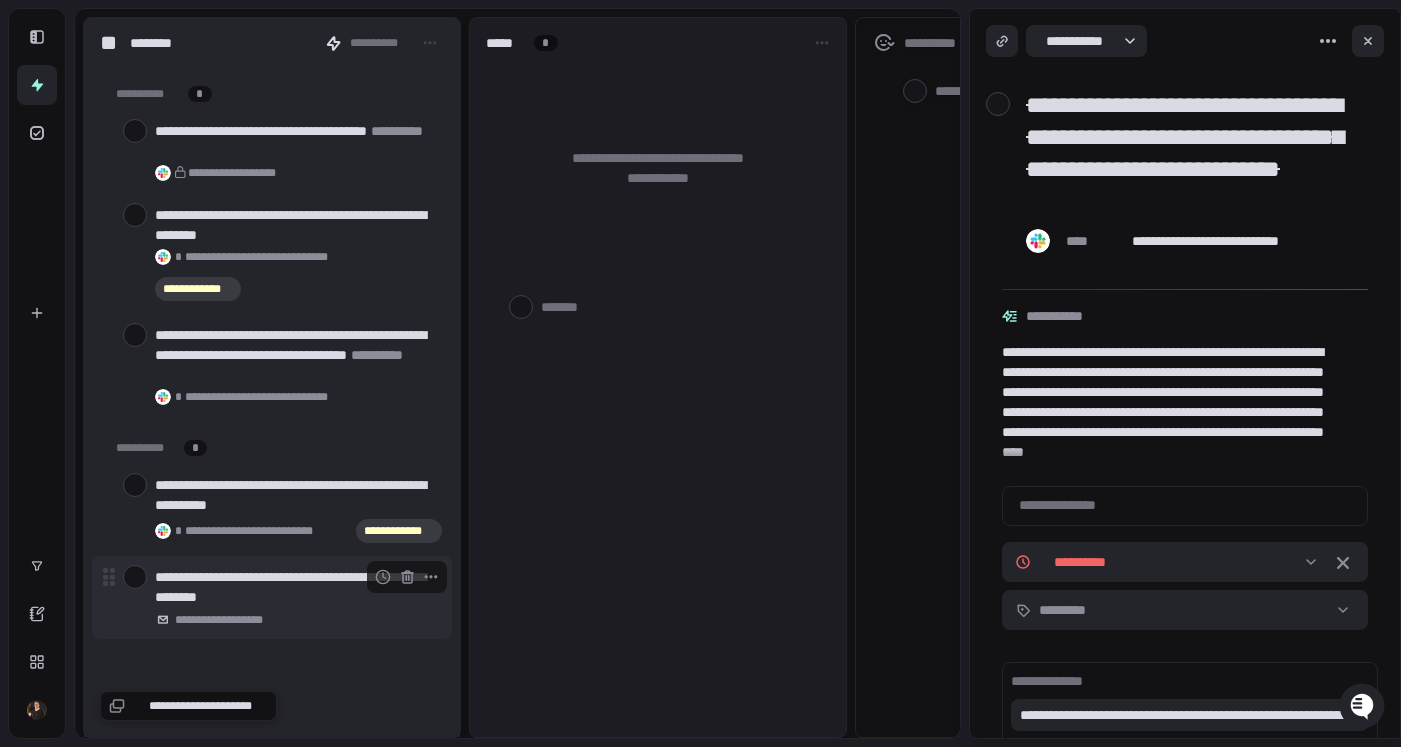 click at bounding box center (135, 577) 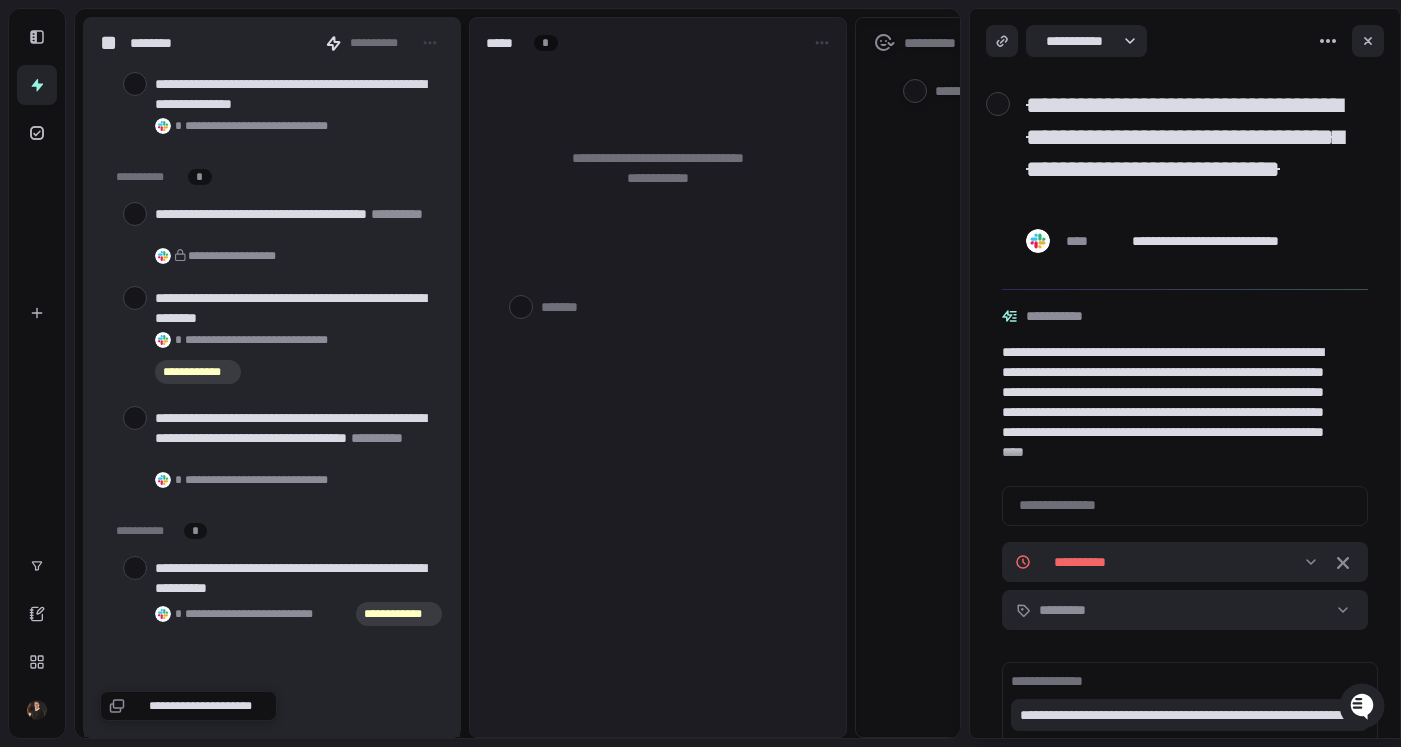 scroll, scrollTop: 11901, scrollLeft: 0, axis: vertical 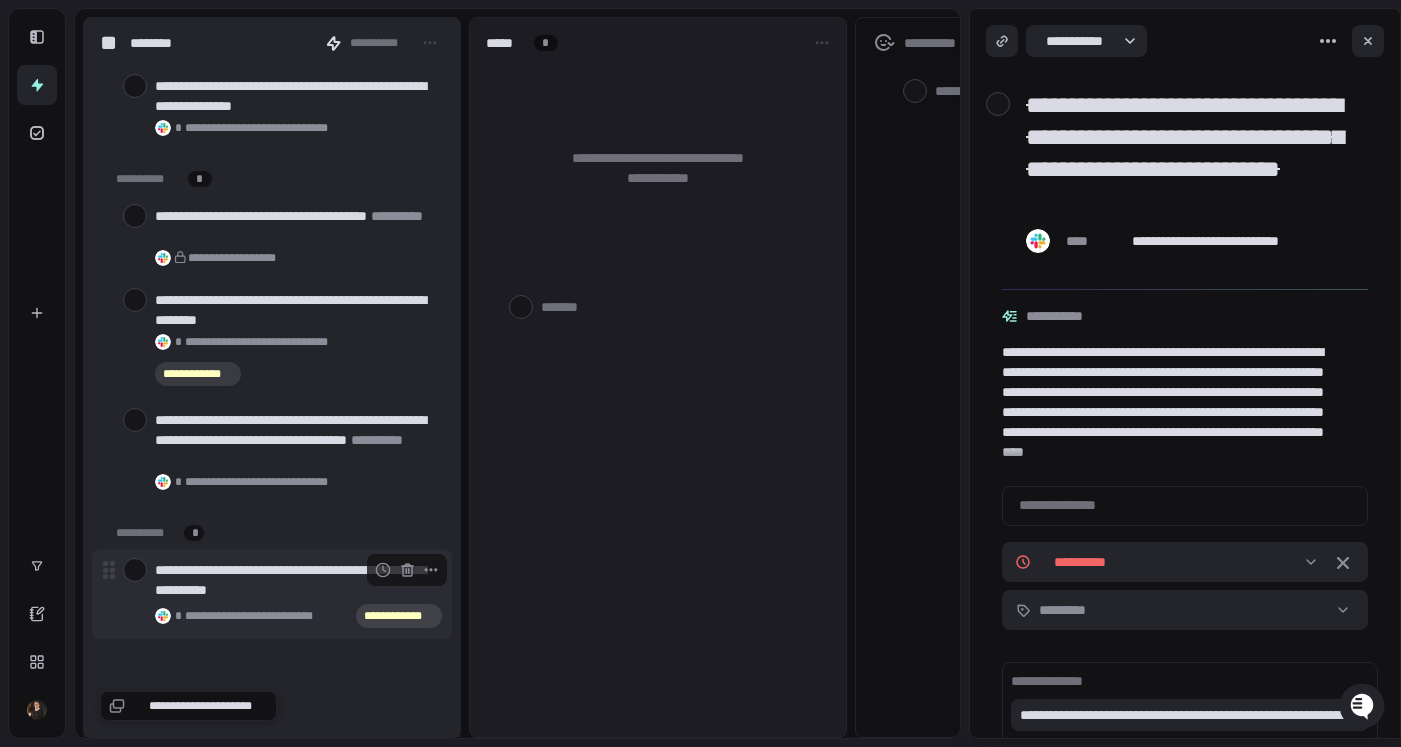 click at bounding box center (135, 570) 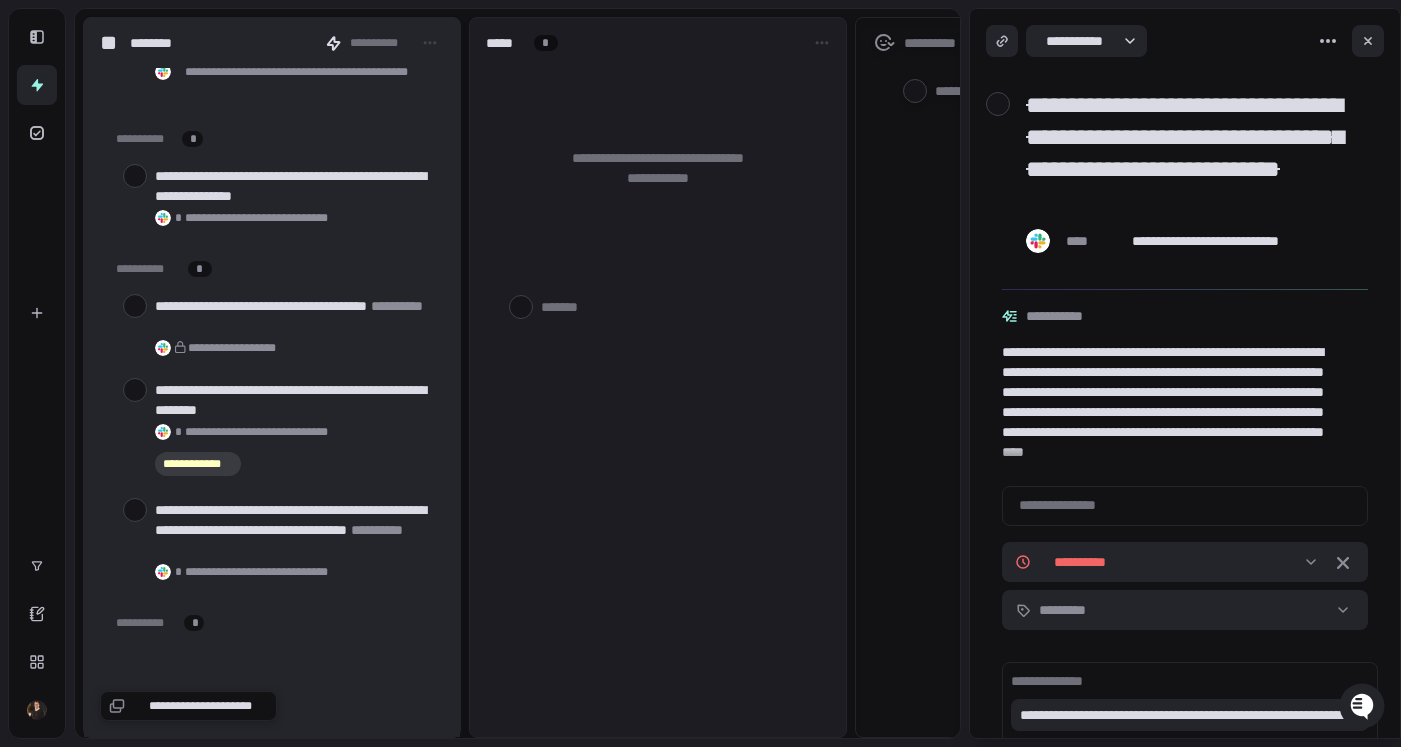 scroll, scrollTop: 11735, scrollLeft: 0, axis: vertical 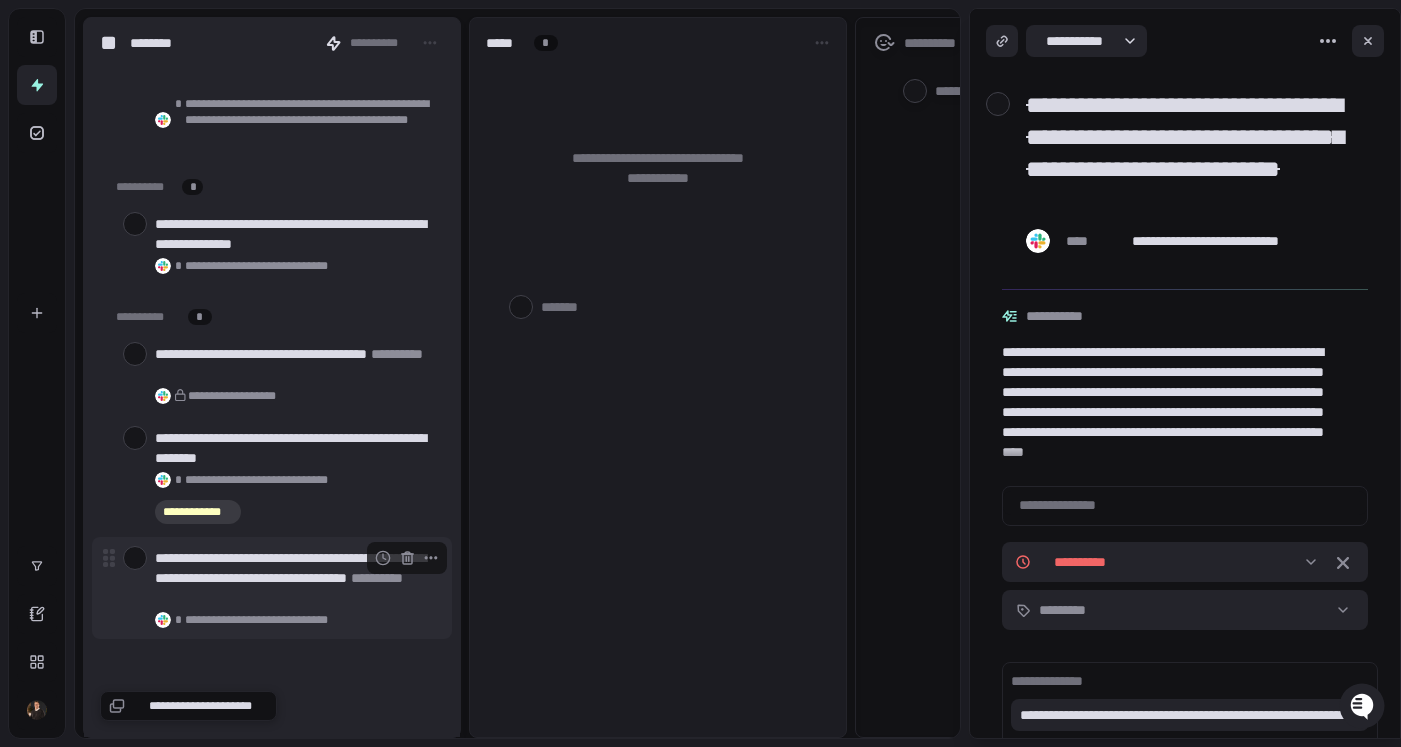 click at bounding box center [135, 558] 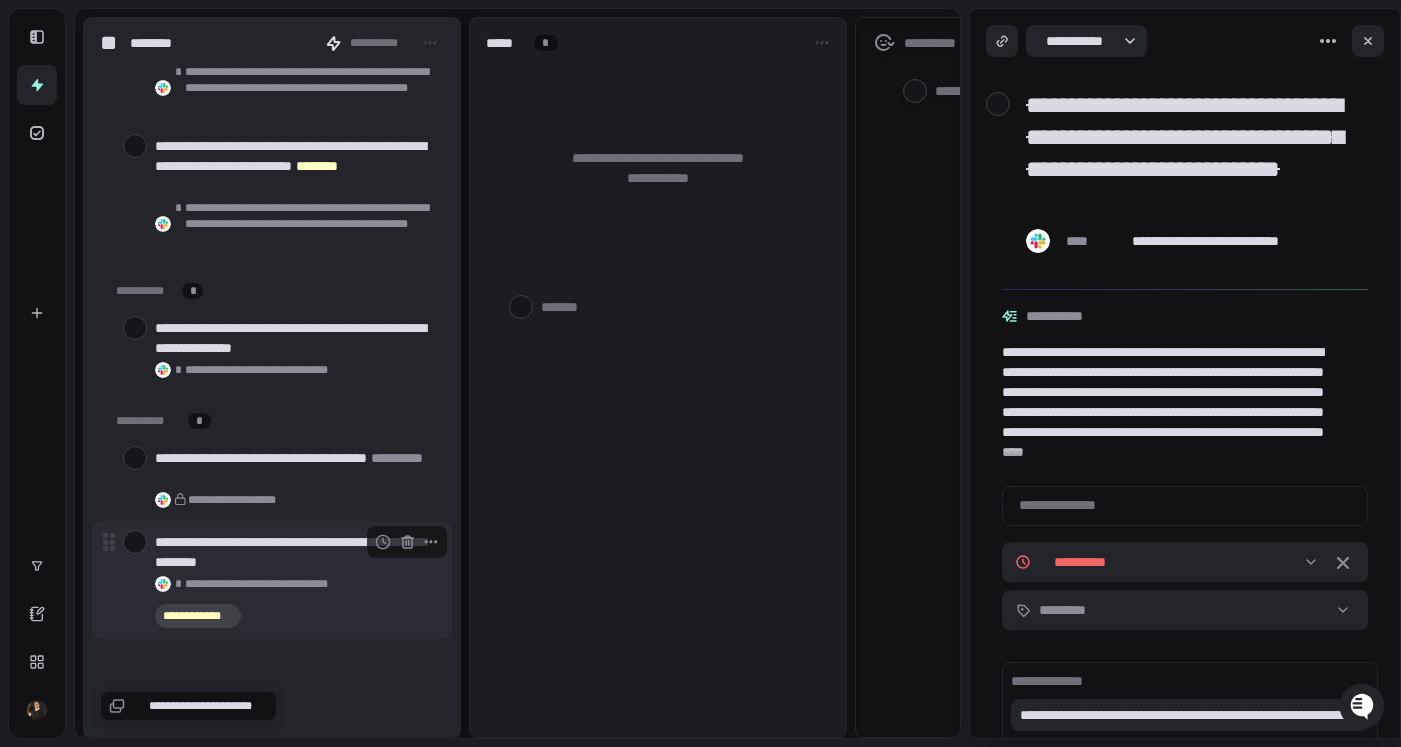 click at bounding box center [135, 542] 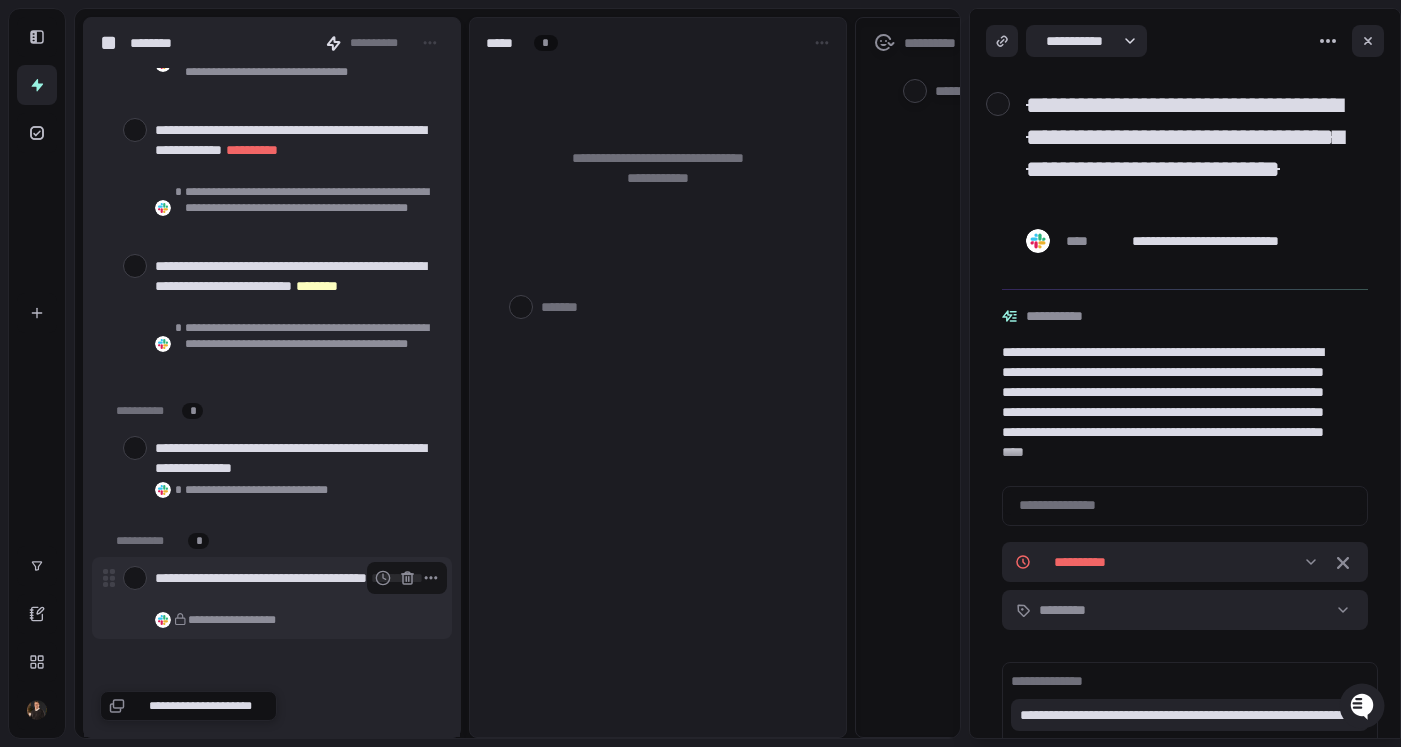 click at bounding box center (135, 578) 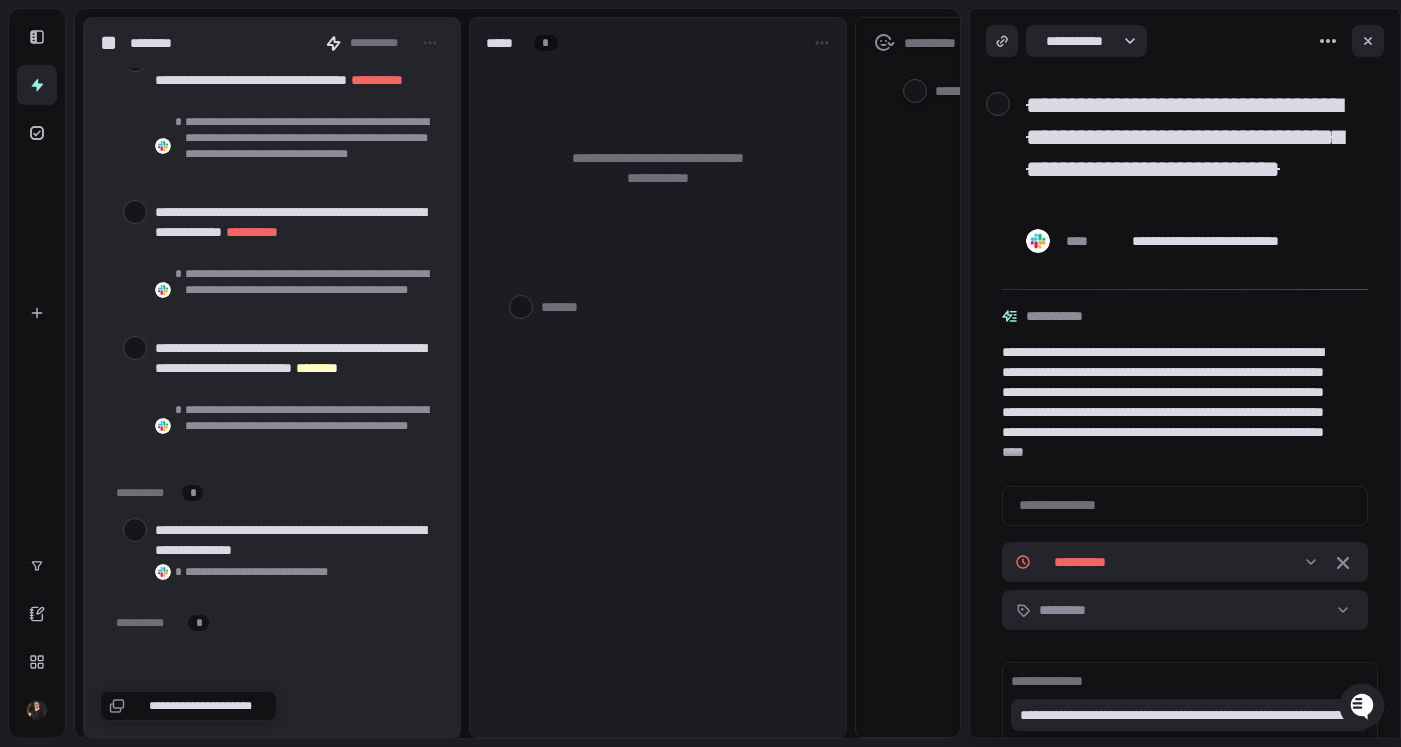 scroll, scrollTop: 11381, scrollLeft: 0, axis: vertical 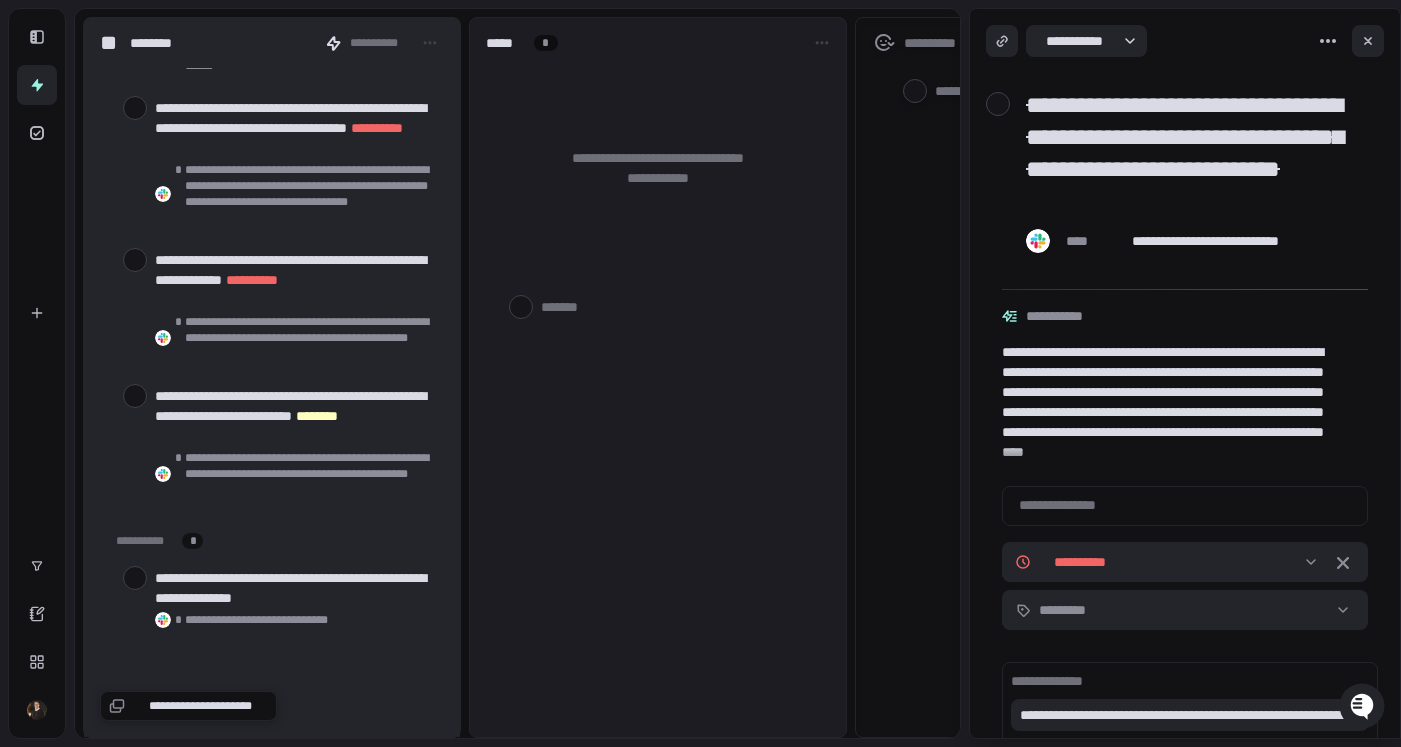 click at bounding box center [135, 578] 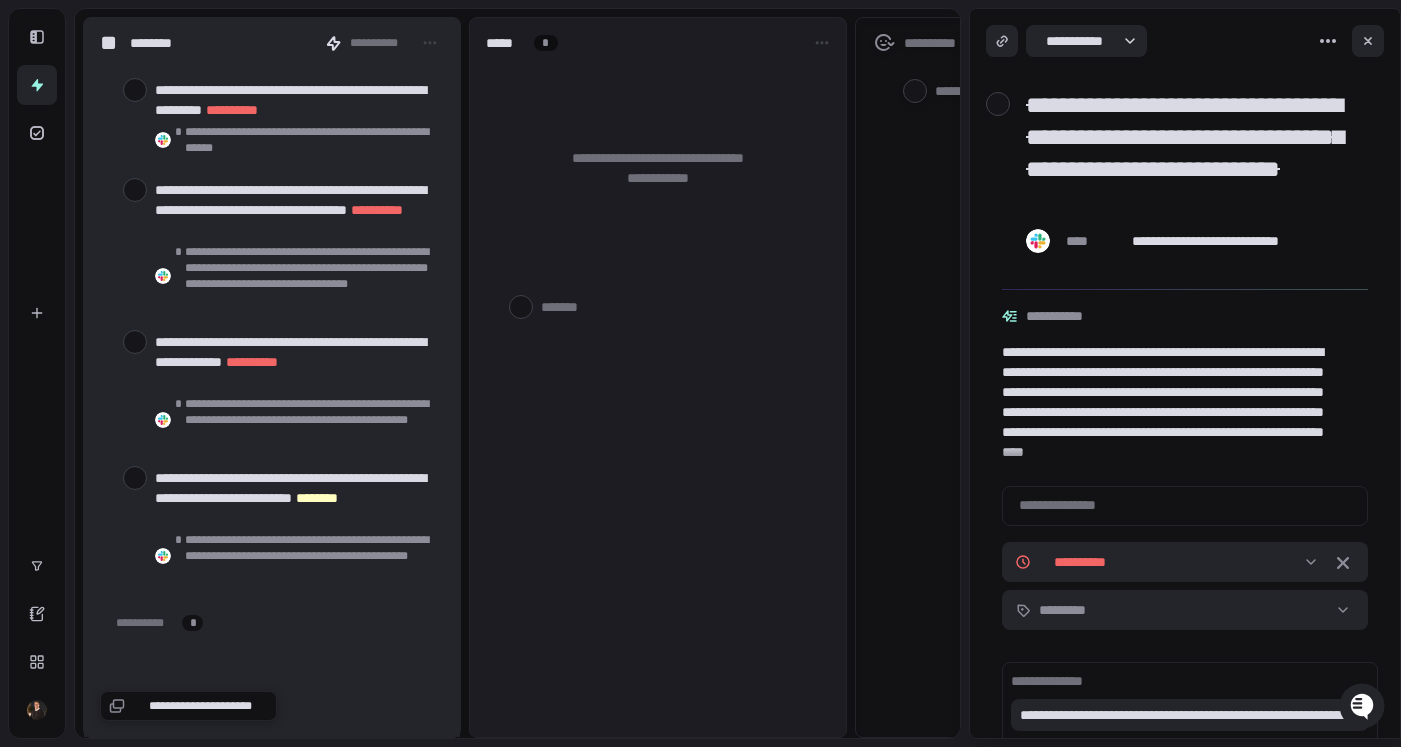 scroll, scrollTop: 11251, scrollLeft: 0, axis: vertical 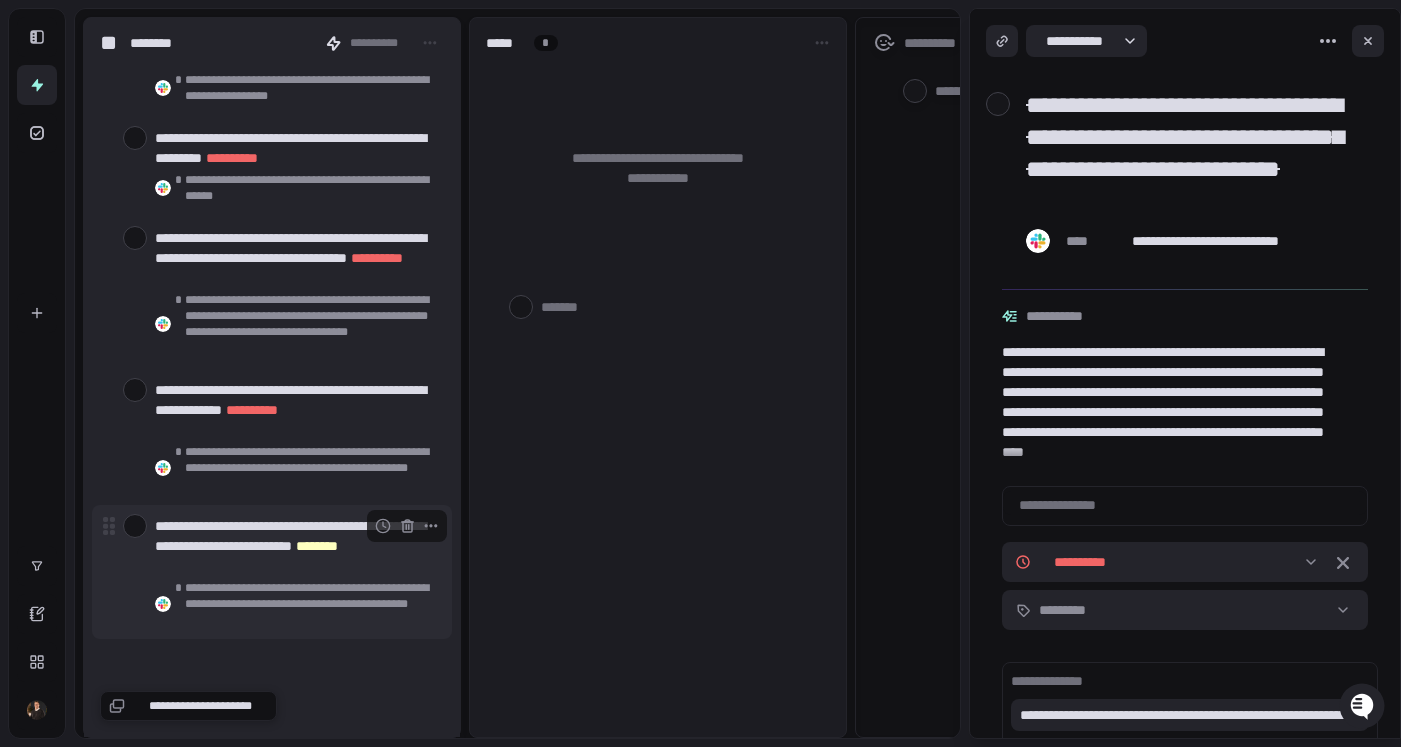 click at bounding box center [135, 526] 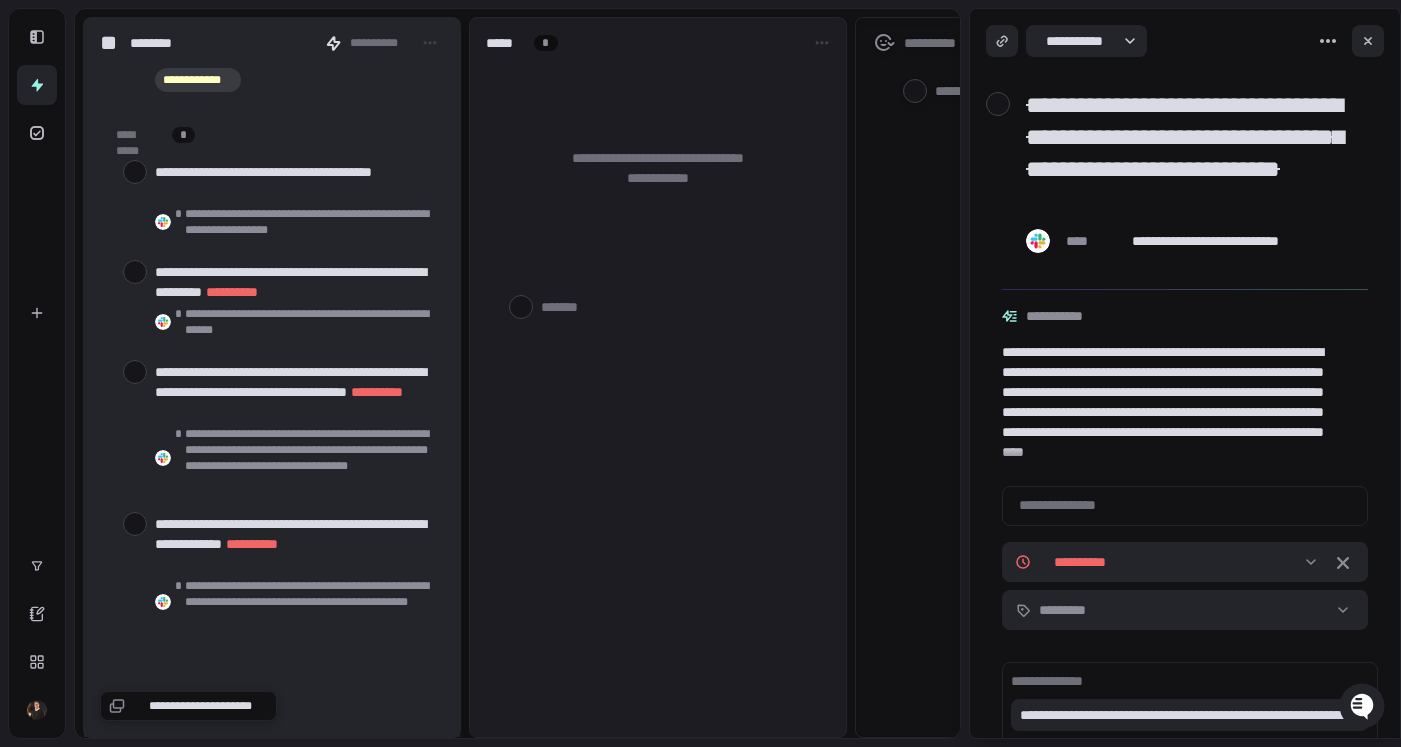 scroll, scrollTop: 11115, scrollLeft: 0, axis: vertical 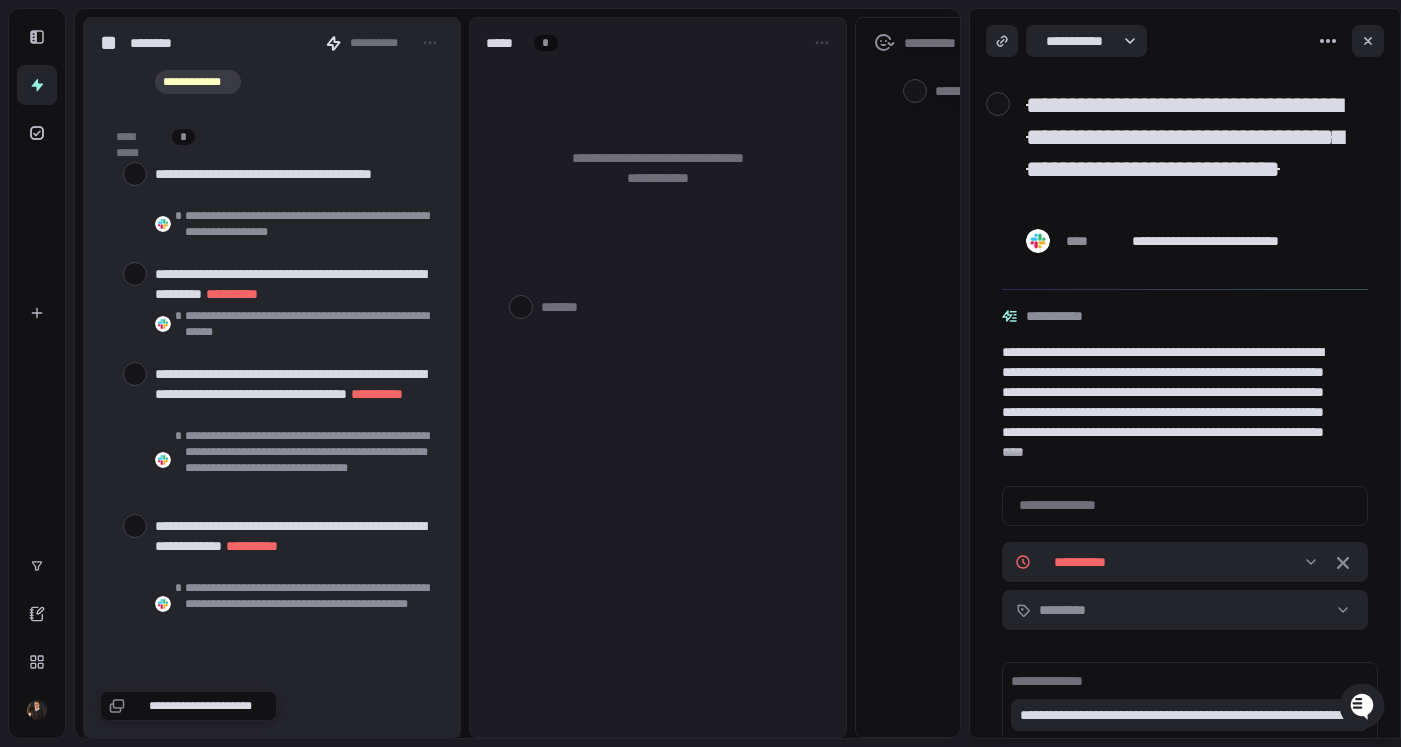 click at bounding box center (135, 526) 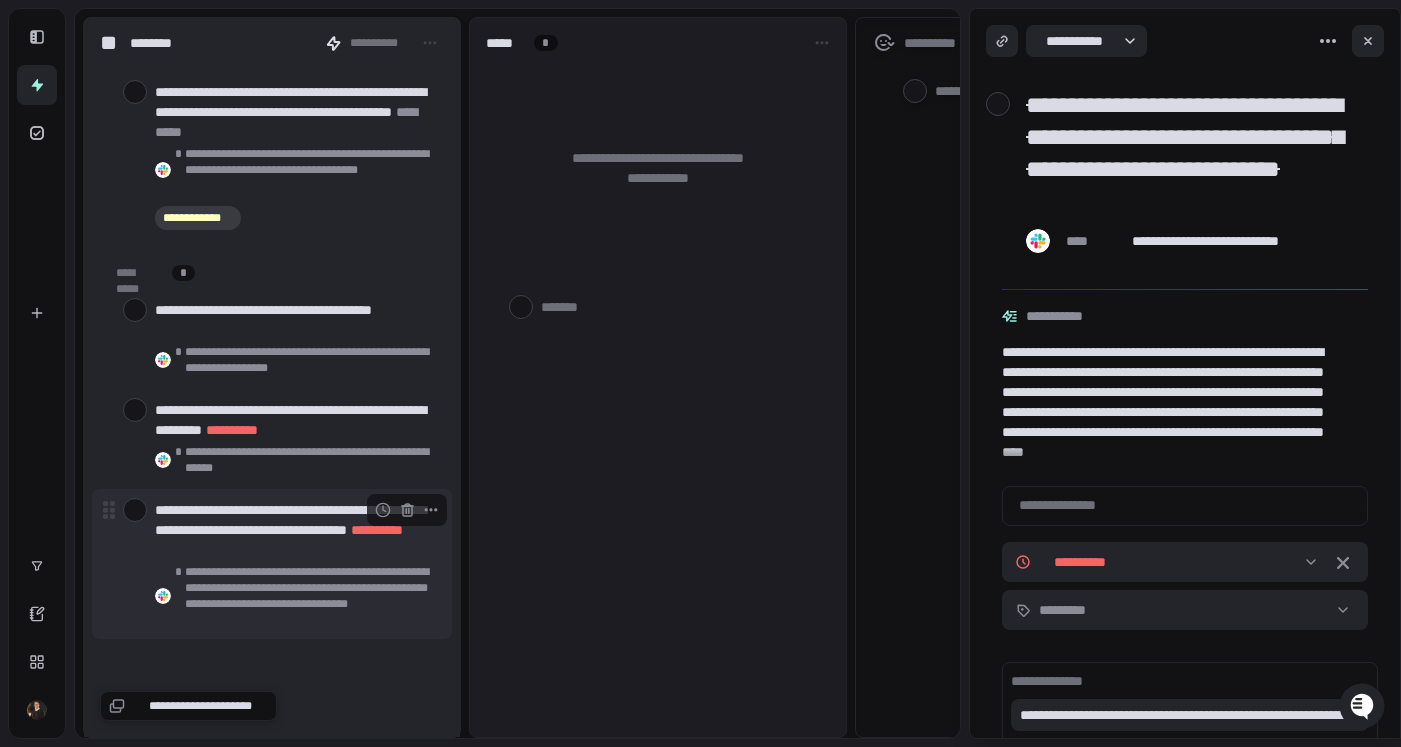 scroll, scrollTop: 10979, scrollLeft: 0, axis: vertical 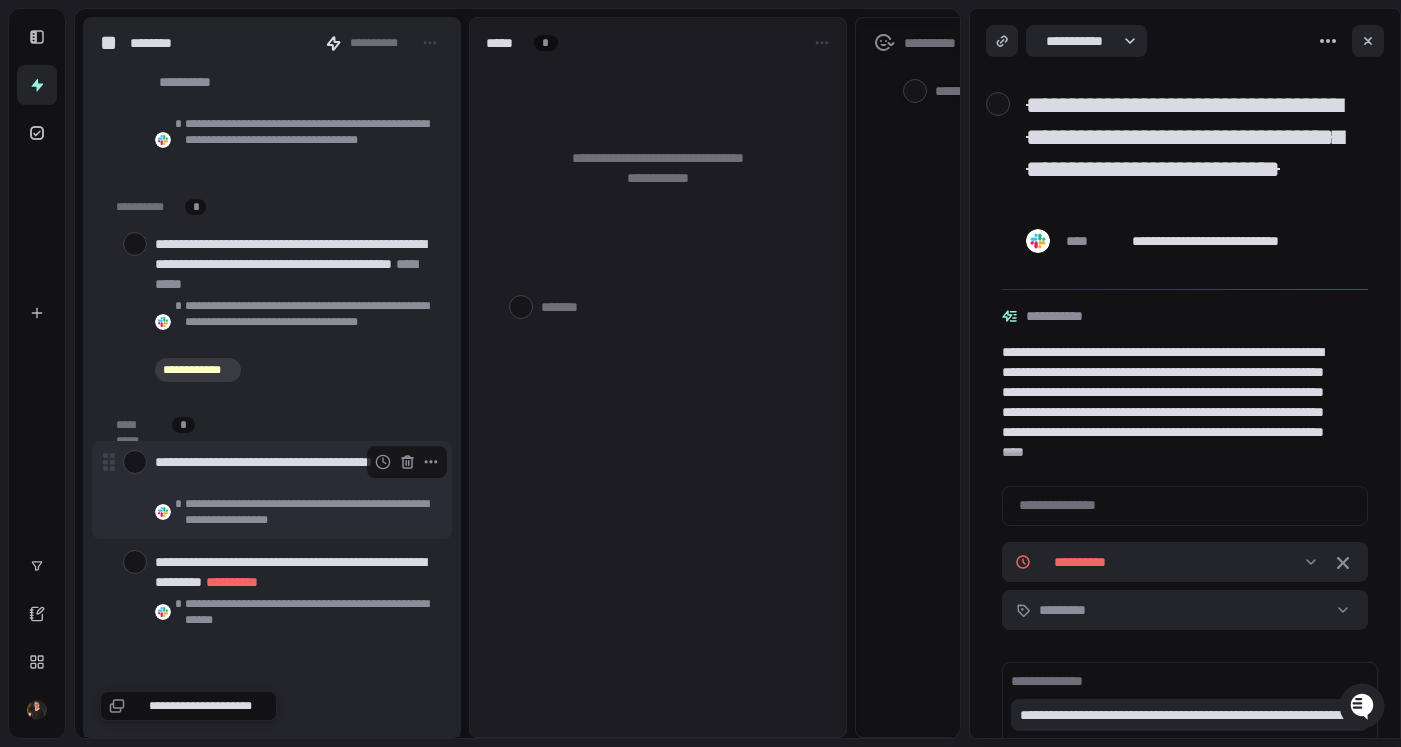 click at bounding box center [135, 462] 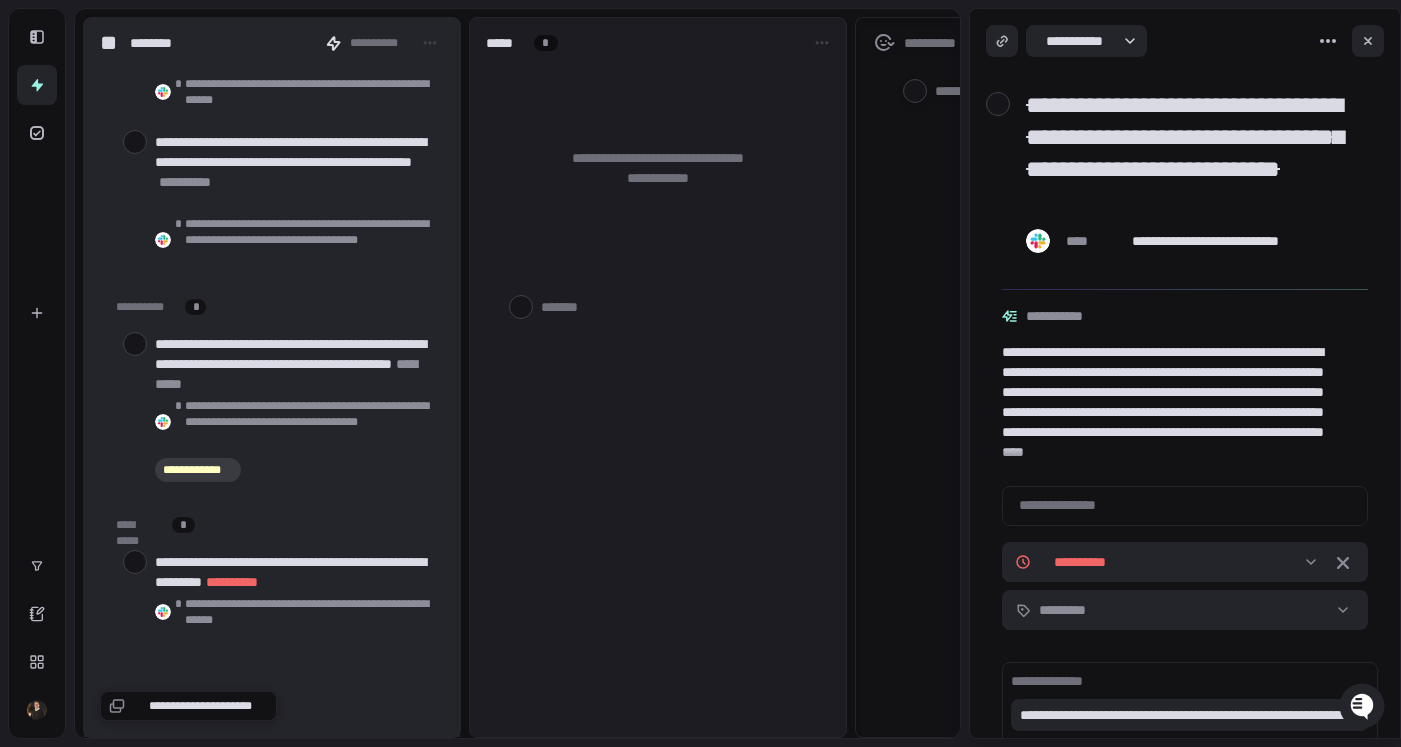 scroll, scrollTop: 10727, scrollLeft: 0, axis: vertical 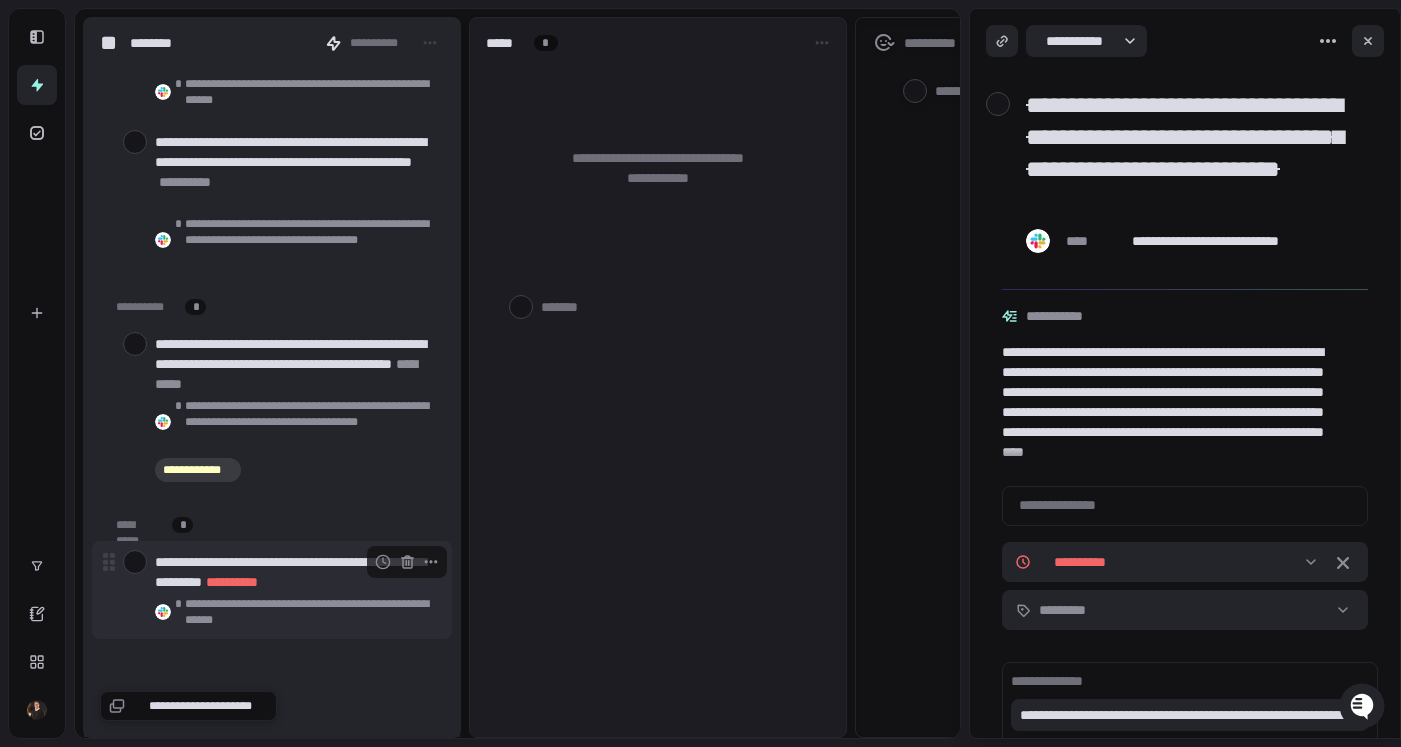 click at bounding box center (135, 562) 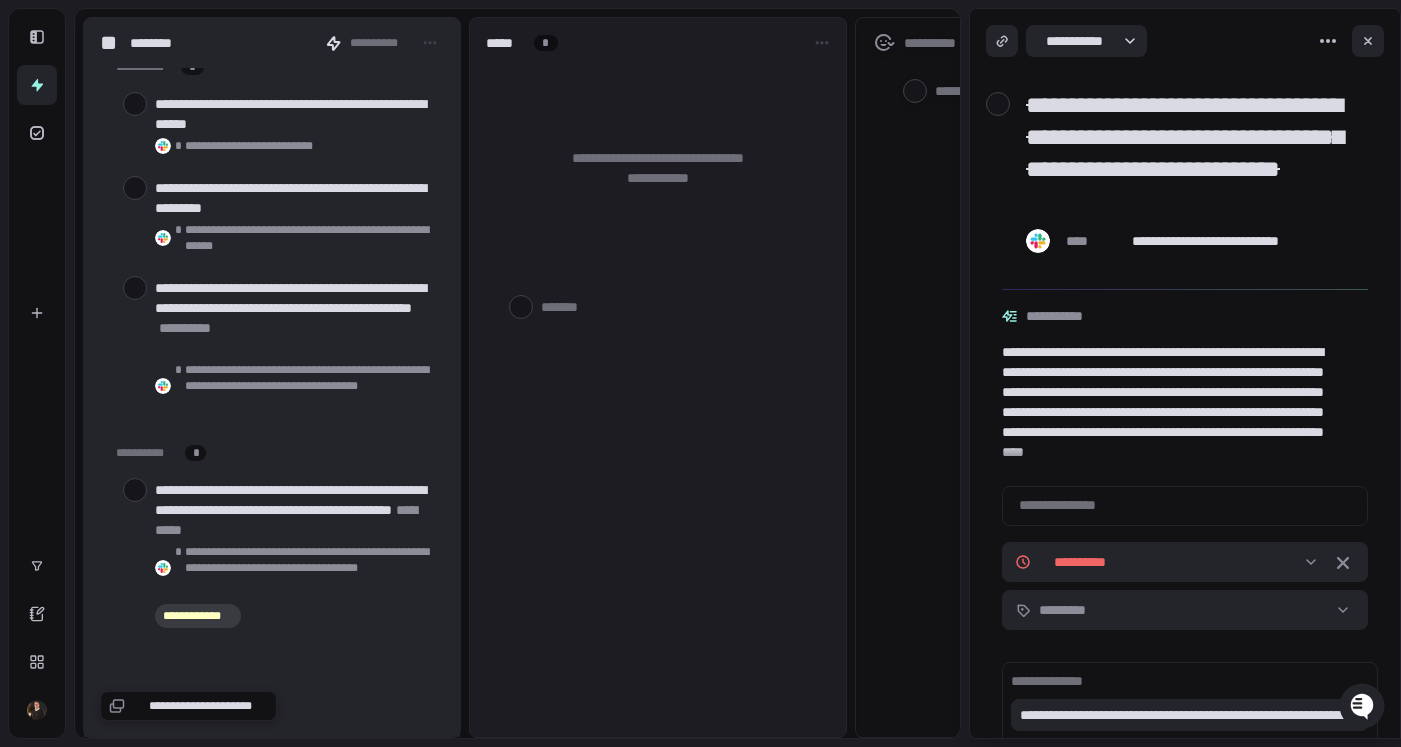 scroll, scrollTop: 10581, scrollLeft: 0, axis: vertical 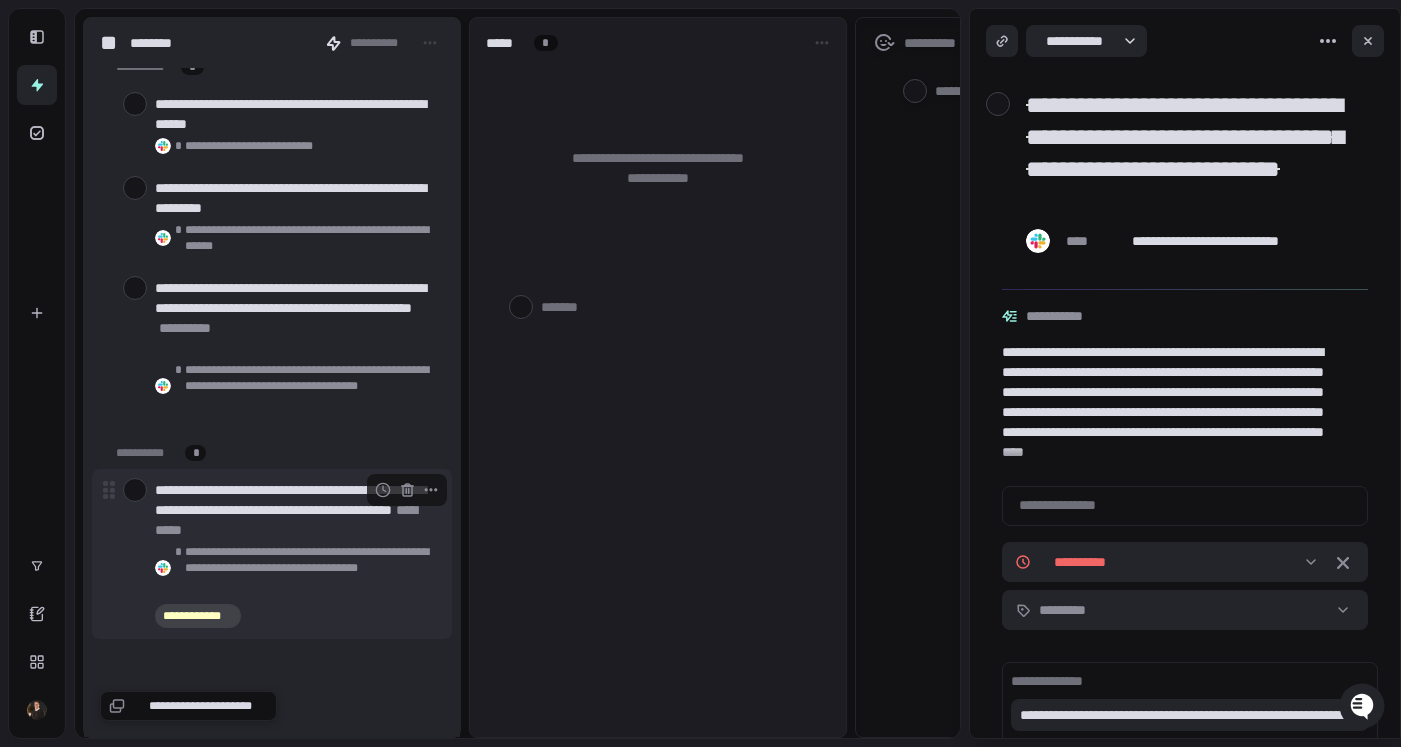 click at bounding box center [135, 490] 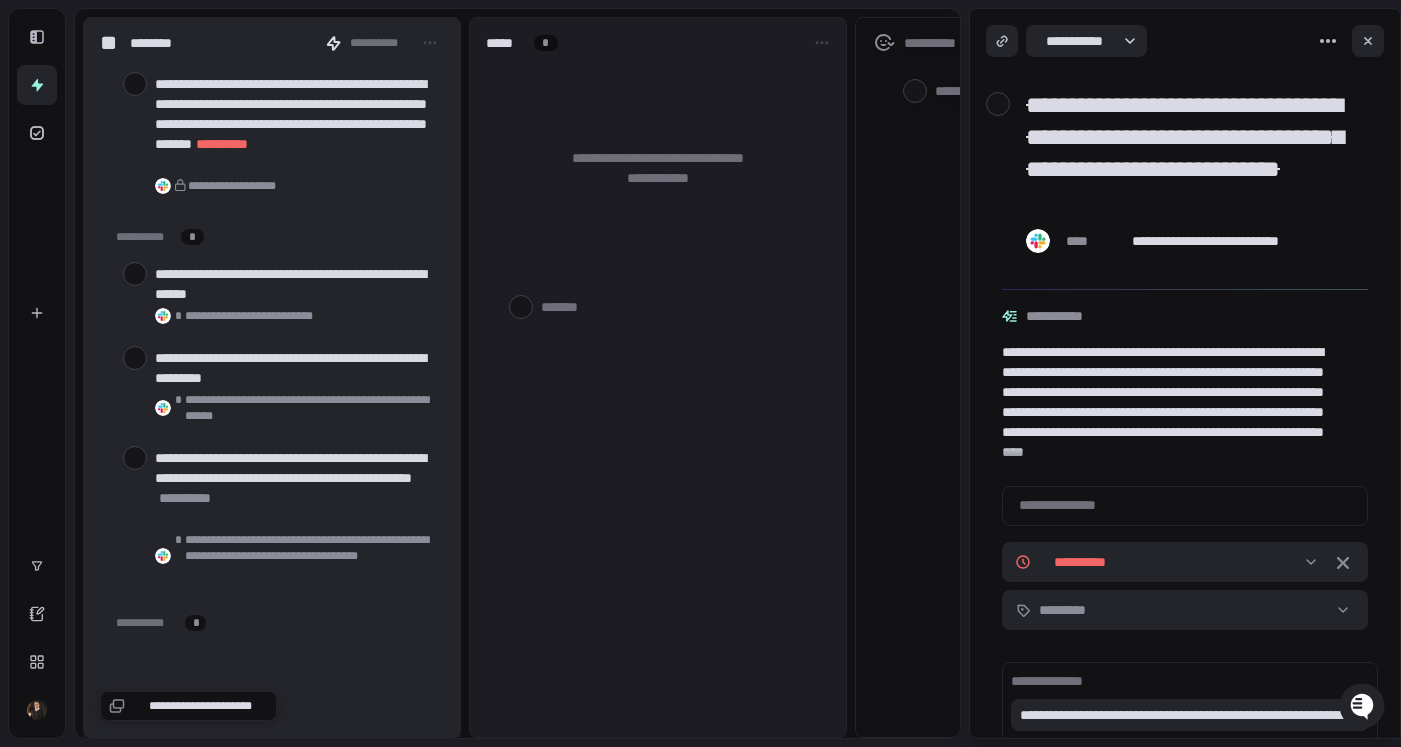 scroll, scrollTop: 10363, scrollLeft: 0, axis: vertical 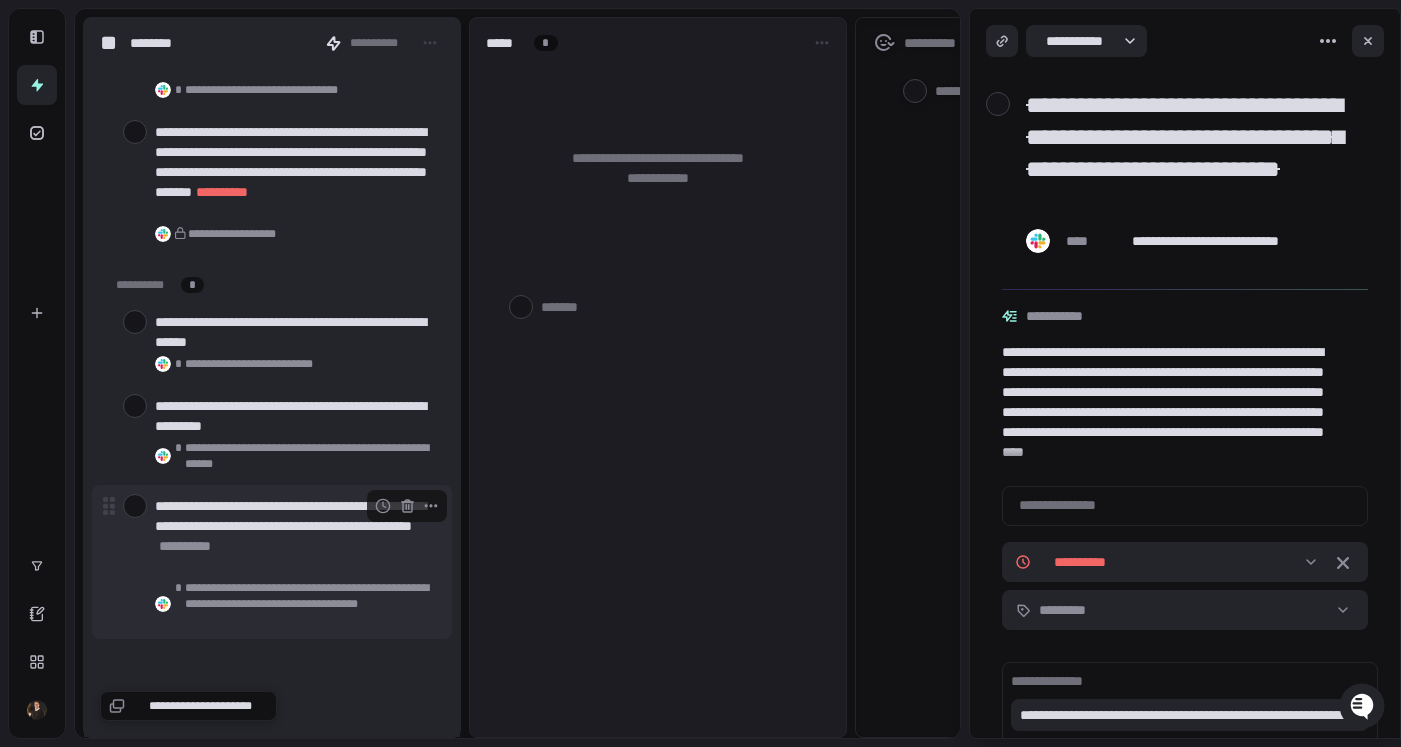 click at bounding box center [135, 506] 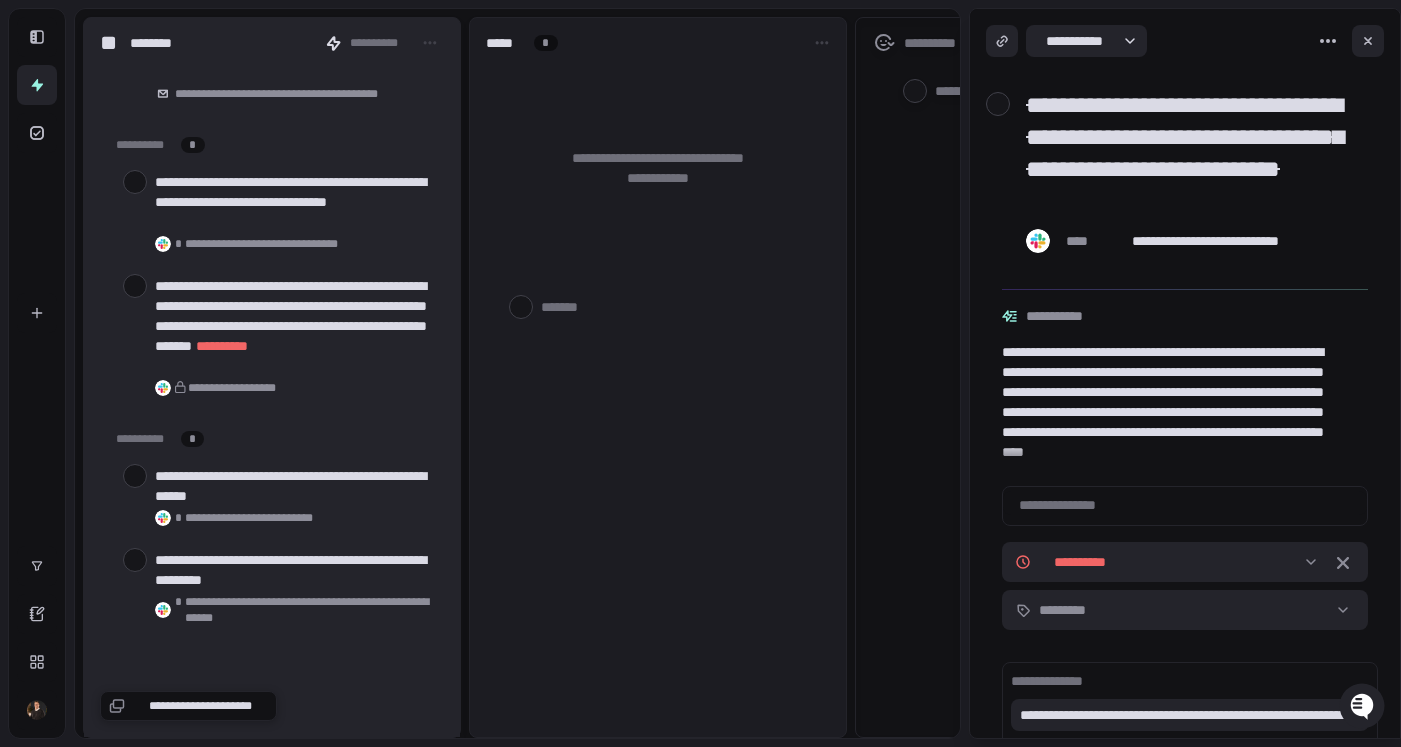 scroll, scrollTop: 10207, scrollLeft: 0, axis: vertical 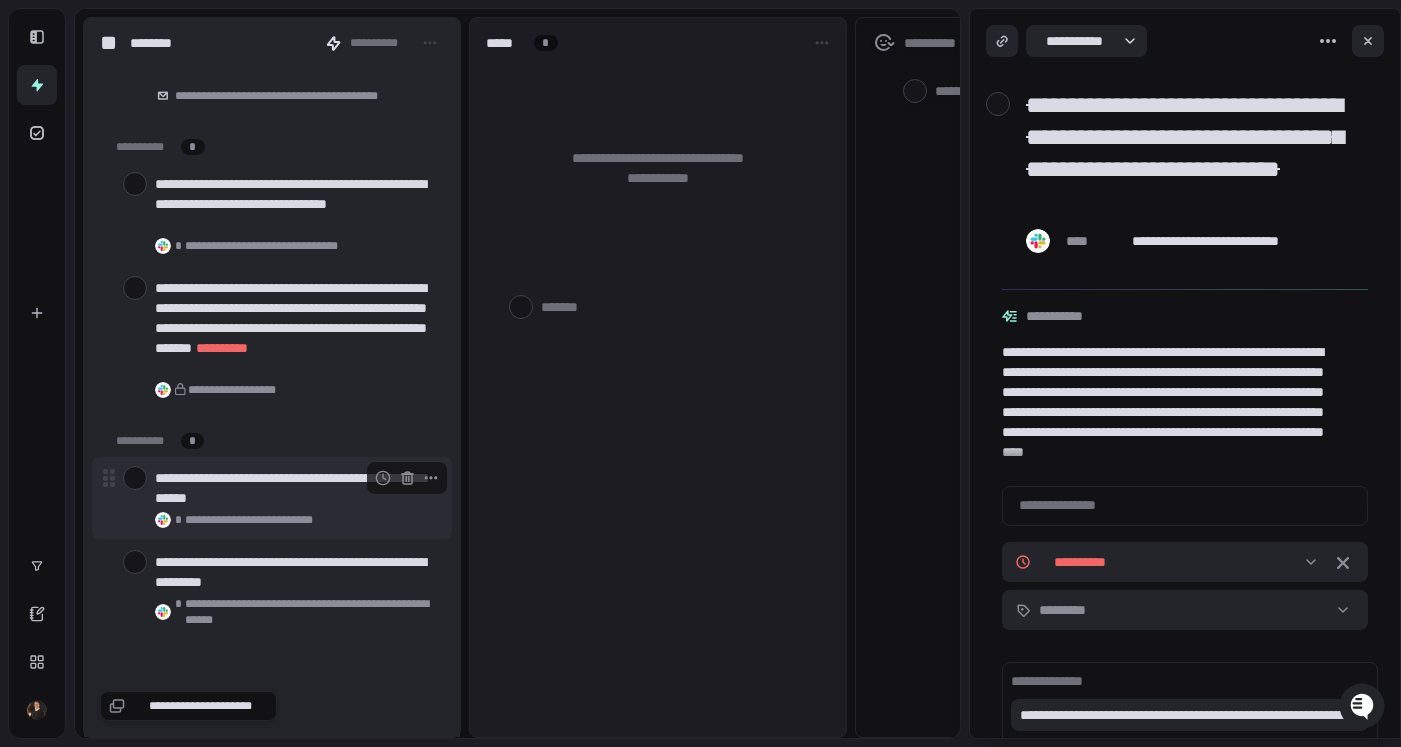 click at bounding box center (135, 478) 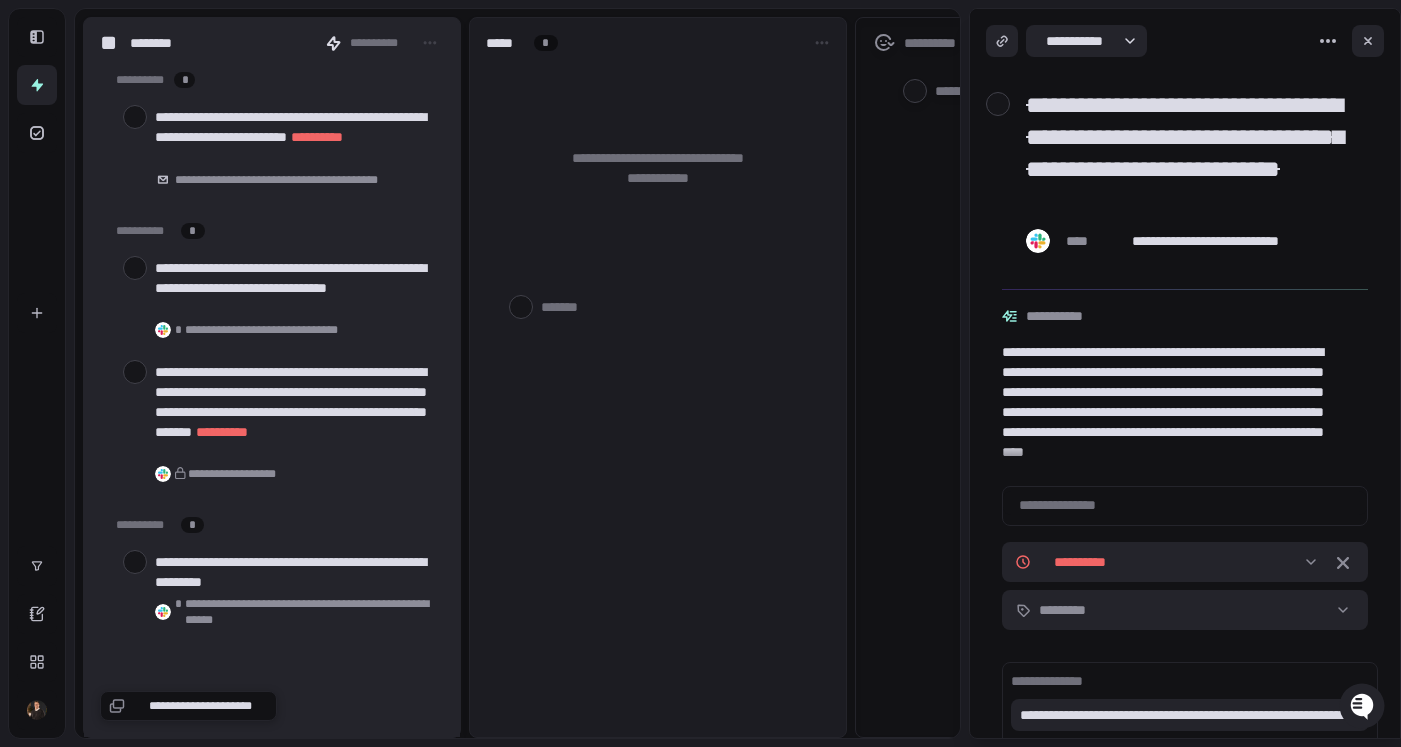 scroll, scrollTop: 10123, scrollLeft: 0, axis: vertical 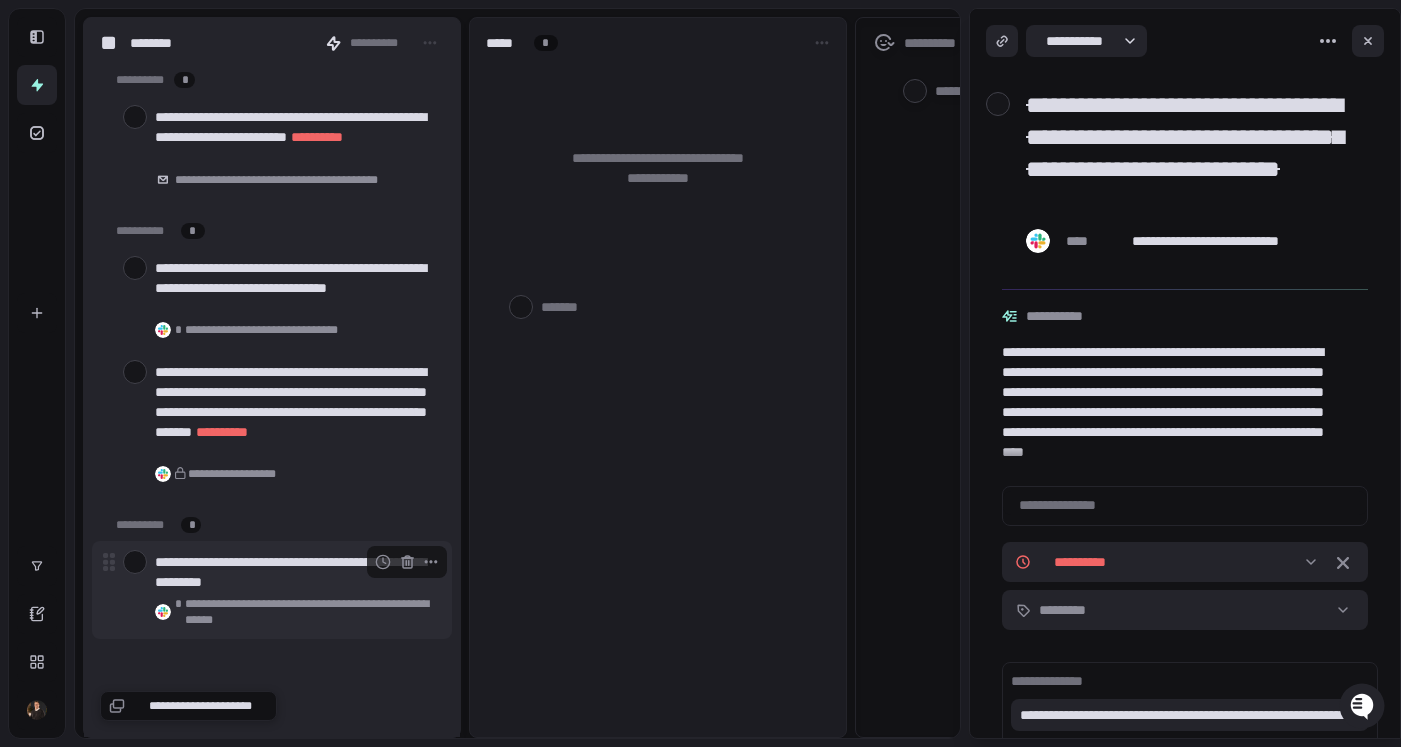 click at bounding box center [135, 562] 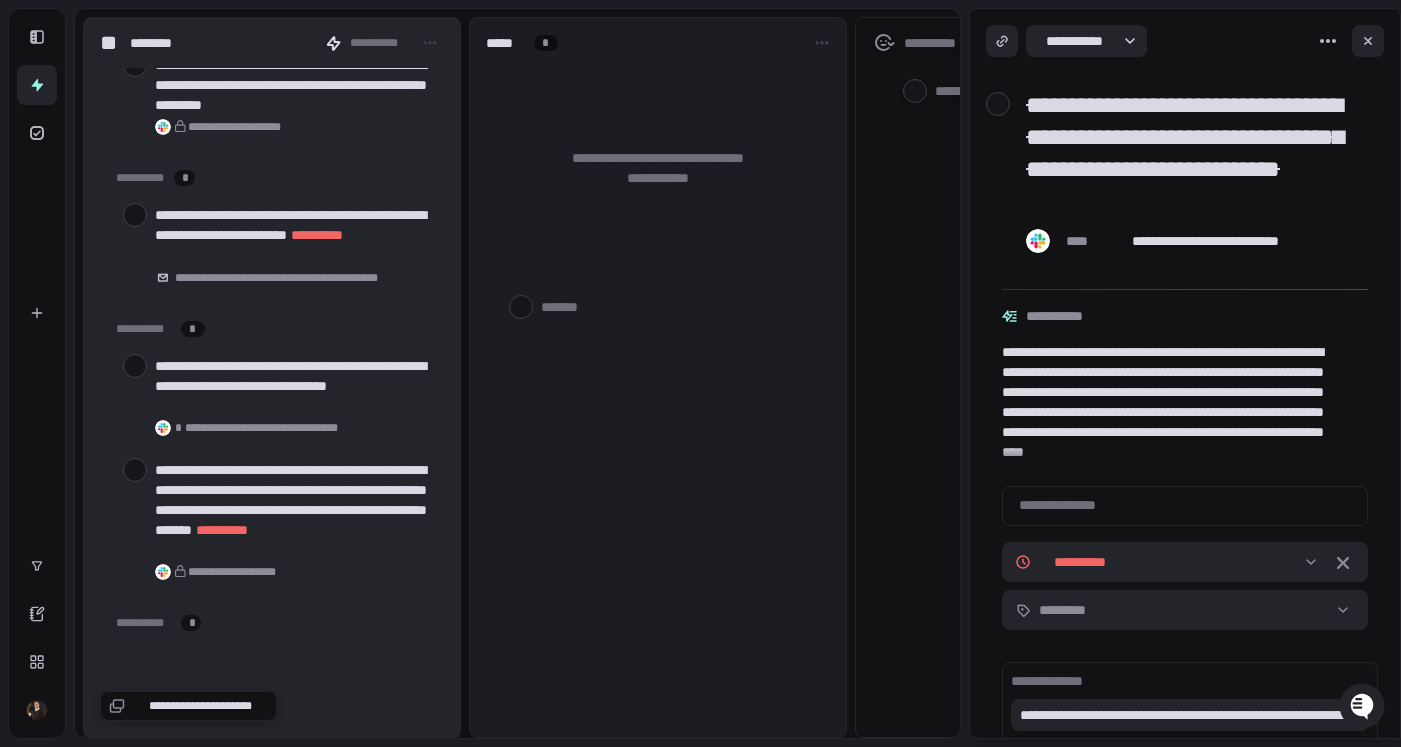 scroll, scrollTop: 9977, scrollLeft: 0, axis: vertical 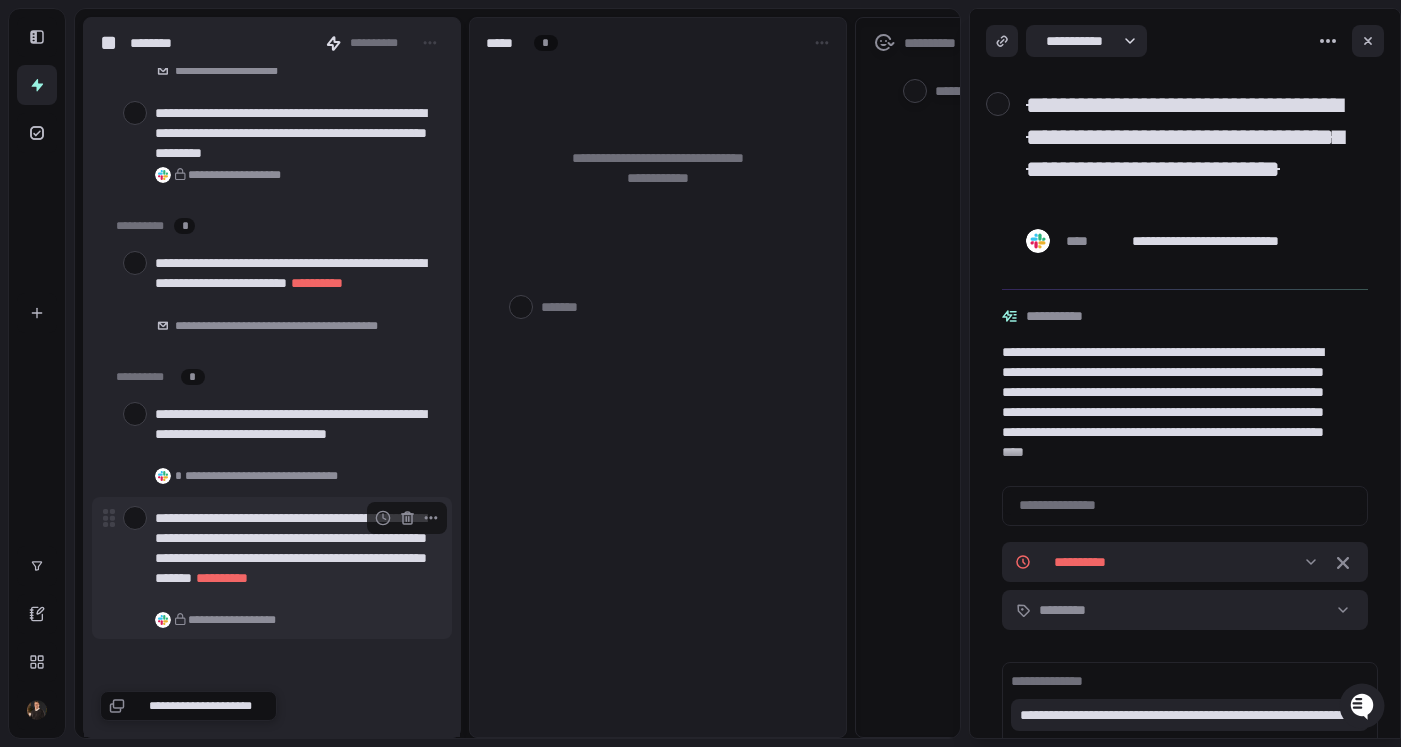 click at bounding box center (135, 518) 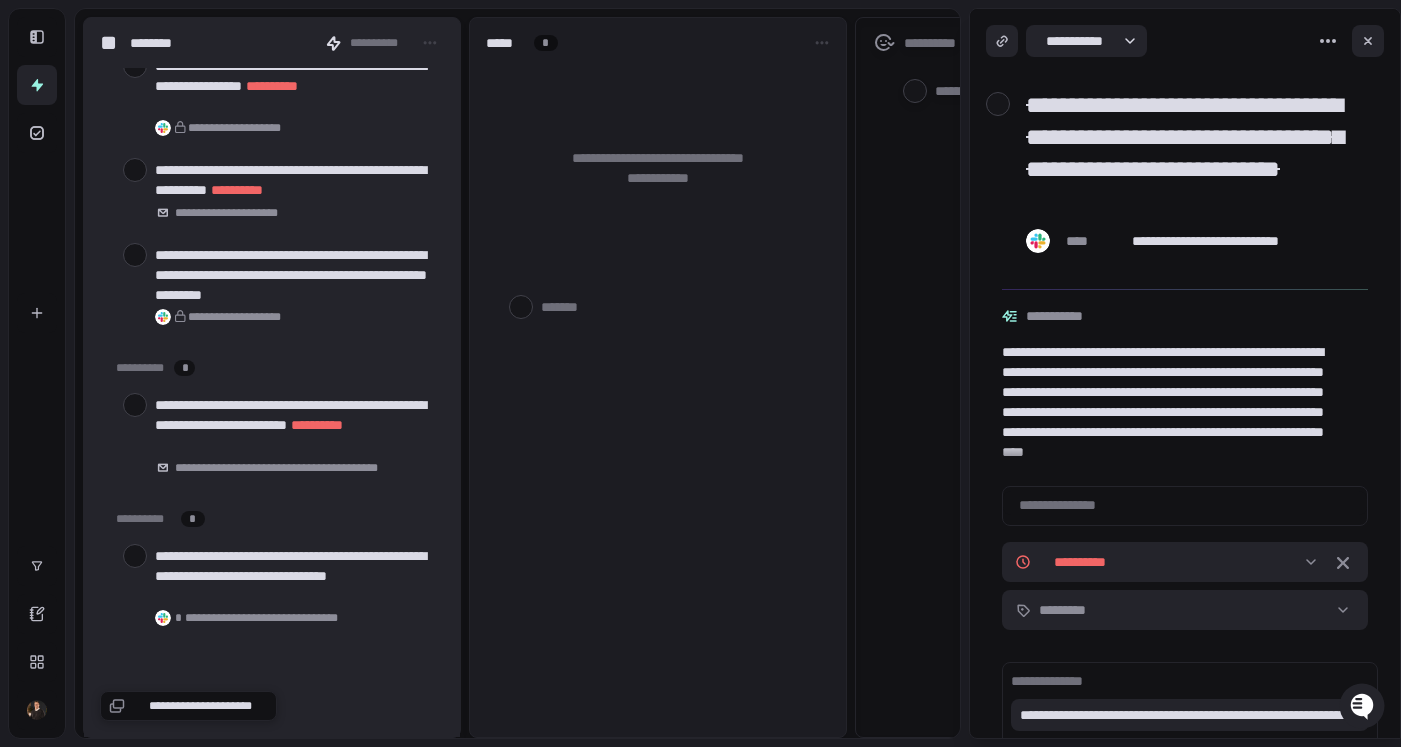 scroll, scrollTop: 9833, scrollLeft: 0, axis: vertical 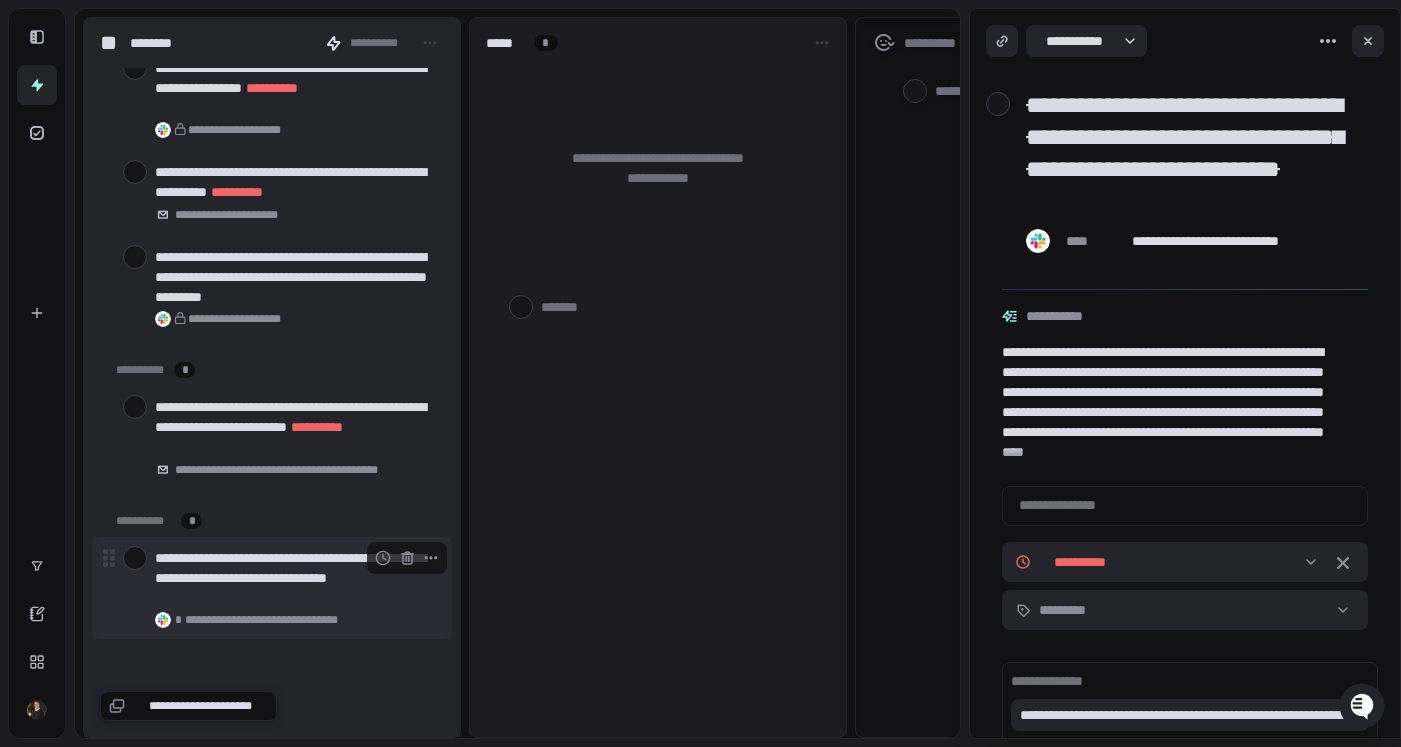 click at bounding box center [135, 558] 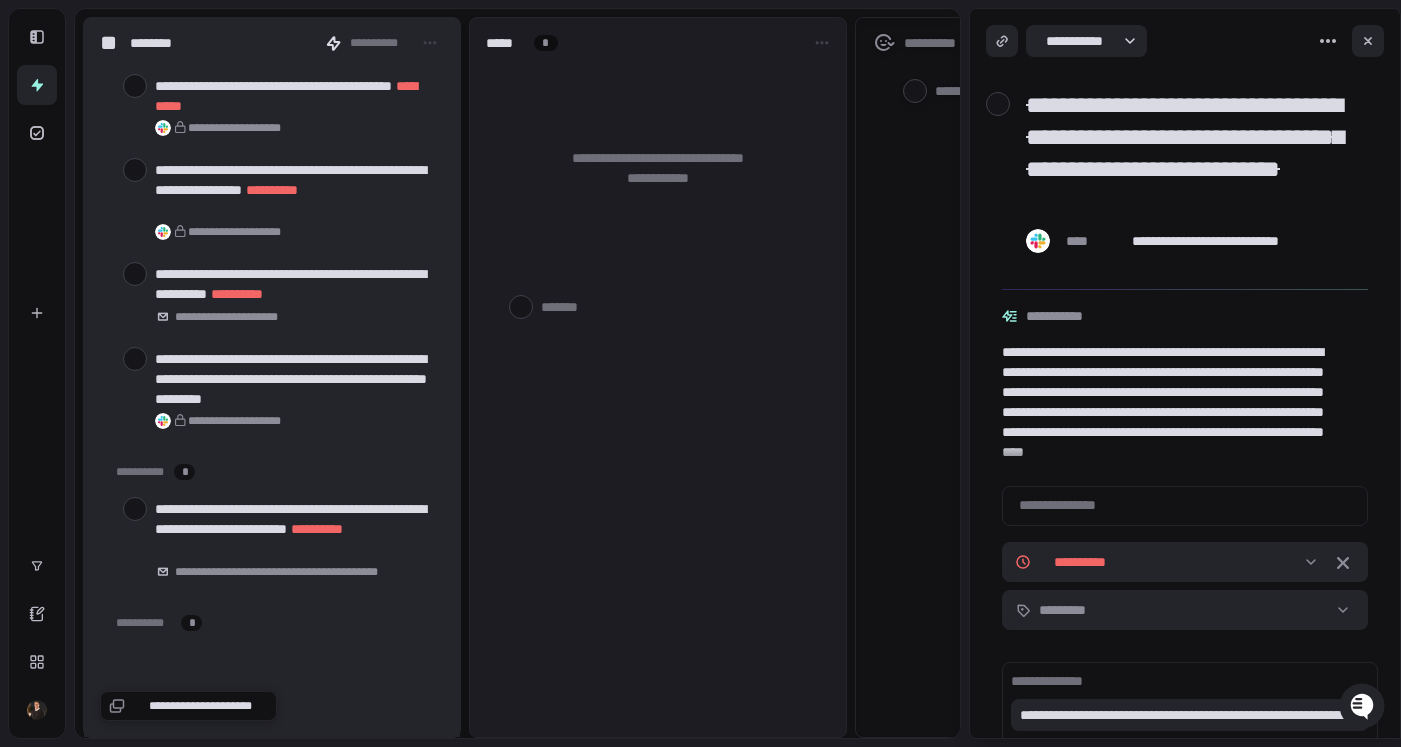 scroll, scrollTop: 9683, scrollLeft: 0, axis: vertical 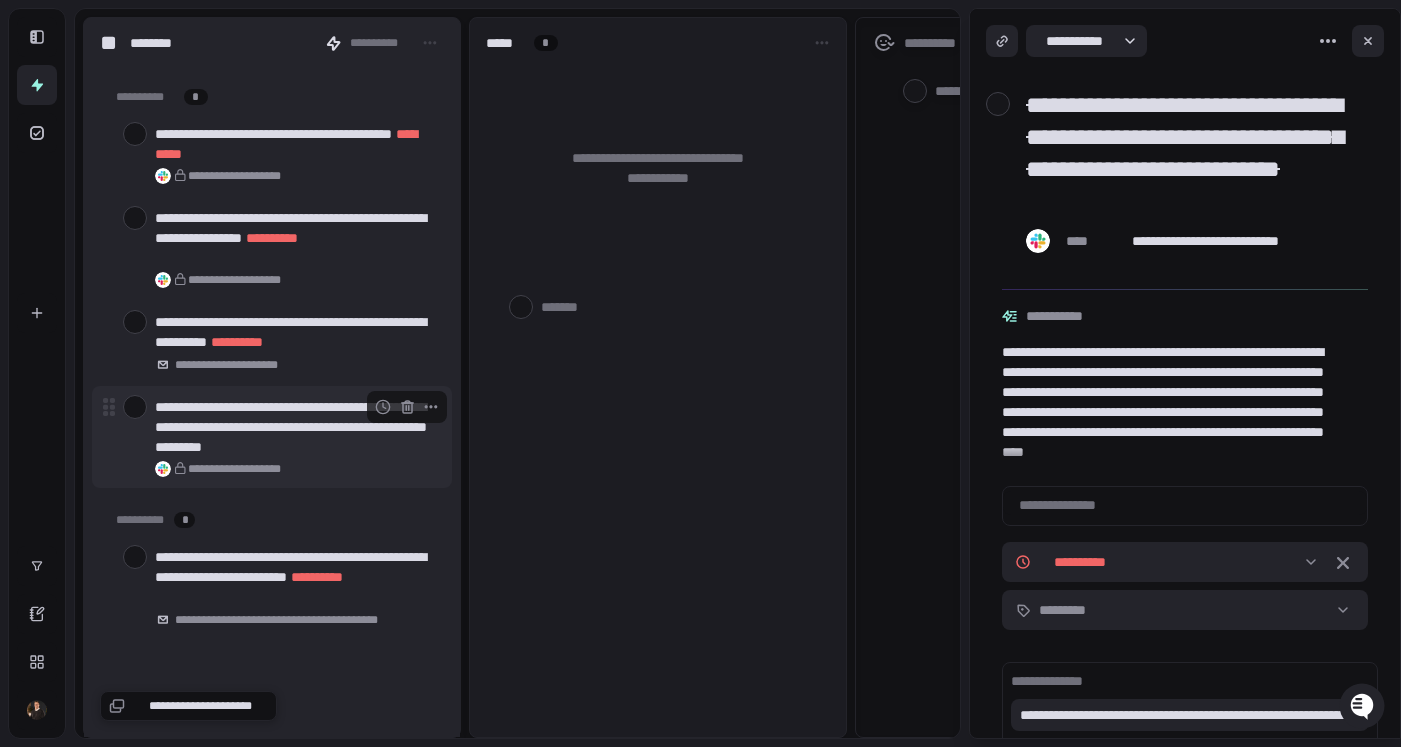 click at bounding box center [135, 407] 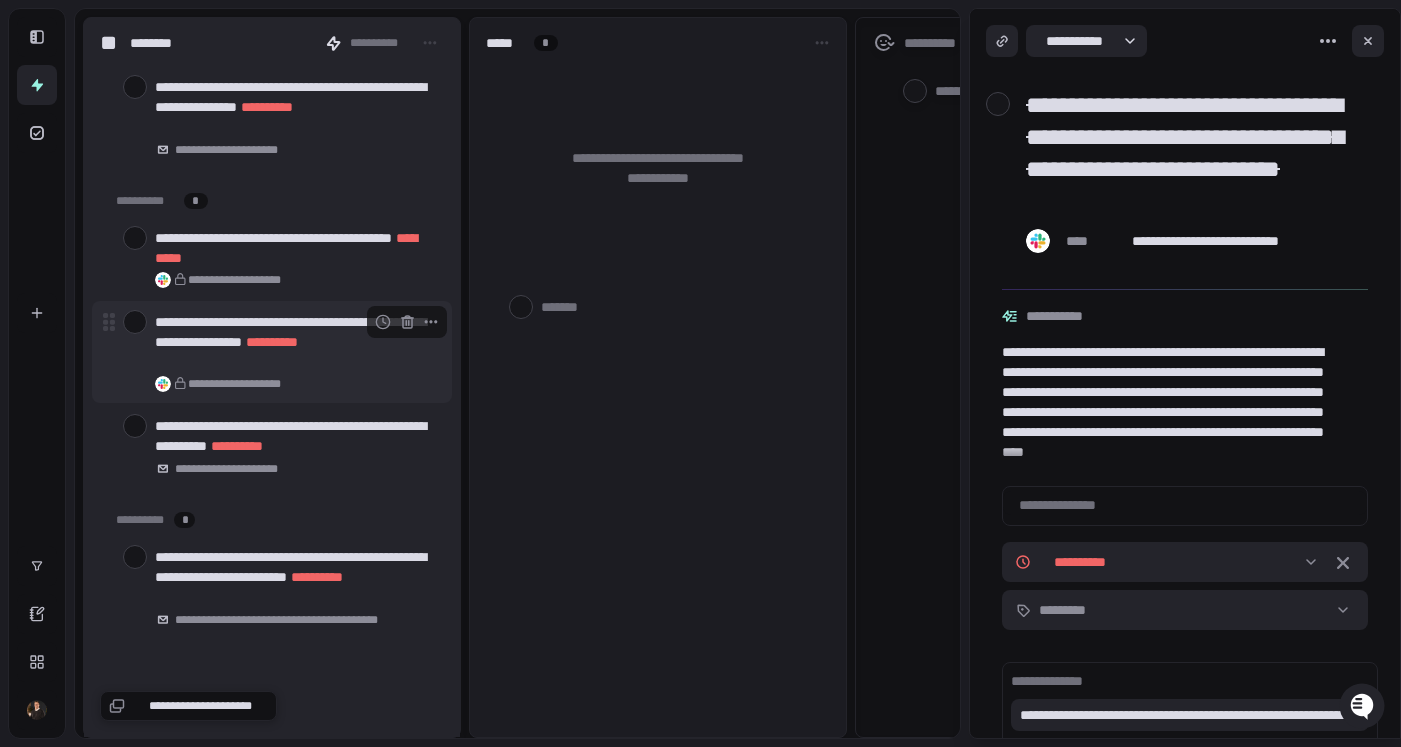 scroll, scrollTop: 9663, scrollLeft: 0, axis: vertical 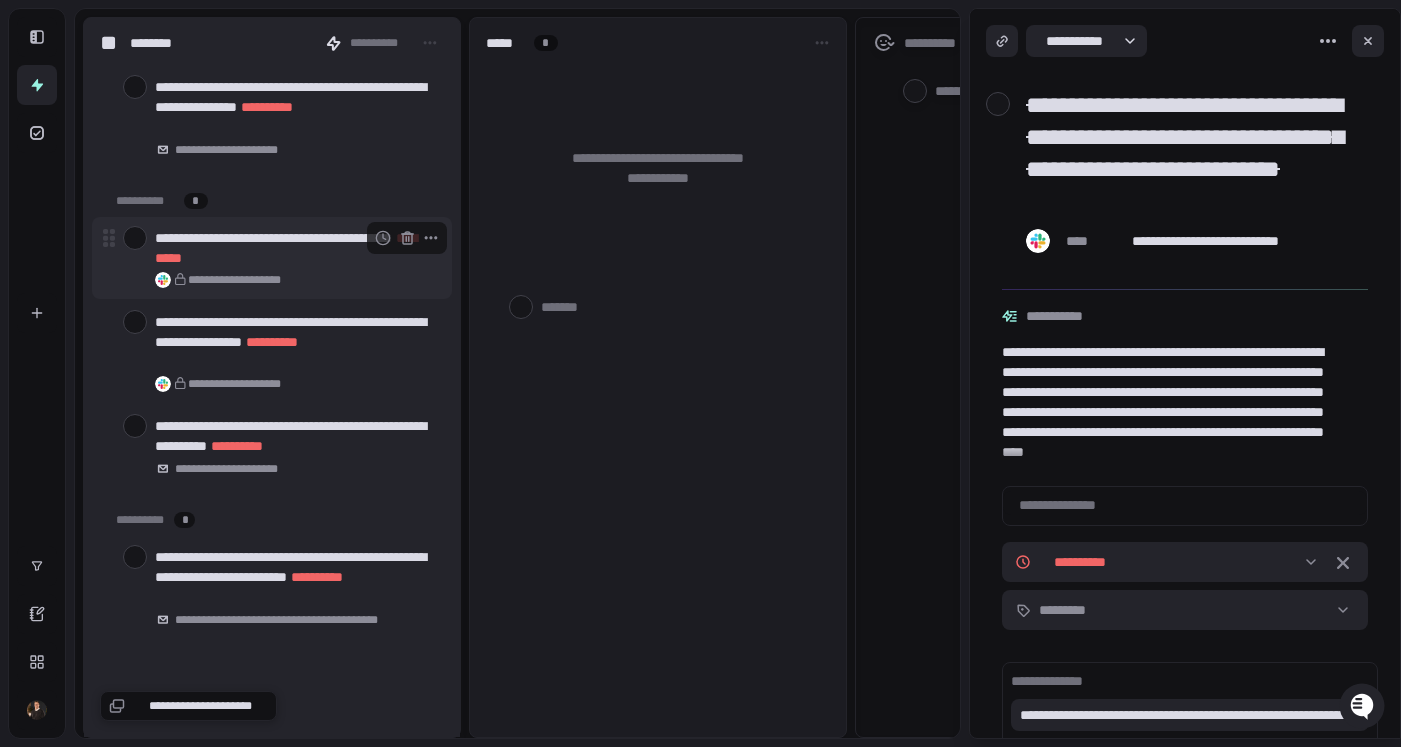 click at bounding box center [135, 238] 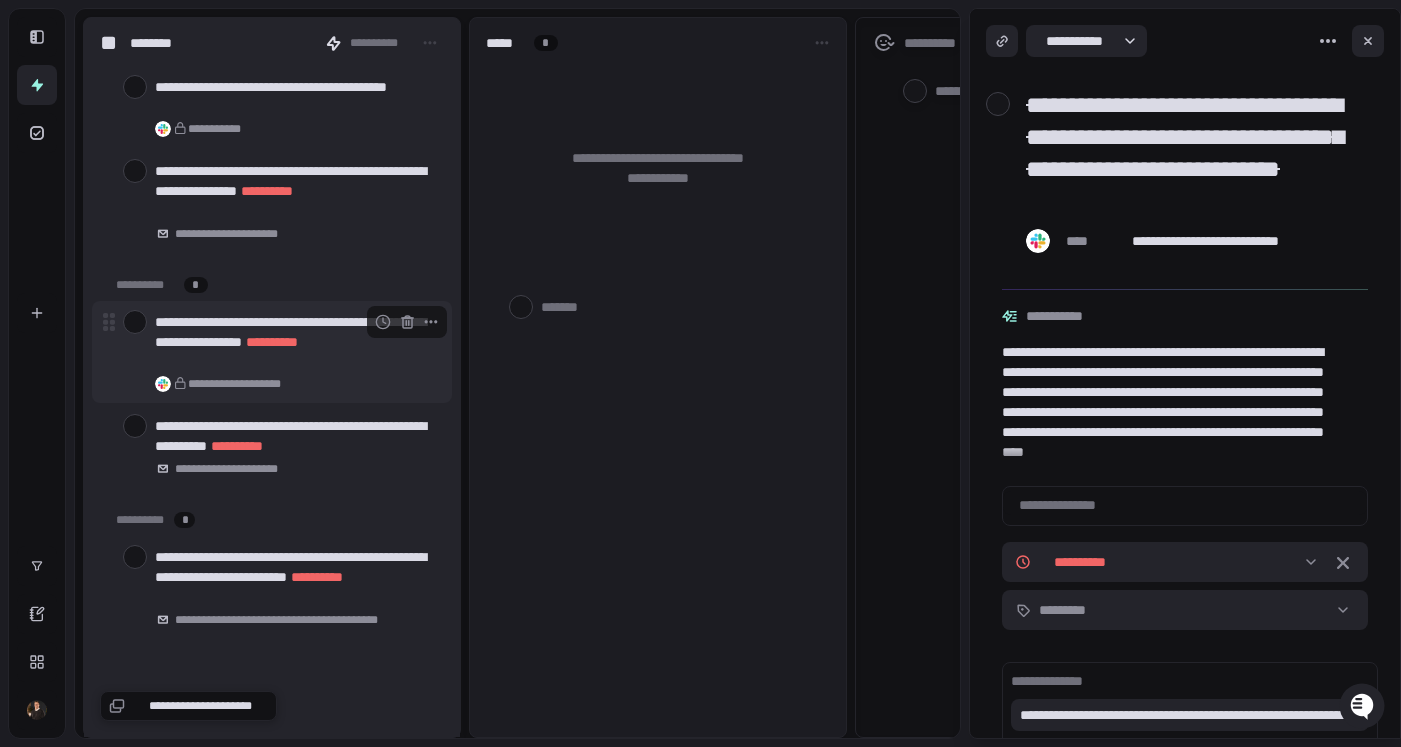 click at bounding box center [135, 322] 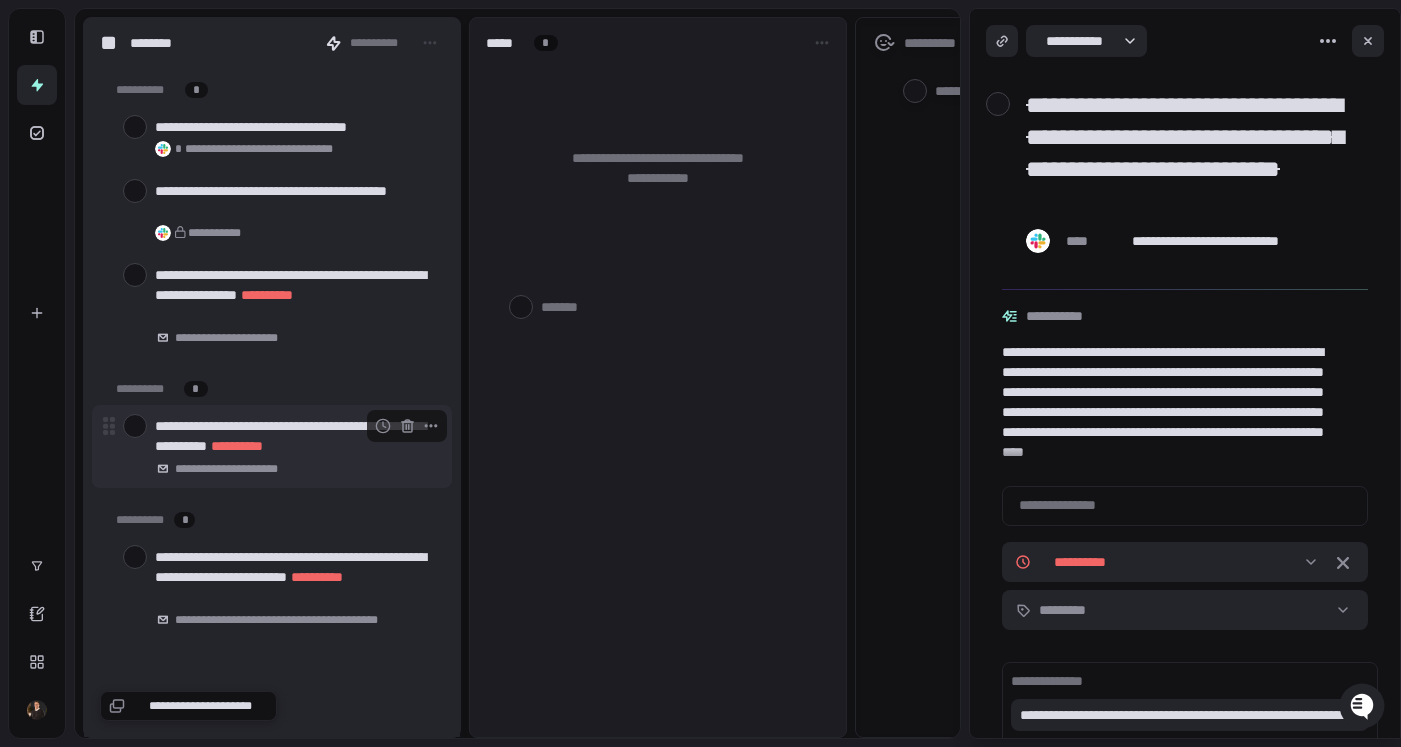 scroll, scrollTop: 9475, scrollLeft: 0, axis: vertical 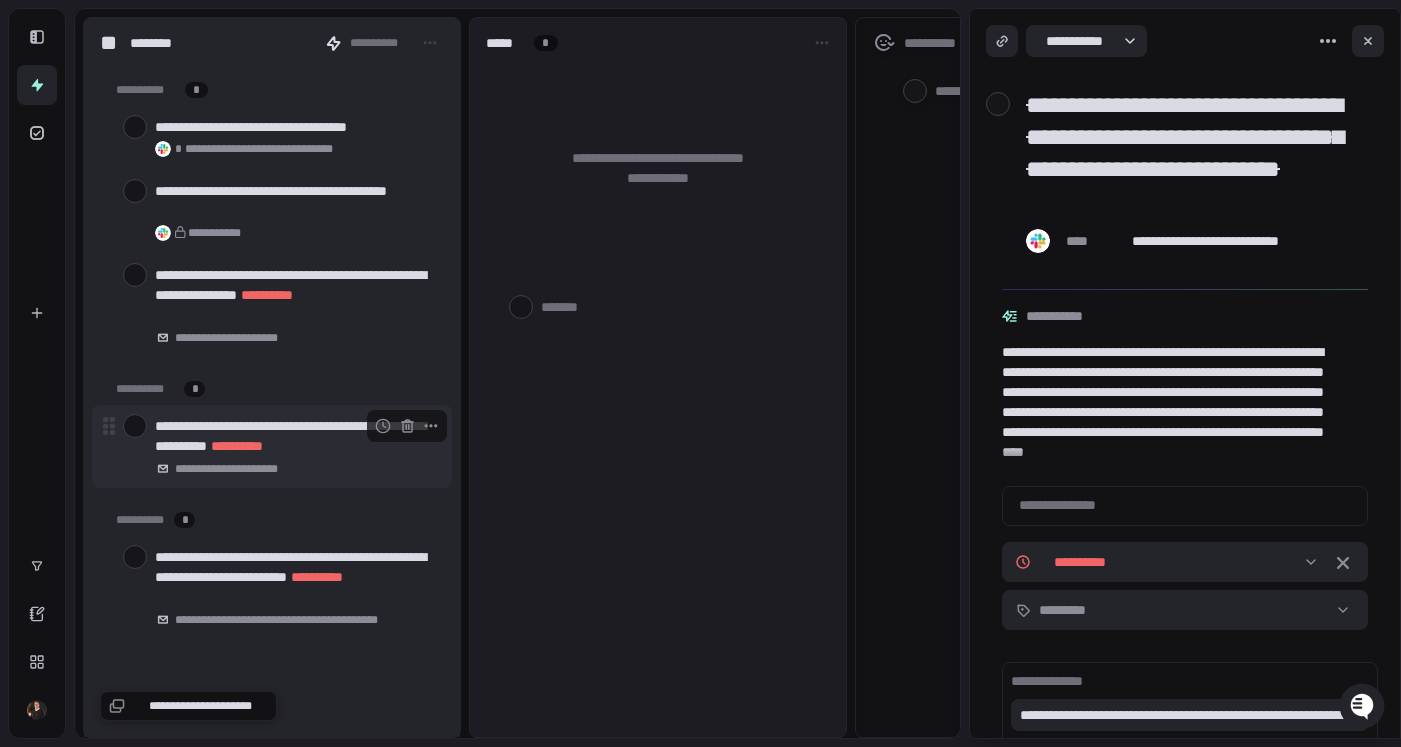 click at bounding box center [136, 426] 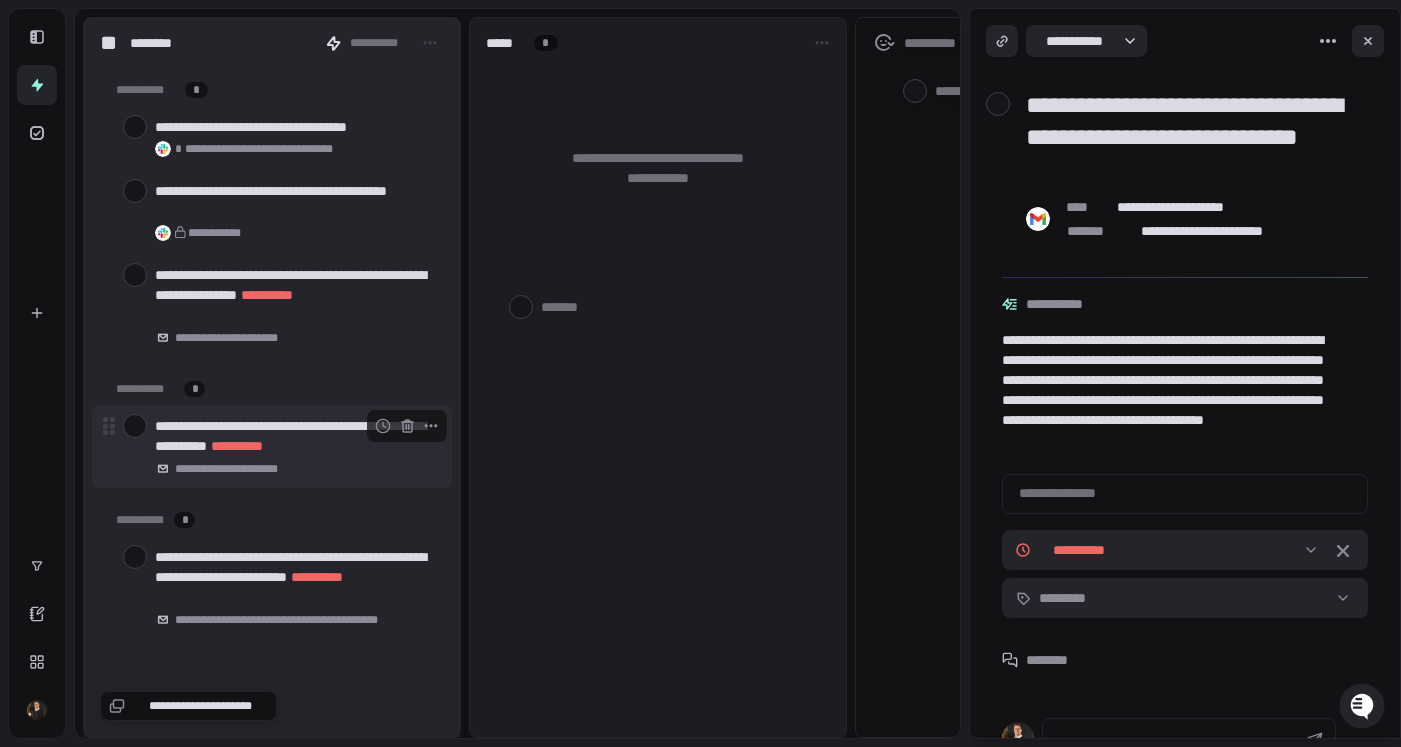 click at bounding box center [135, 426] 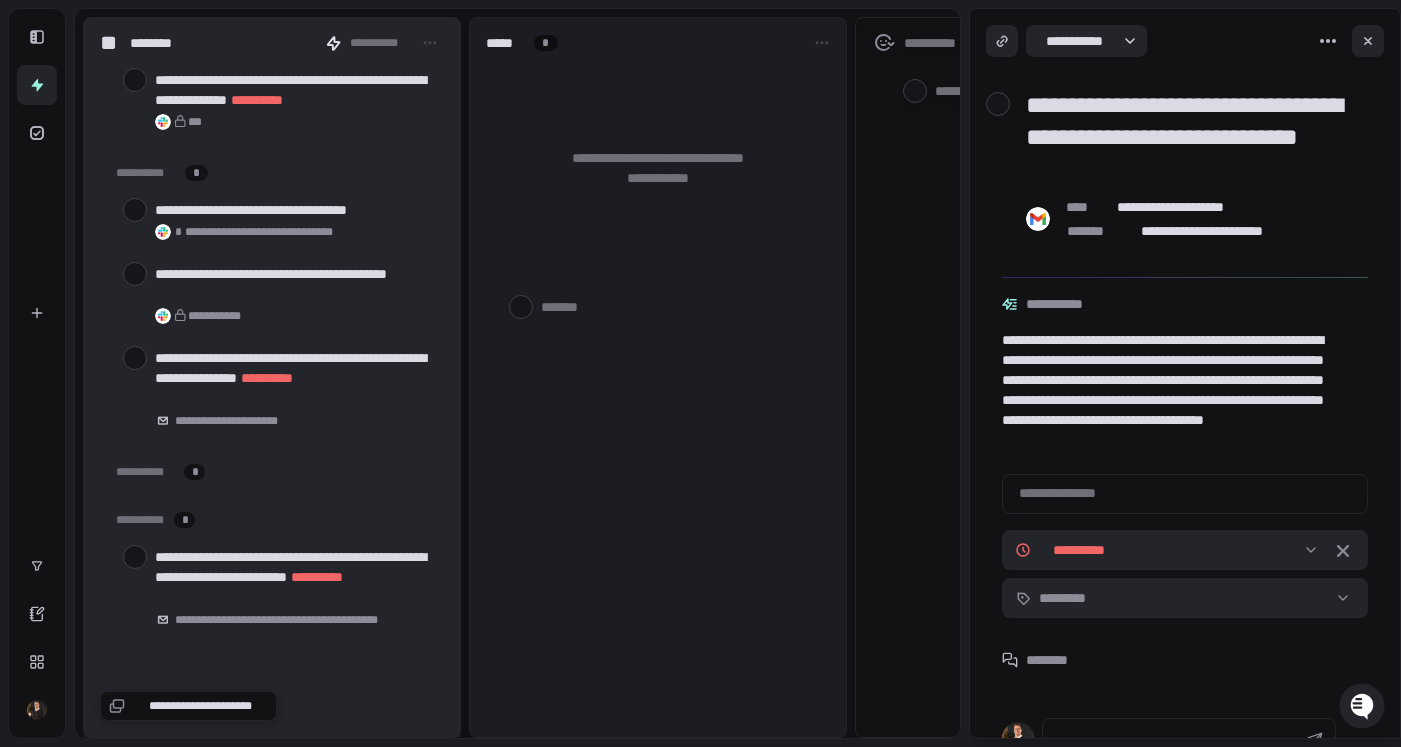 scroll, scrollTop: 9344, scrollLeft: 0, axis: vertical 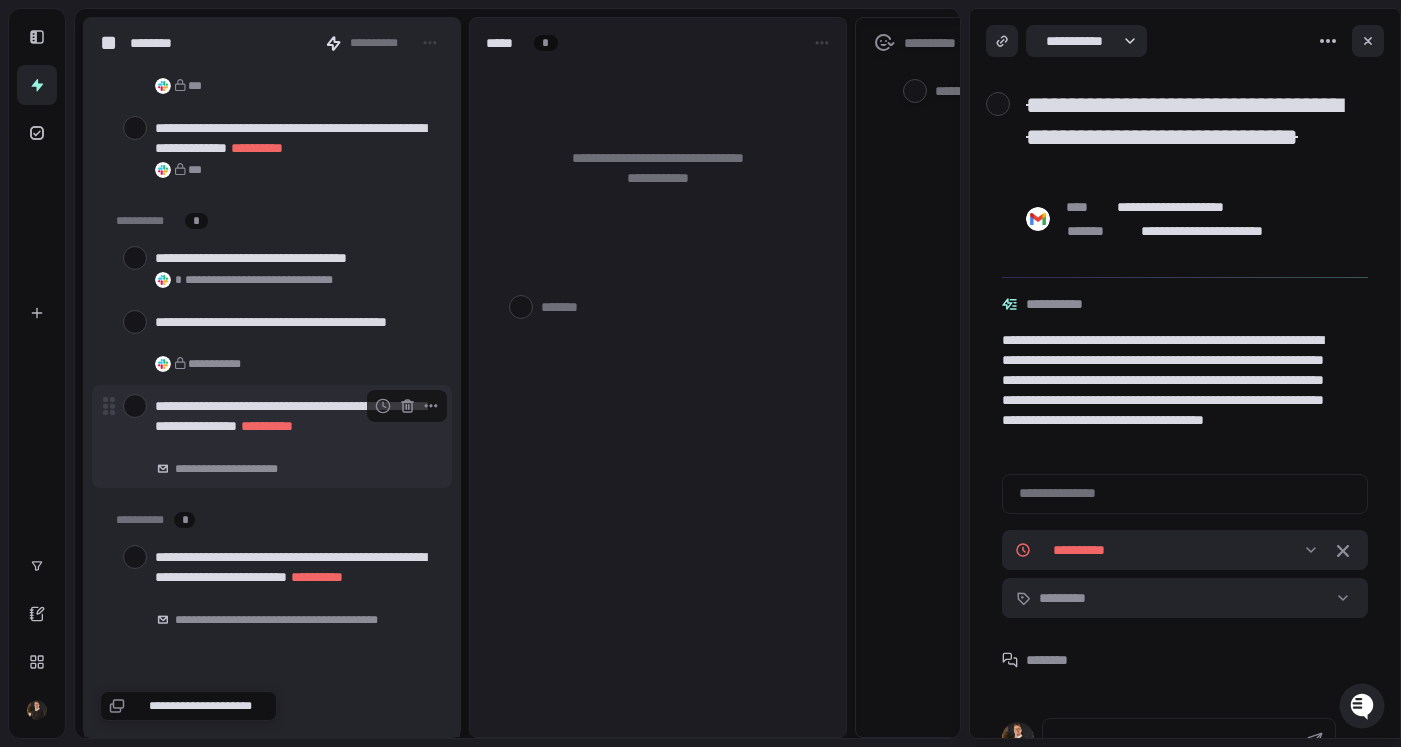 click at bounding box center [135, 406] 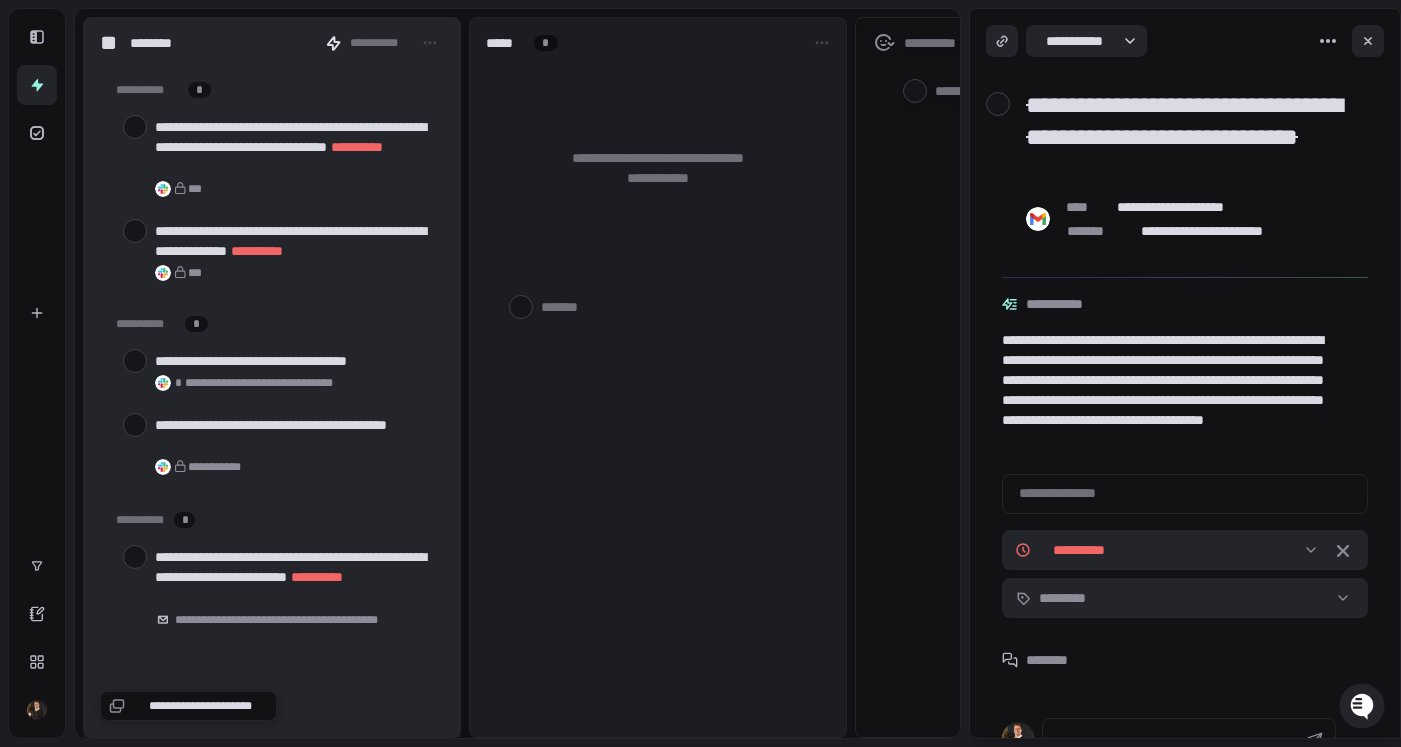 scroll, scrollTop: 9239, scrollLeft: 0, axis: vertical 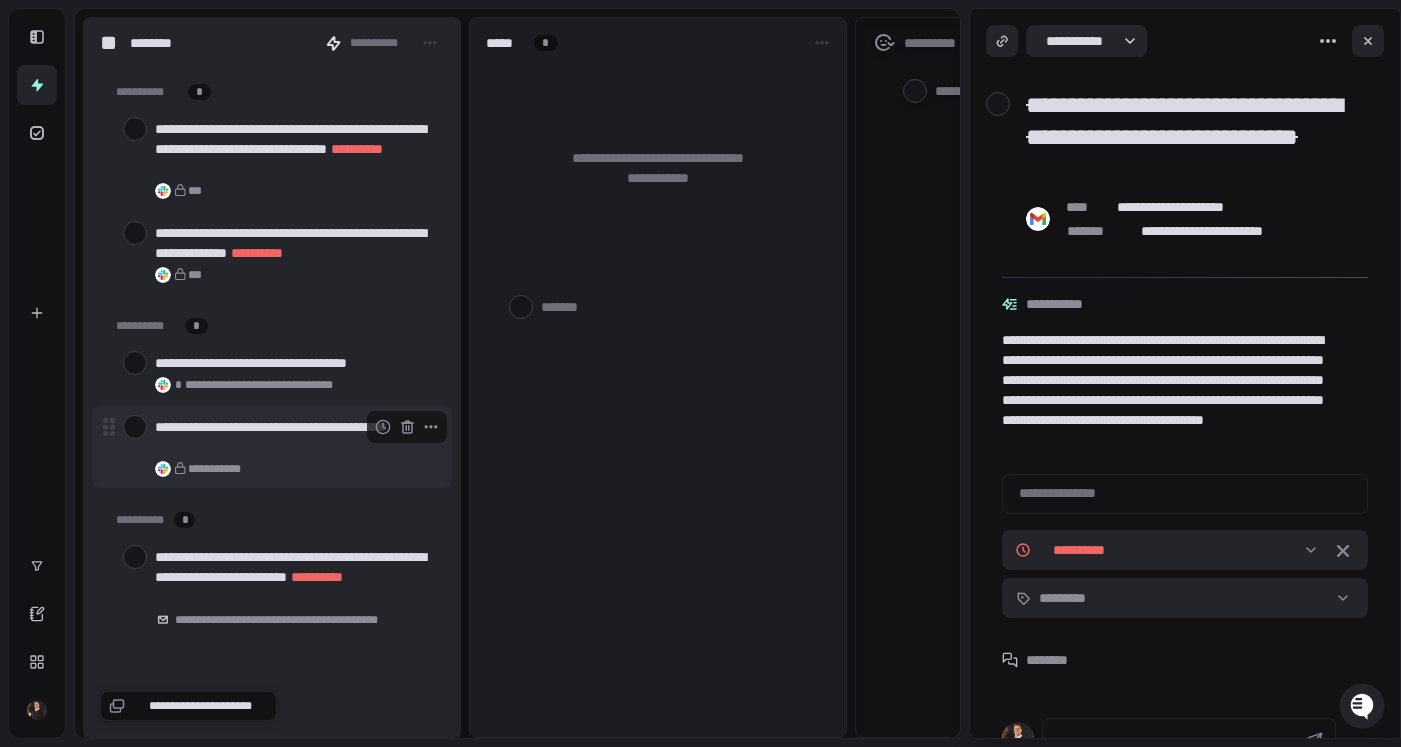 click at bounding box center [135, 427] 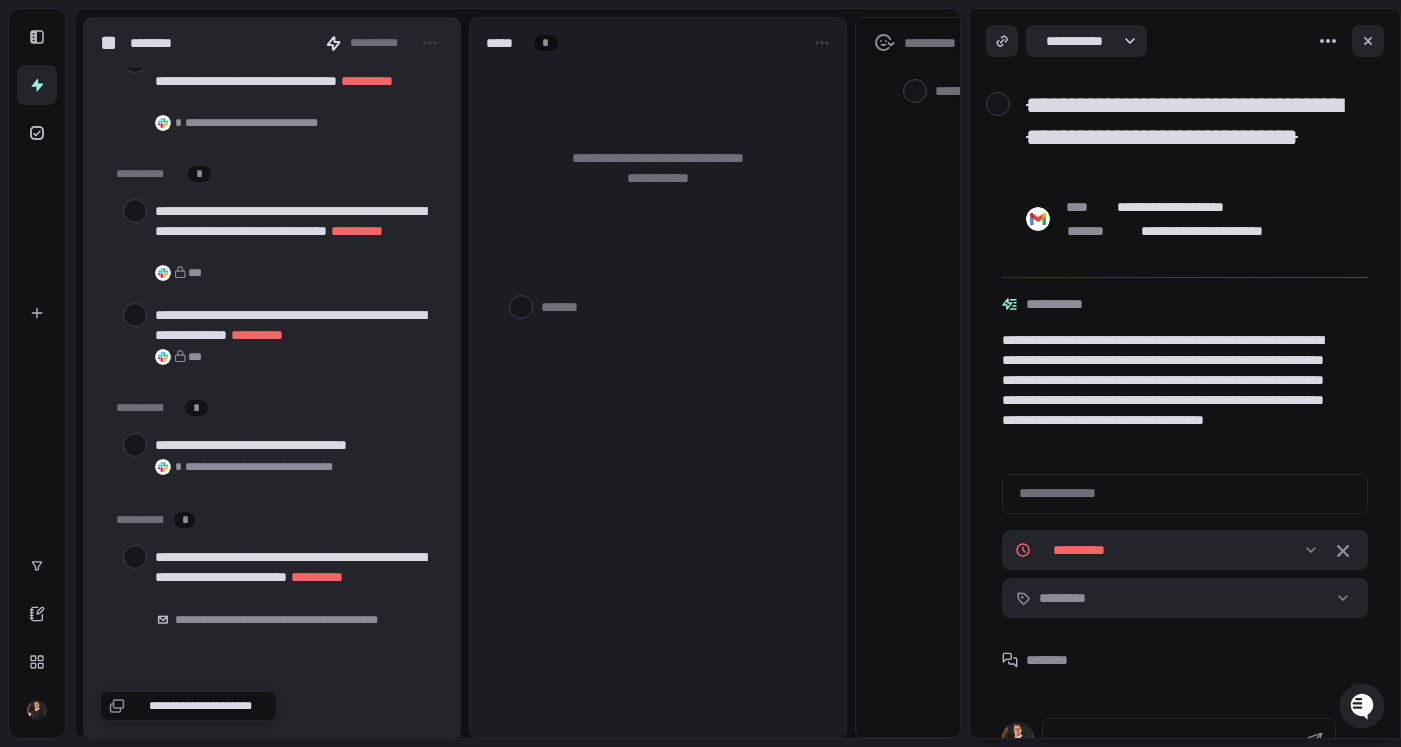 scroll, scrollTop: 9155, scrollLeft: 0, axis: vertical 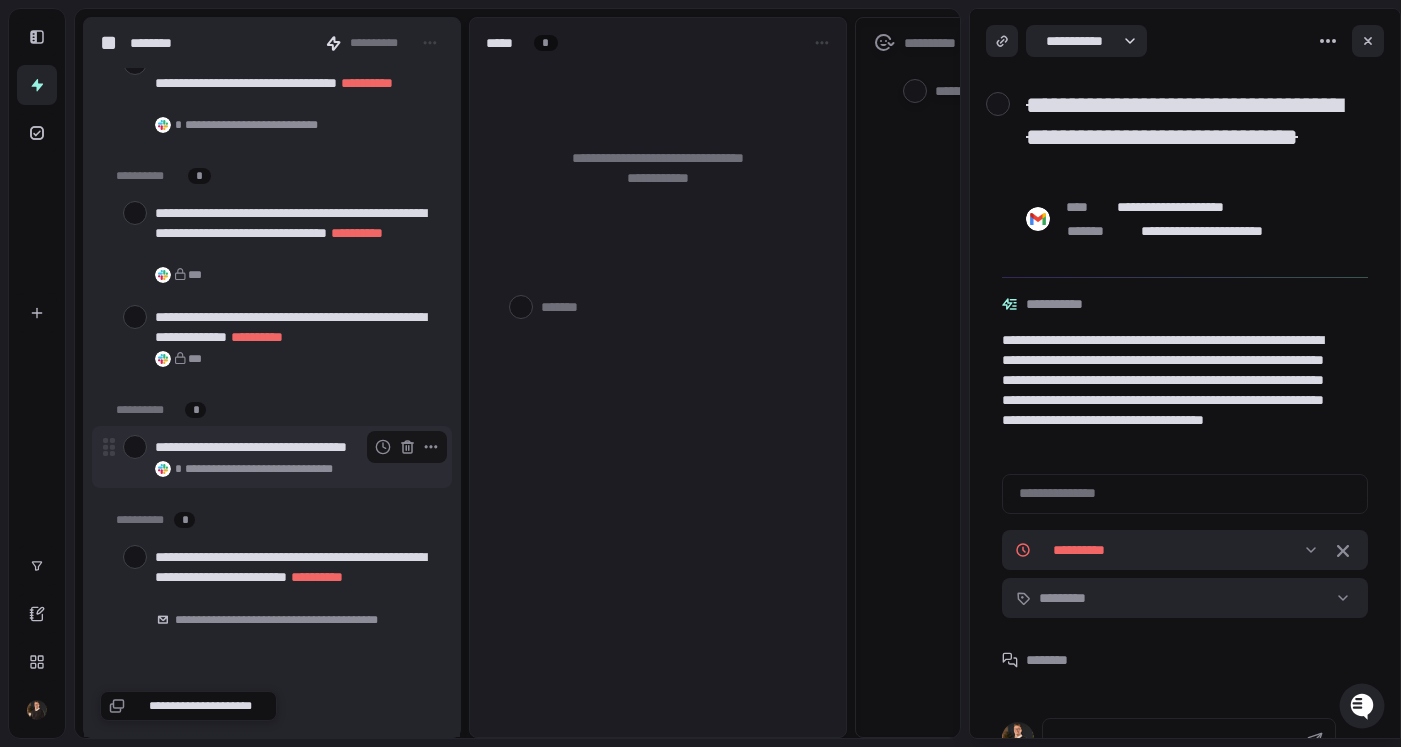 click at bounding box center (135, 447) 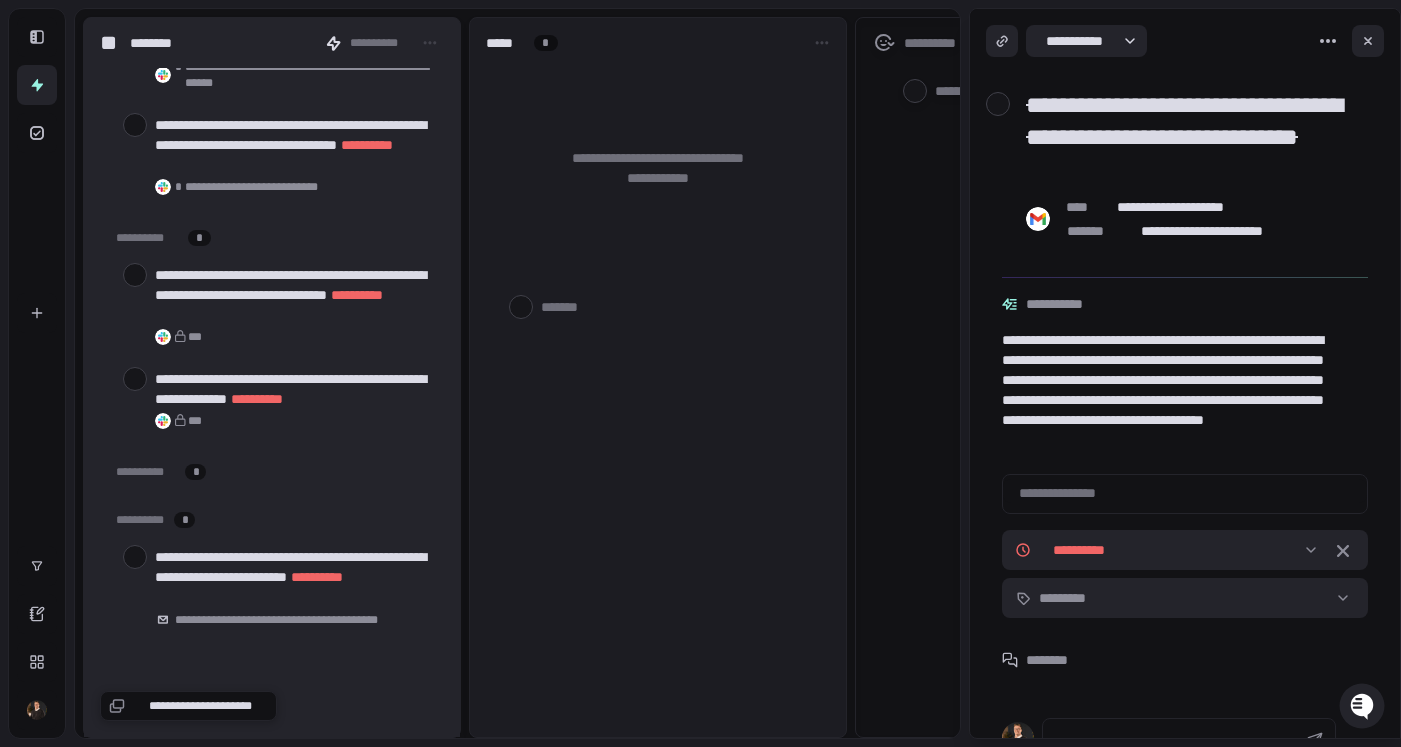 scroll, scrollTop: 9045, scrollLeft: 0, axis: vertical 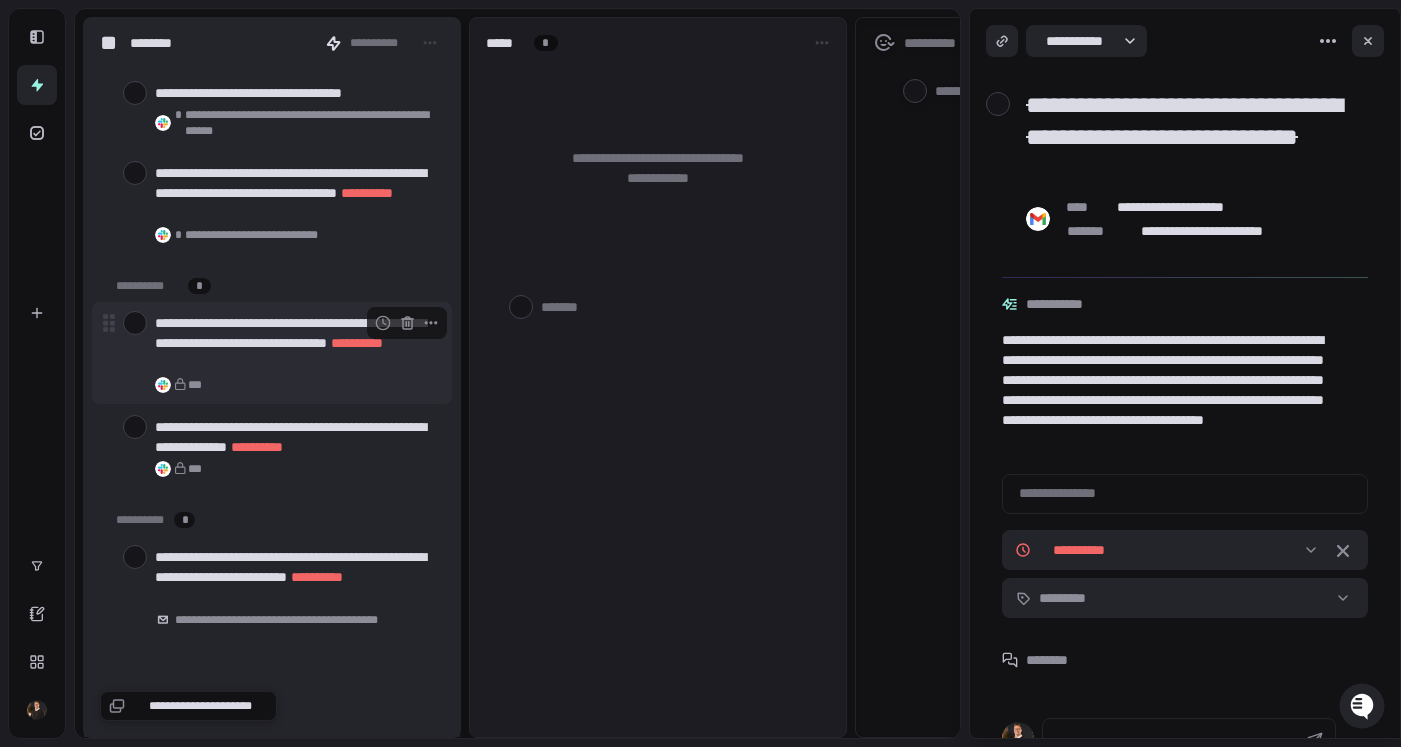 click at bounding box center (135, 323) 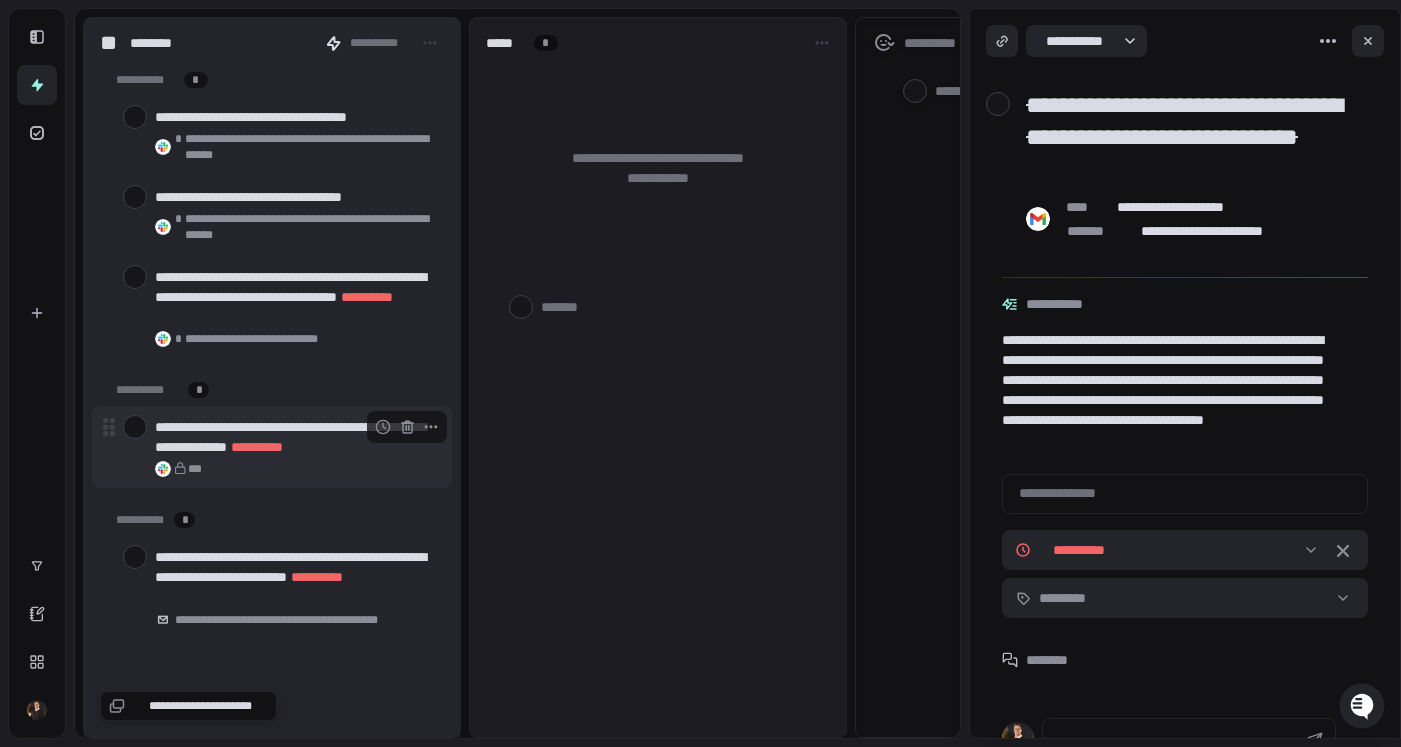 click at bounding box center (135, 427) 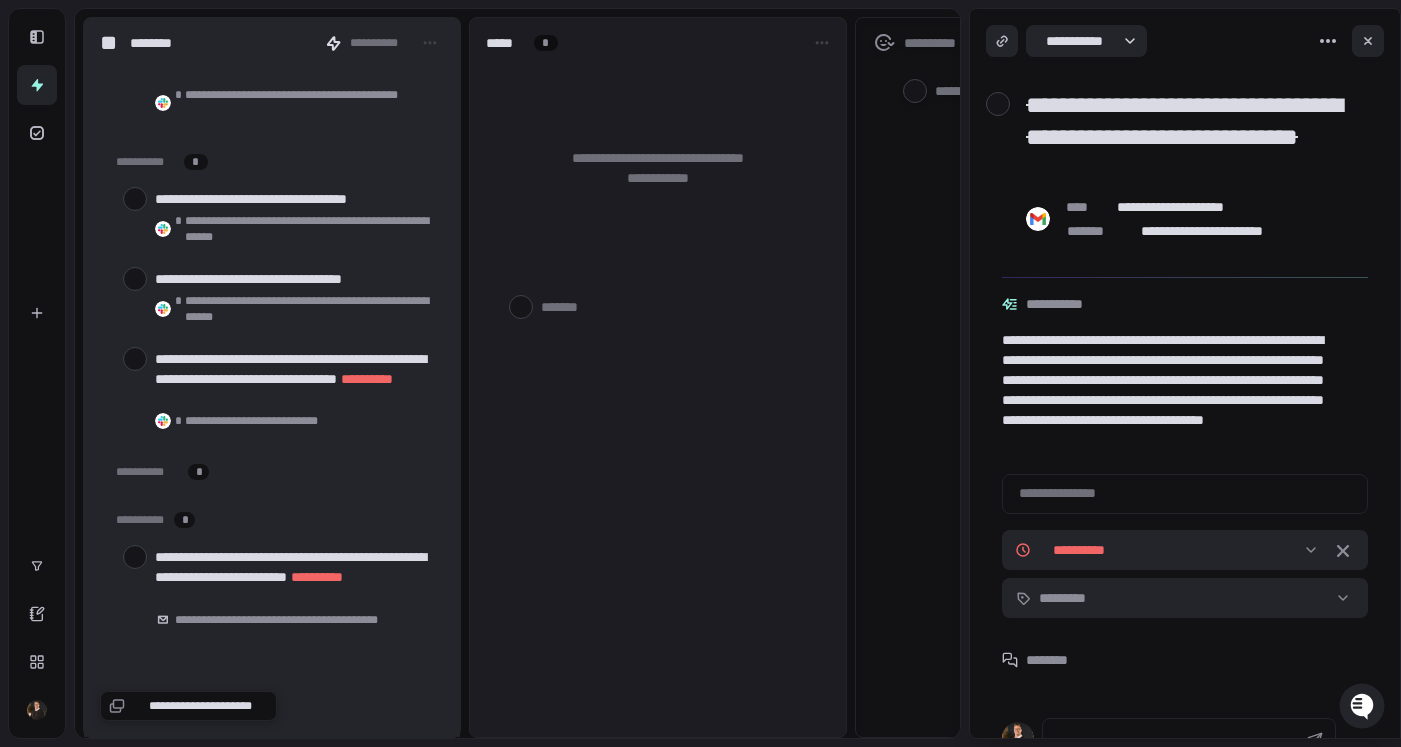 scroll, scrollTop: 8811, scrollLeft: 0, axis: vertical 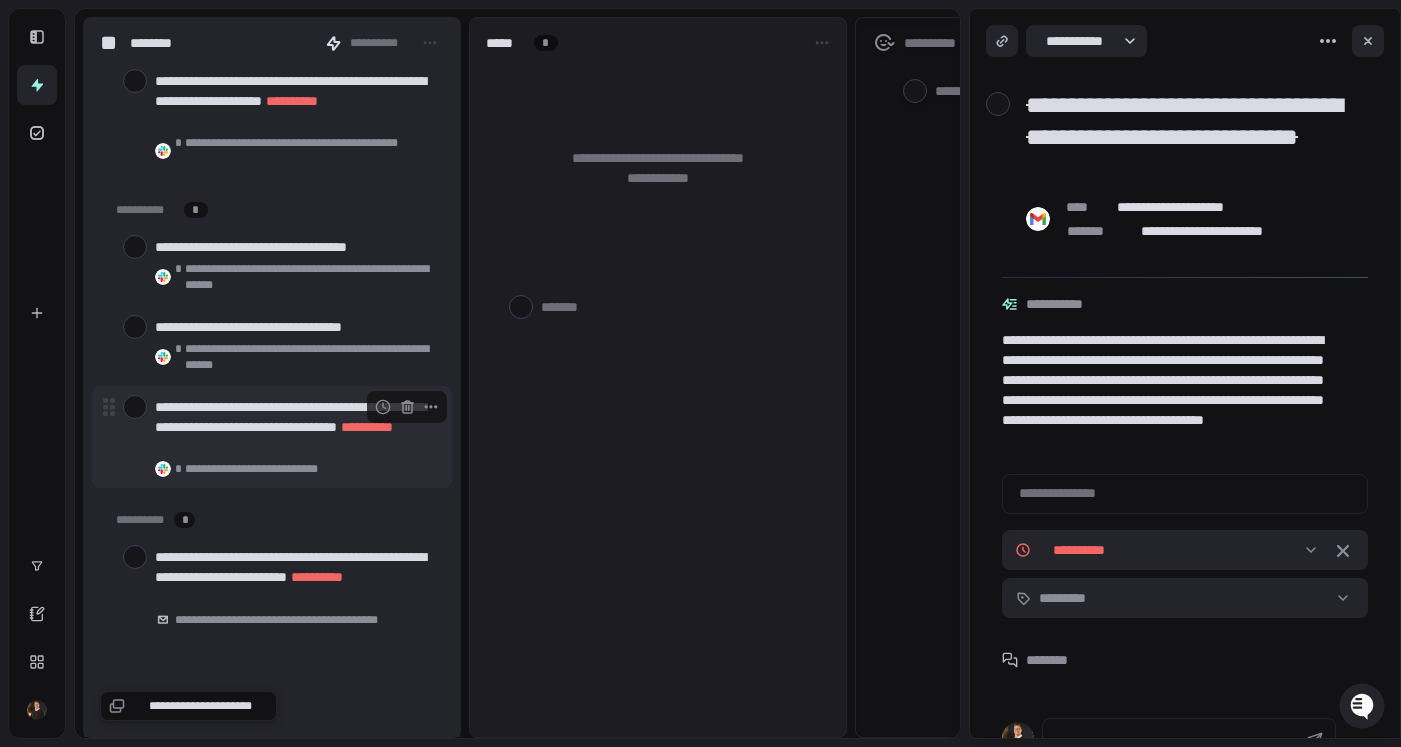 click at bounding box center [135, 407] 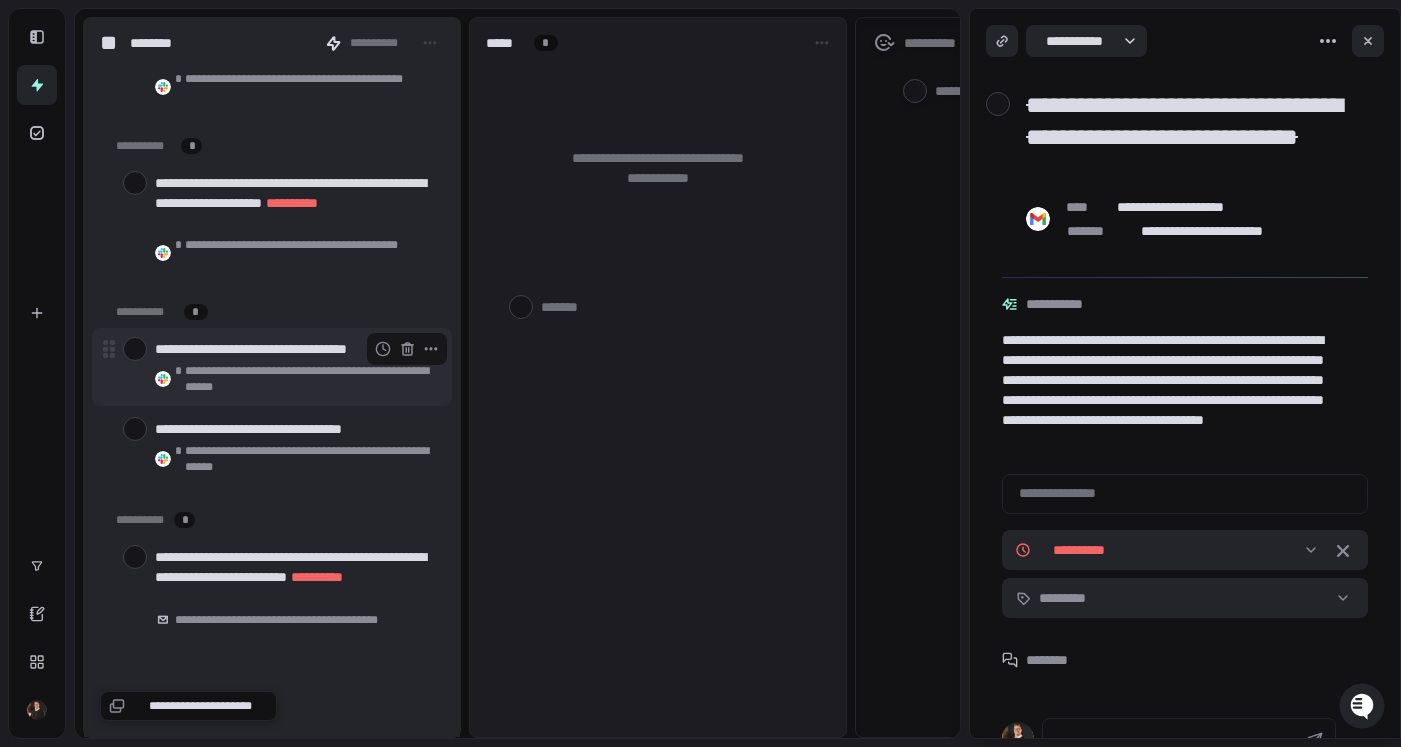 scroll, scrollTop: 8707, scrollLeft: 0, axis: vertical 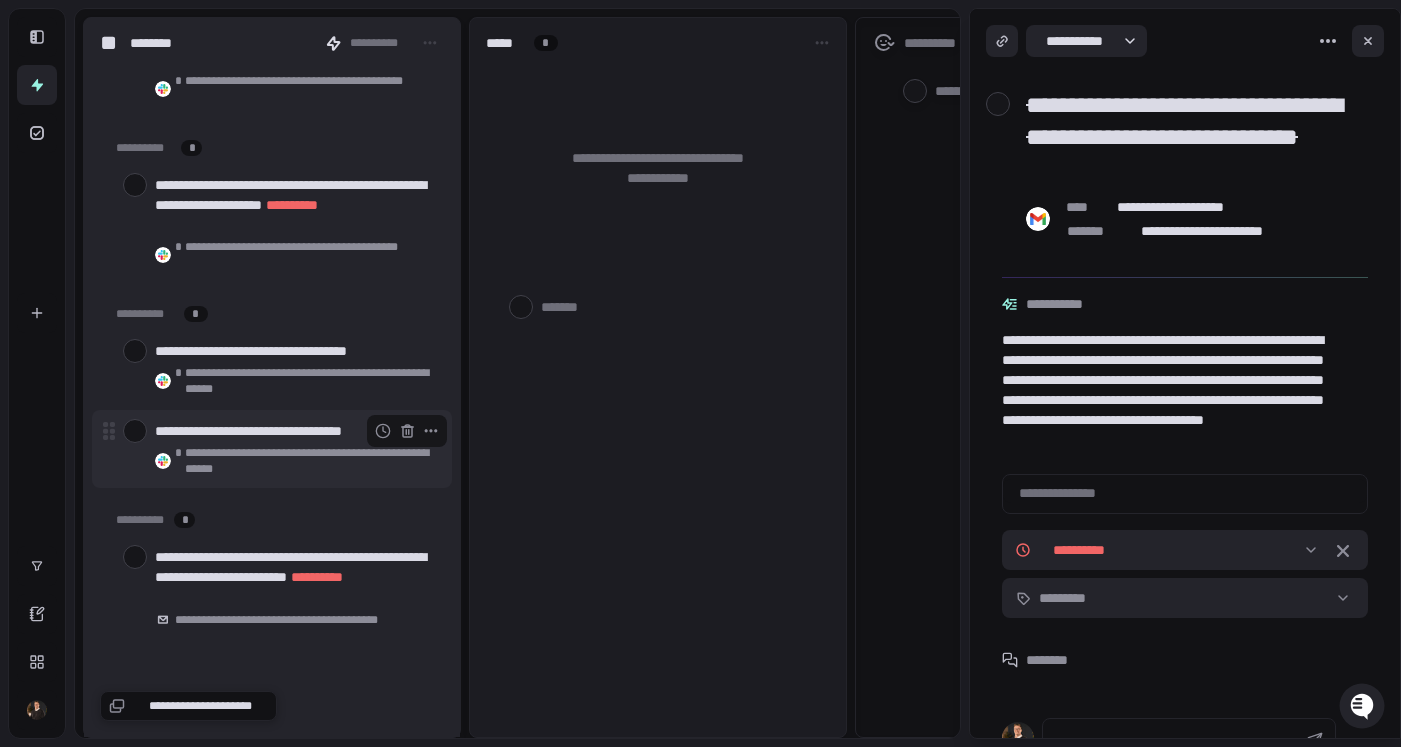click at bounding box center (135, 431) 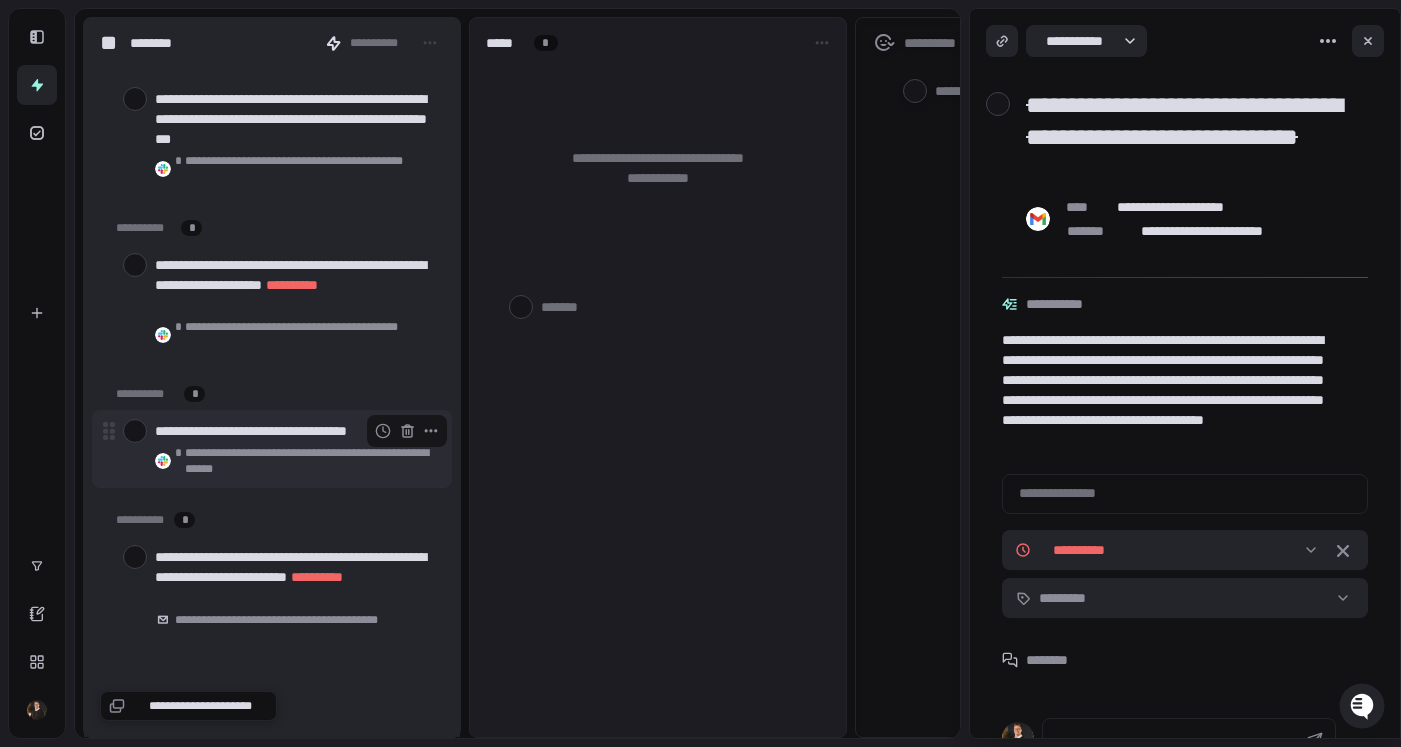 click at bounding box center [135, 431] 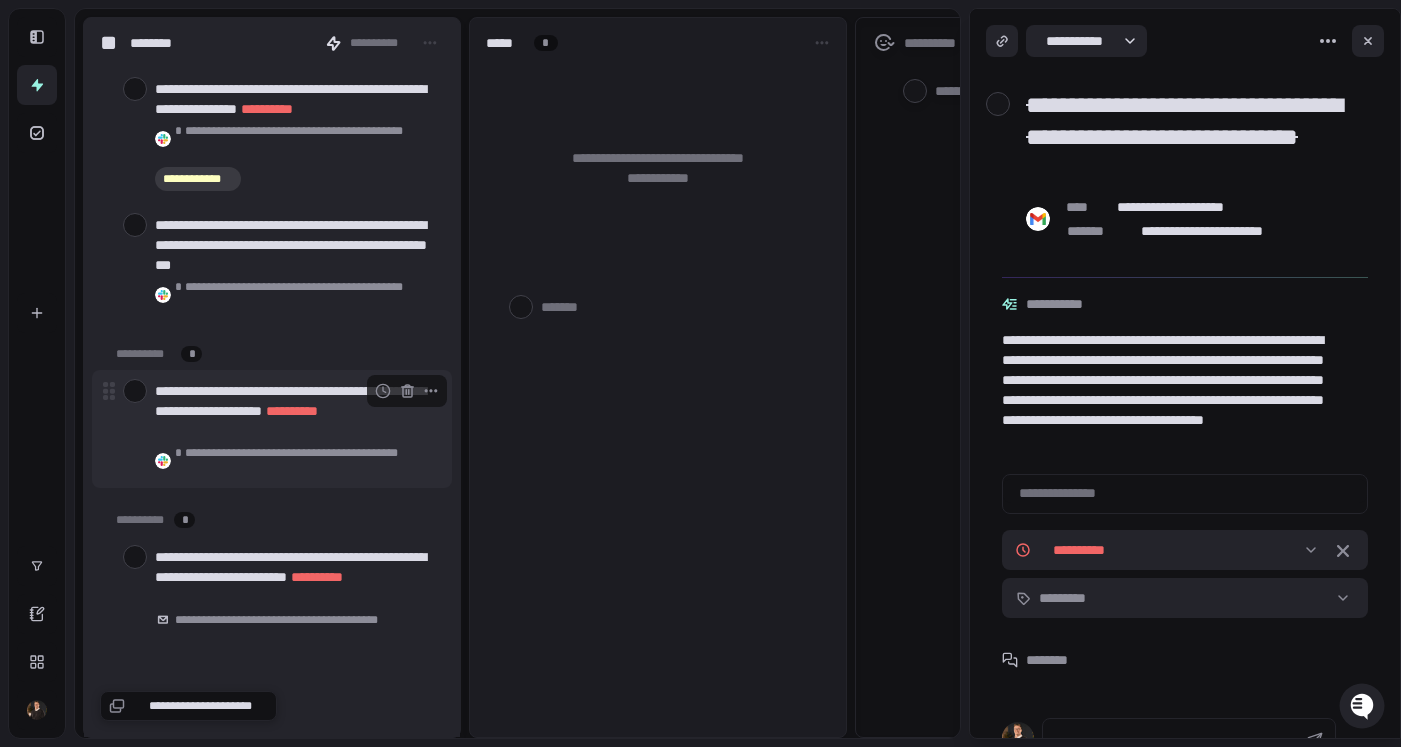 scroll, scrollTop: 8501, scrollLeft: 0, axis: vertical 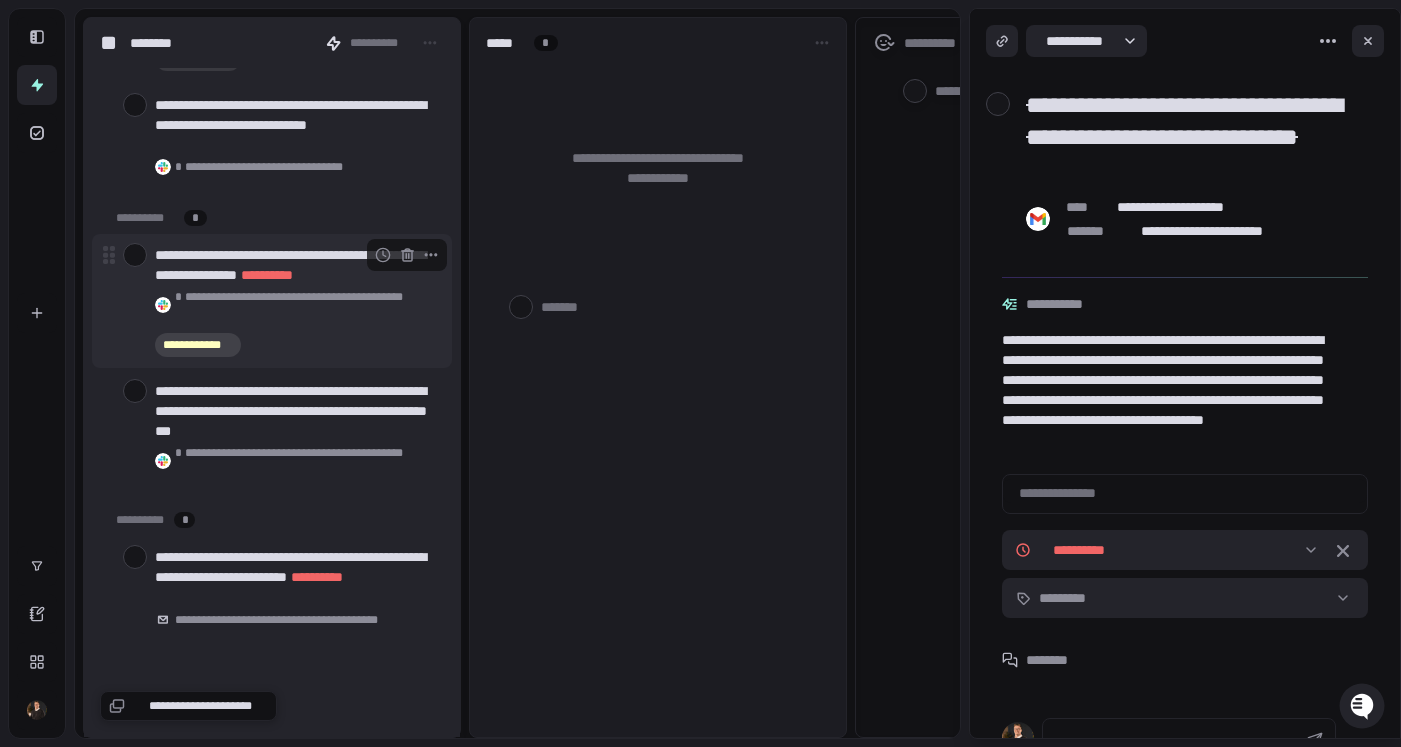 click at bounding box center [135, 255] 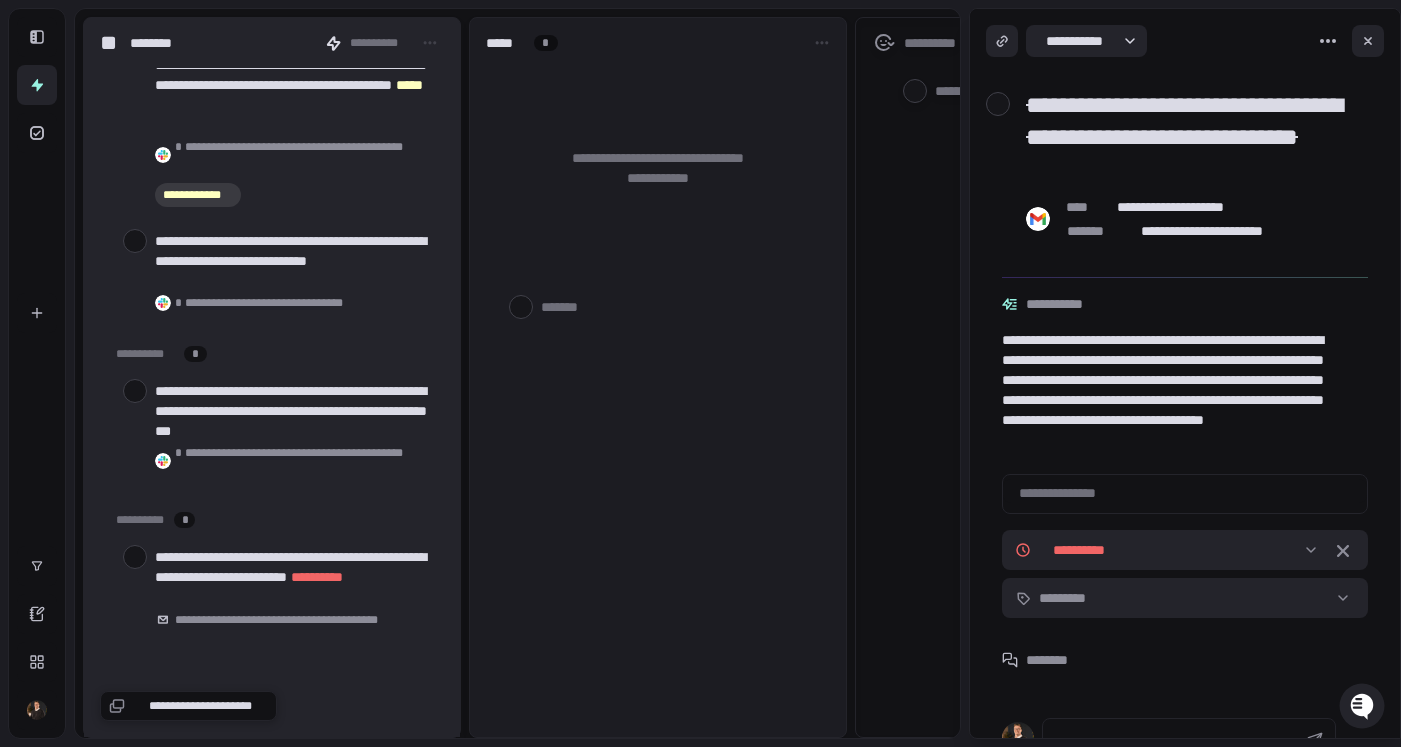 scroll, scrollTop: 8199, scrollLeft: 0, axis: vertical 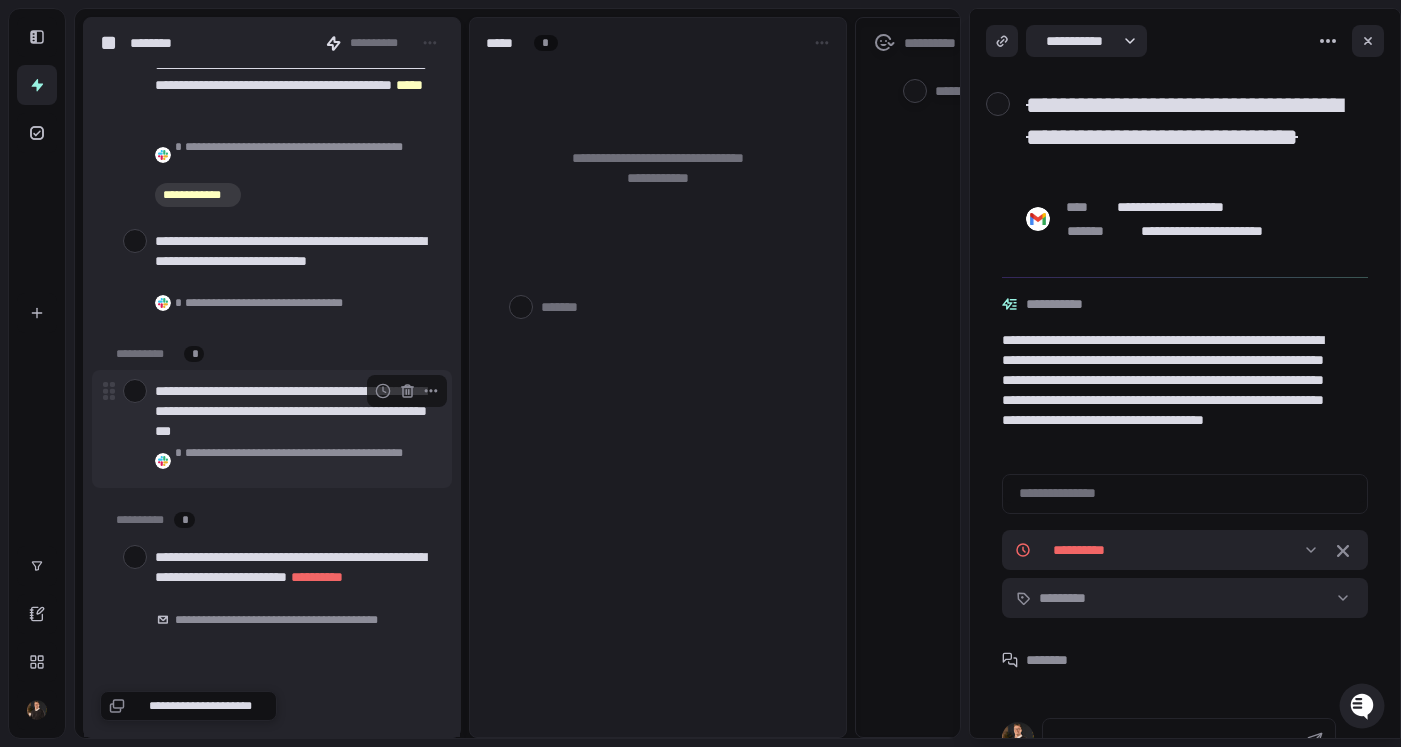 click at bounding box center (135, 391) 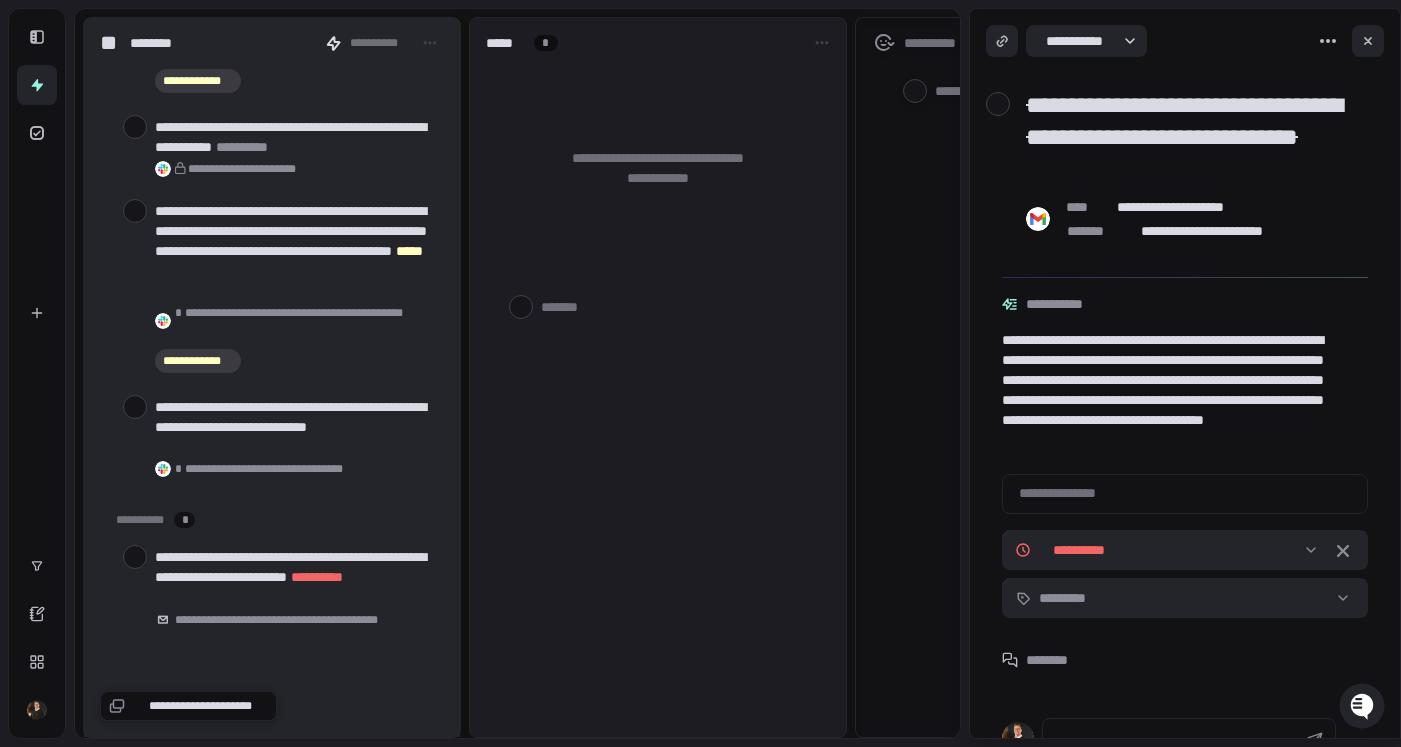 scroll, scrollTop: 7964, scrollLeft: 0, axis: vertical 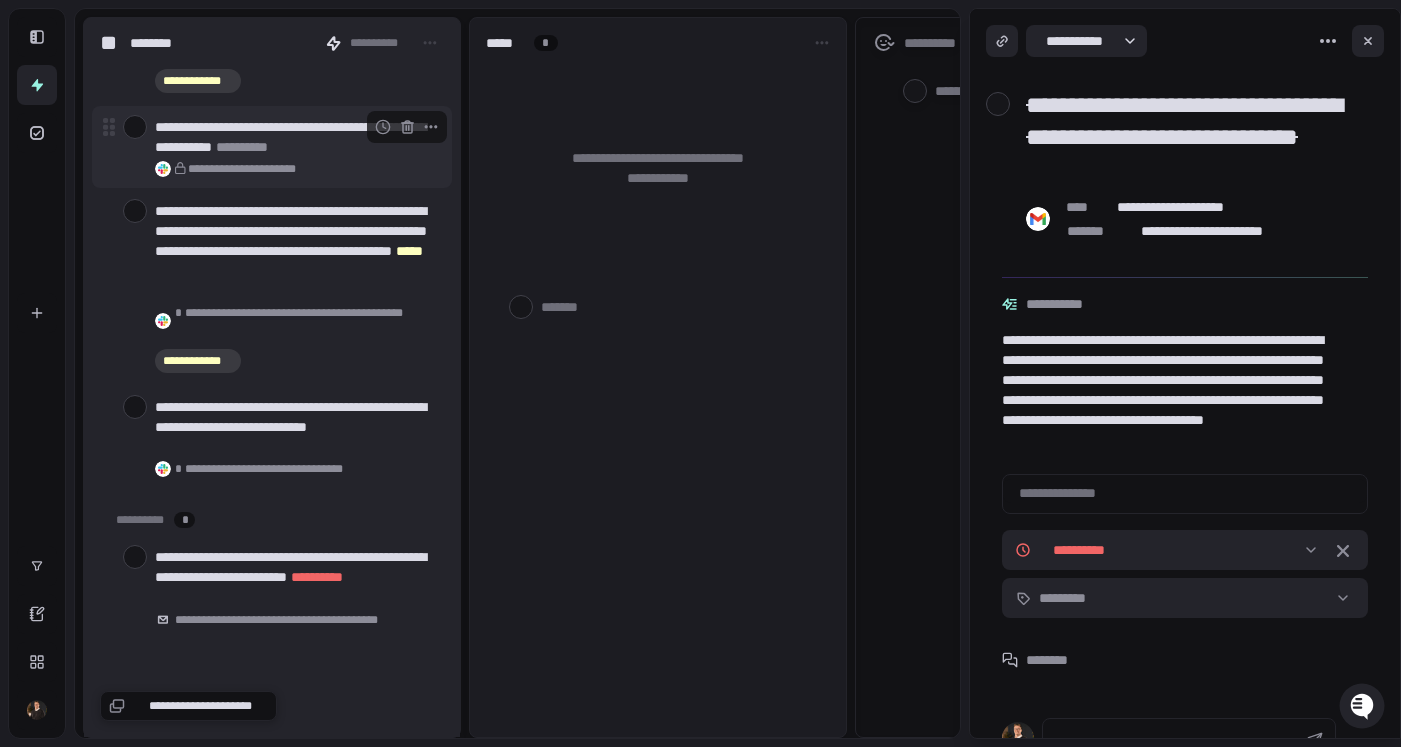 click at bounding box center [135, 127] 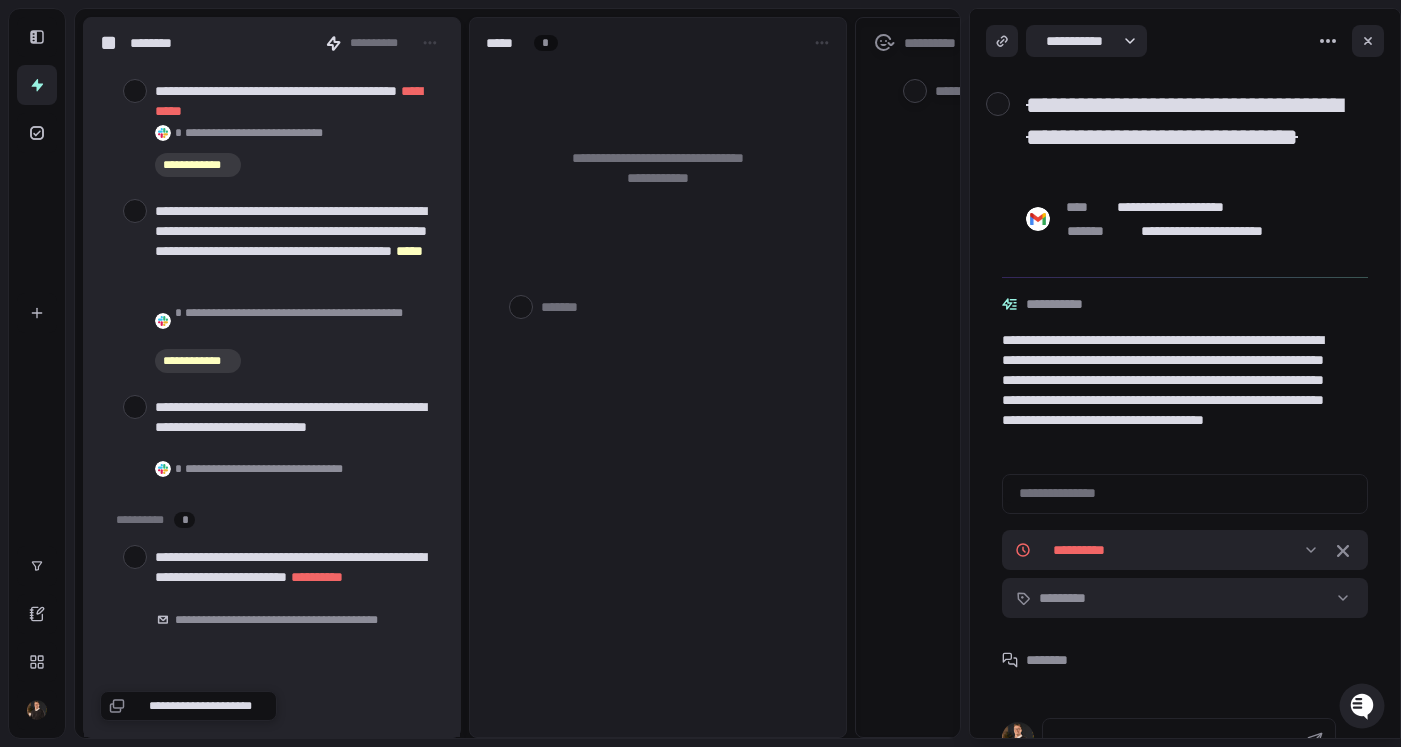 scroll, scrollTop: 7949, scrollLeft: 0, axis: vertical 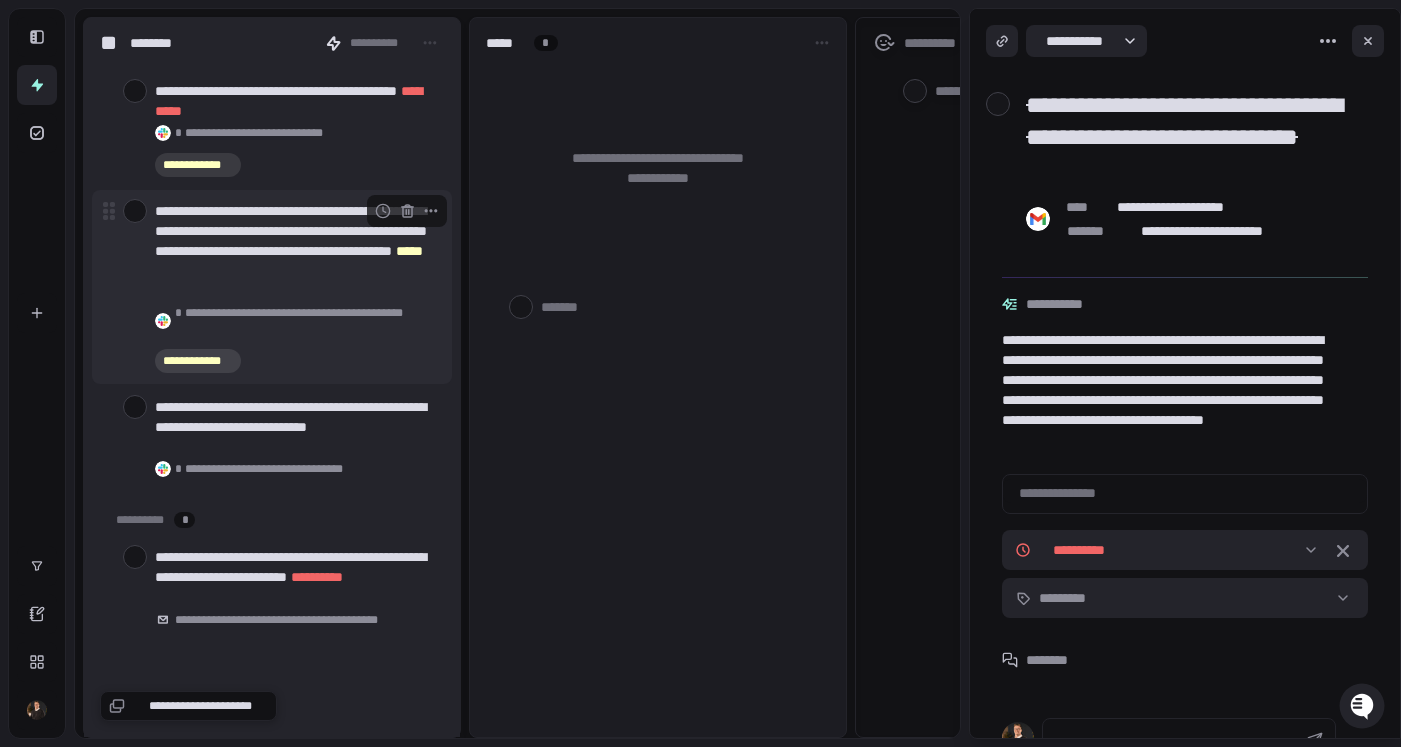 click at bounding box center [135, 211] 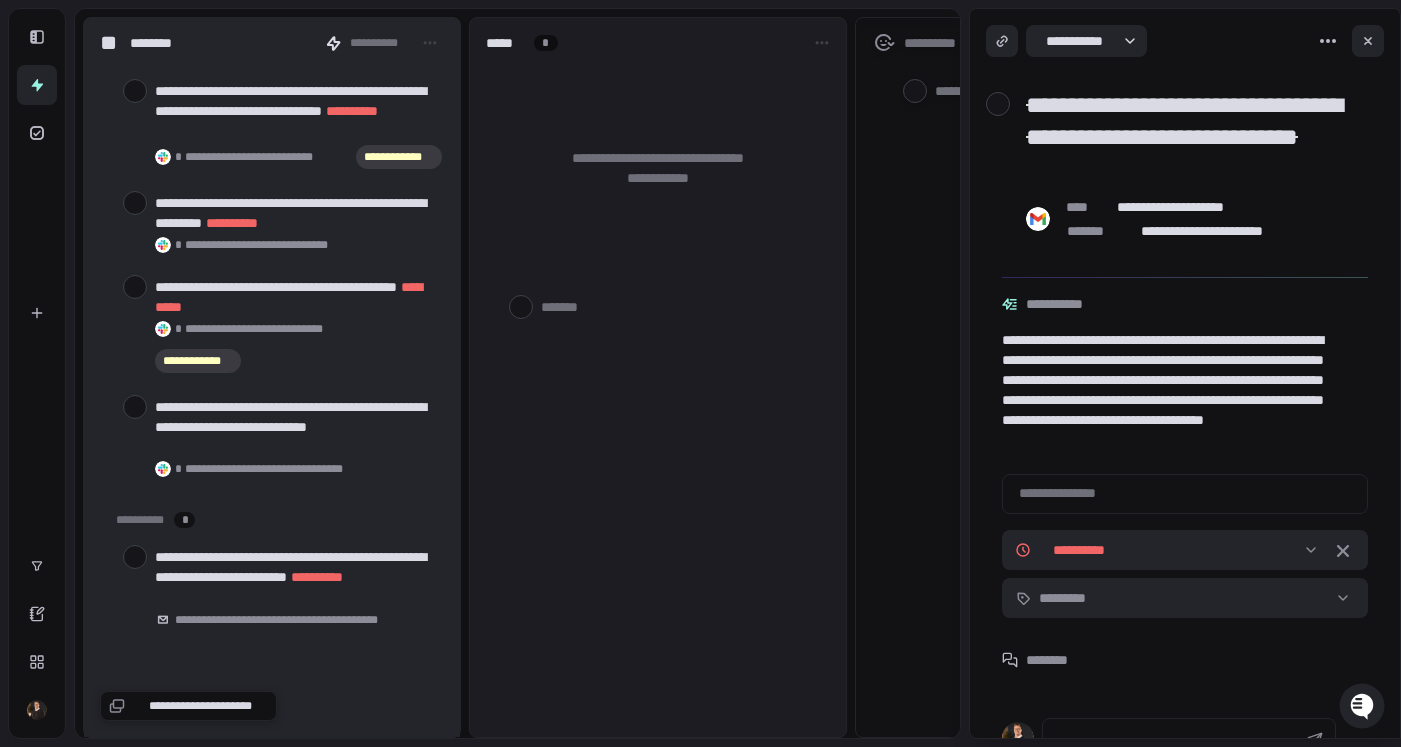 scroll, scrollTop: 7753, scrollLeft: 0, axis: vertical 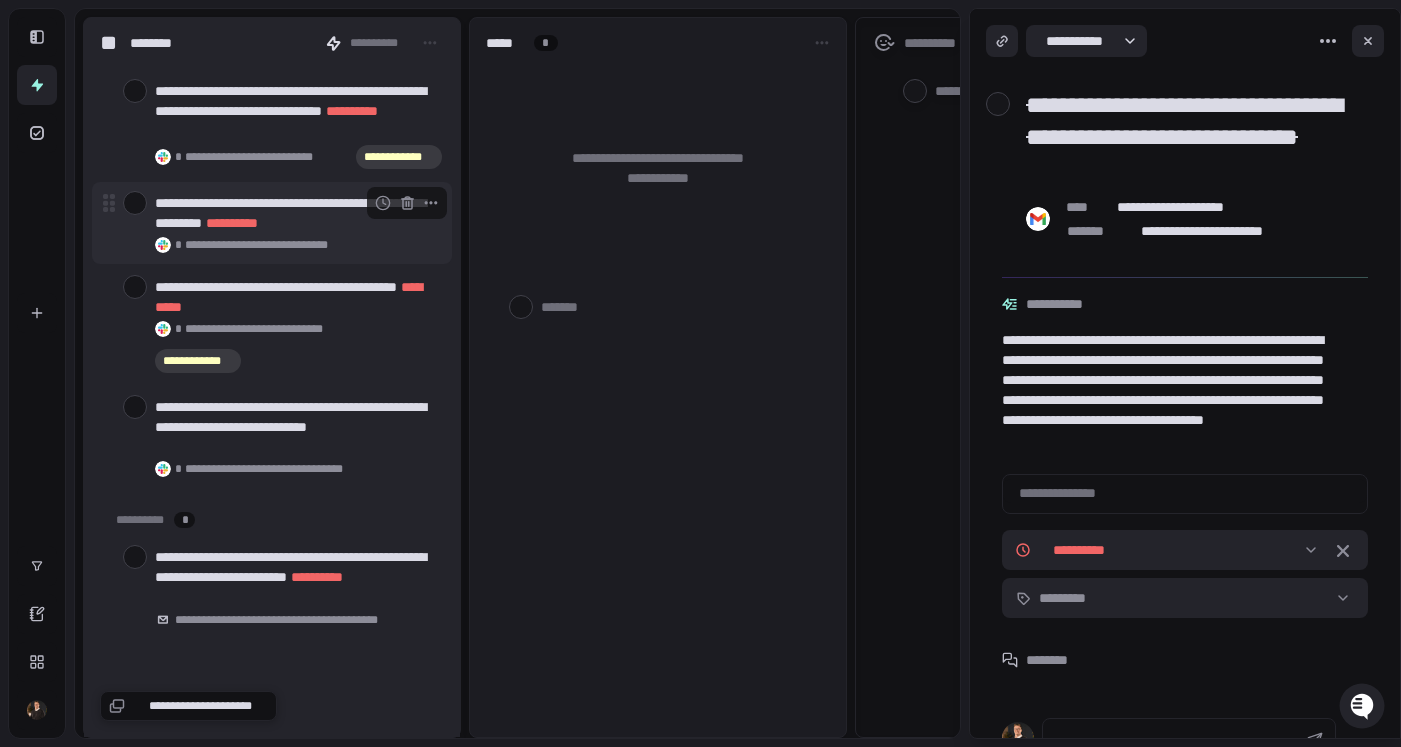 click at bounding box center [135, 203] 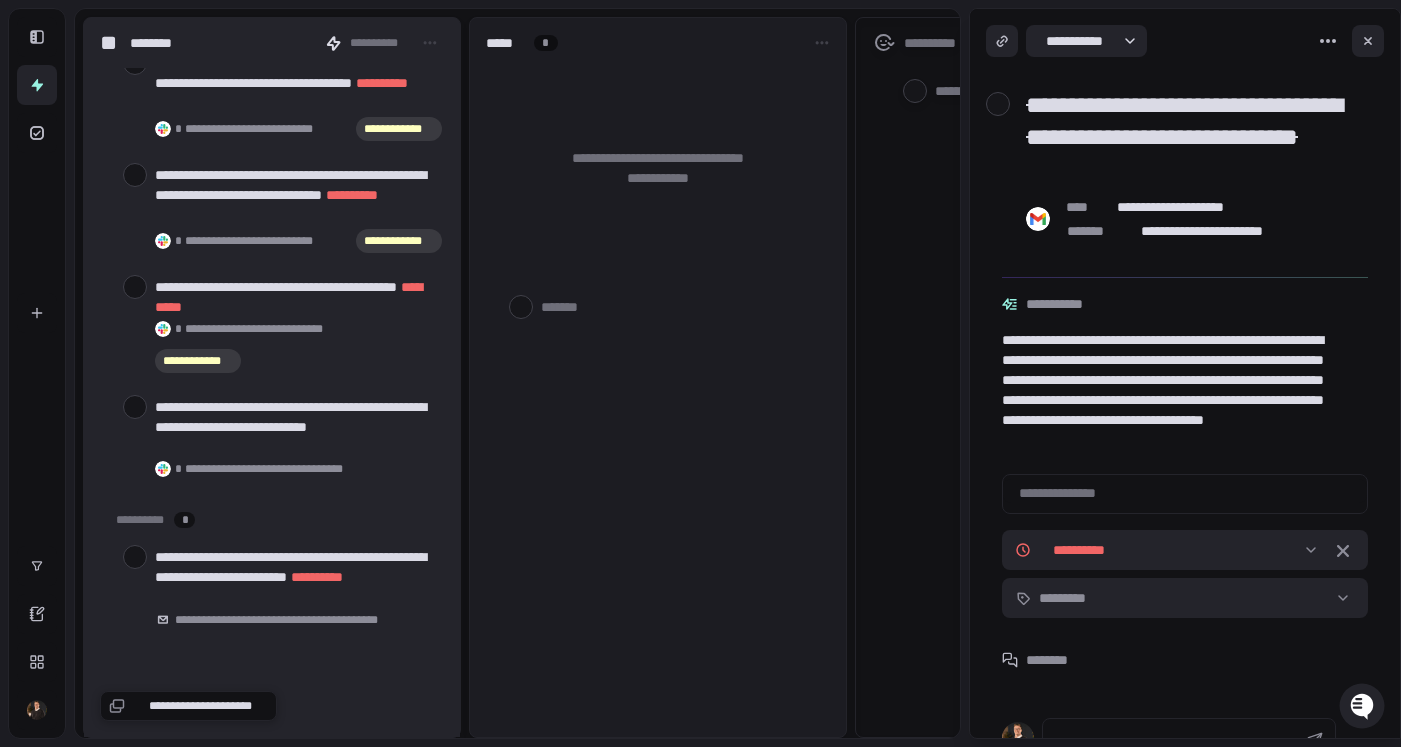 scroll, scrollTop: 7669, scrollLeft: 0, axis: vertical 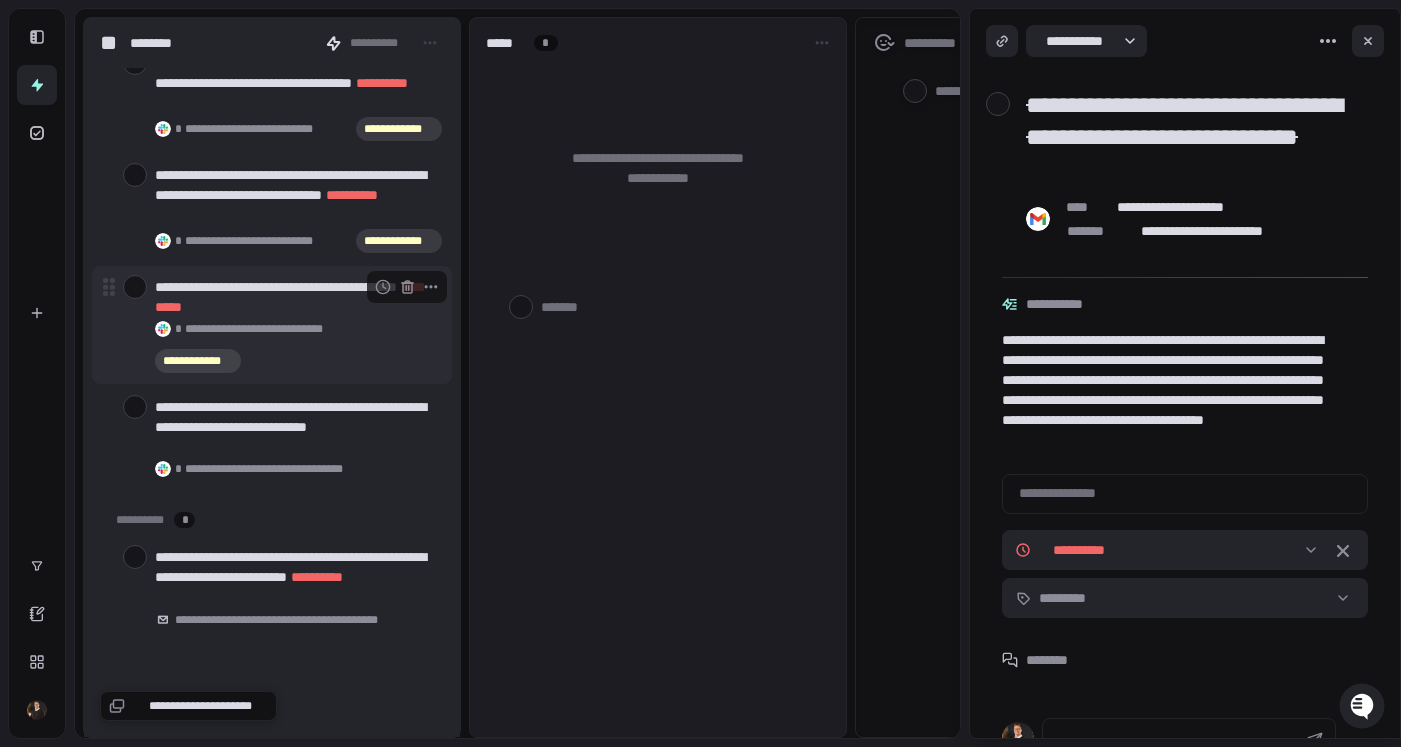 click at bounding box center [135, 287] 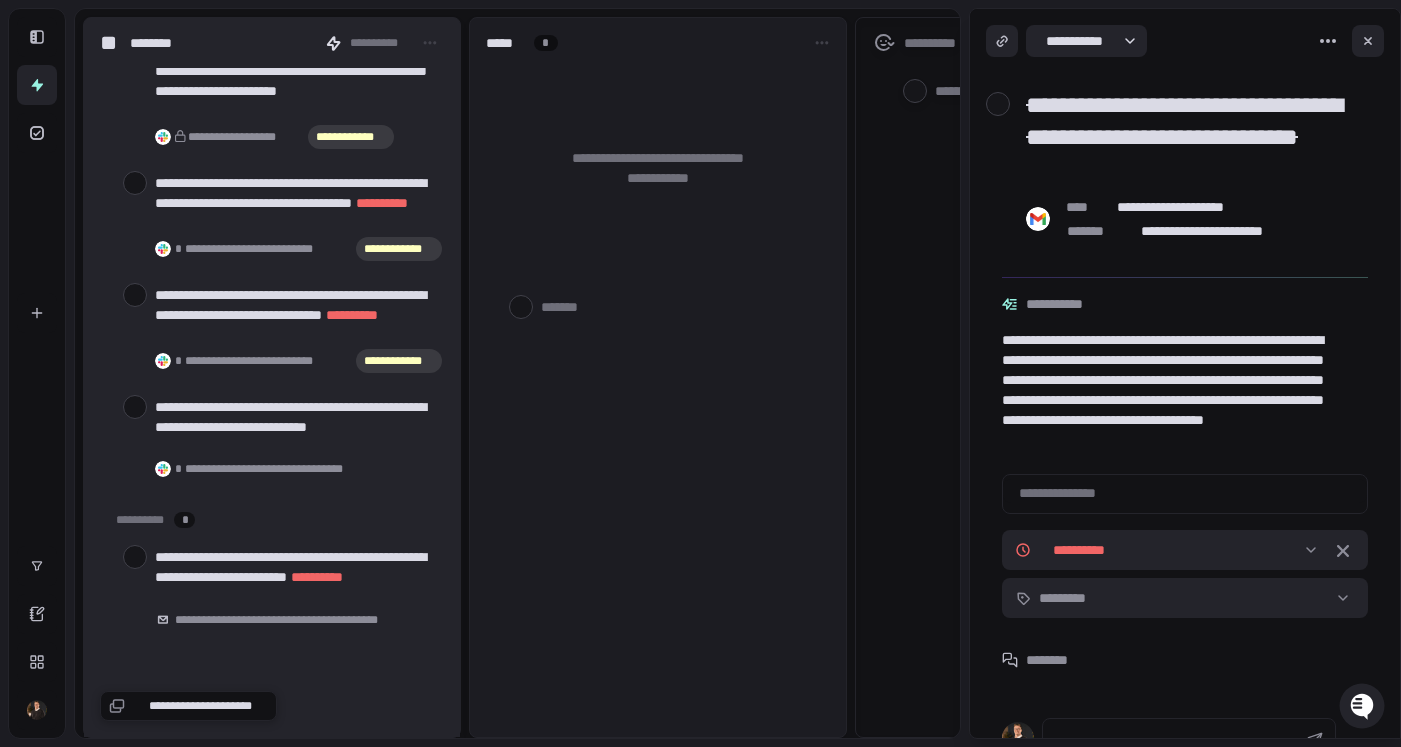 scroll, scrollTop: 7549, scrollLeft: 0, axis: vertical 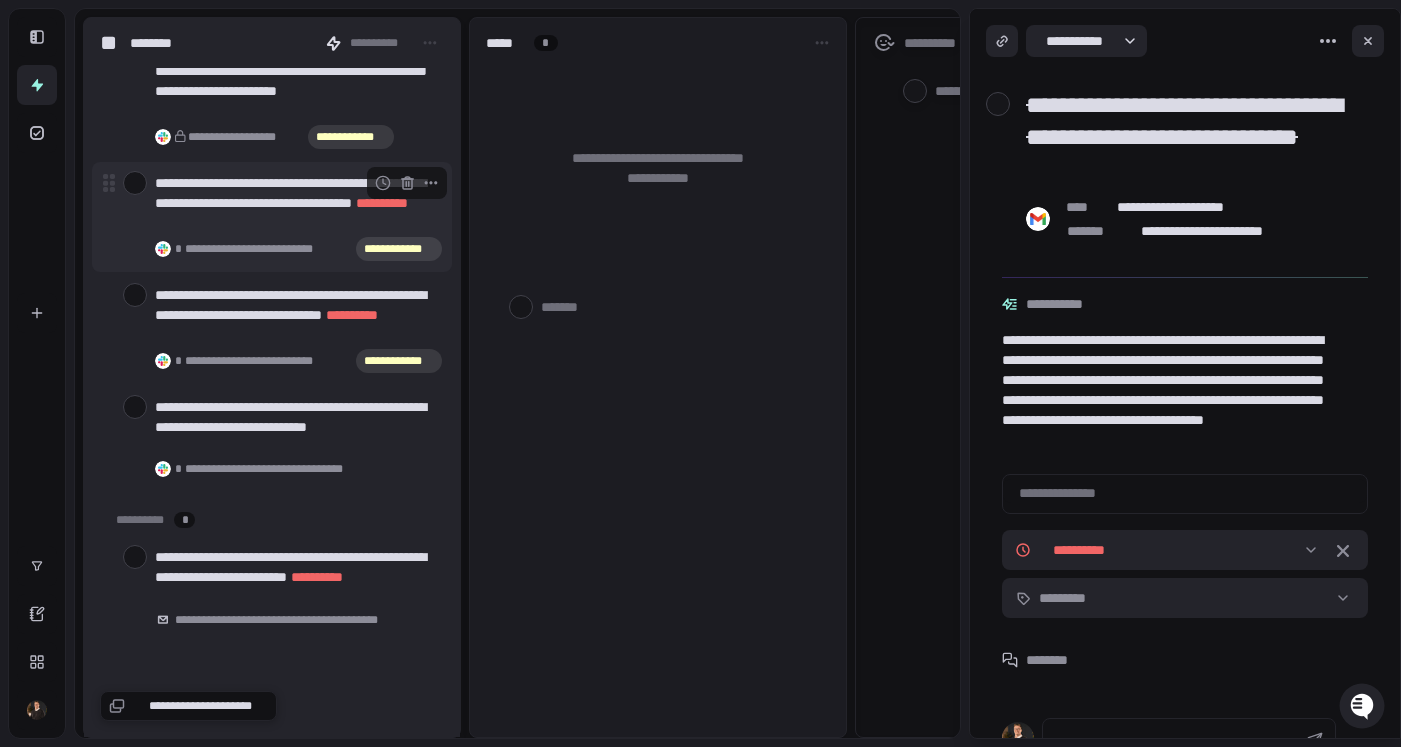 click at bounding box center (135, 183) 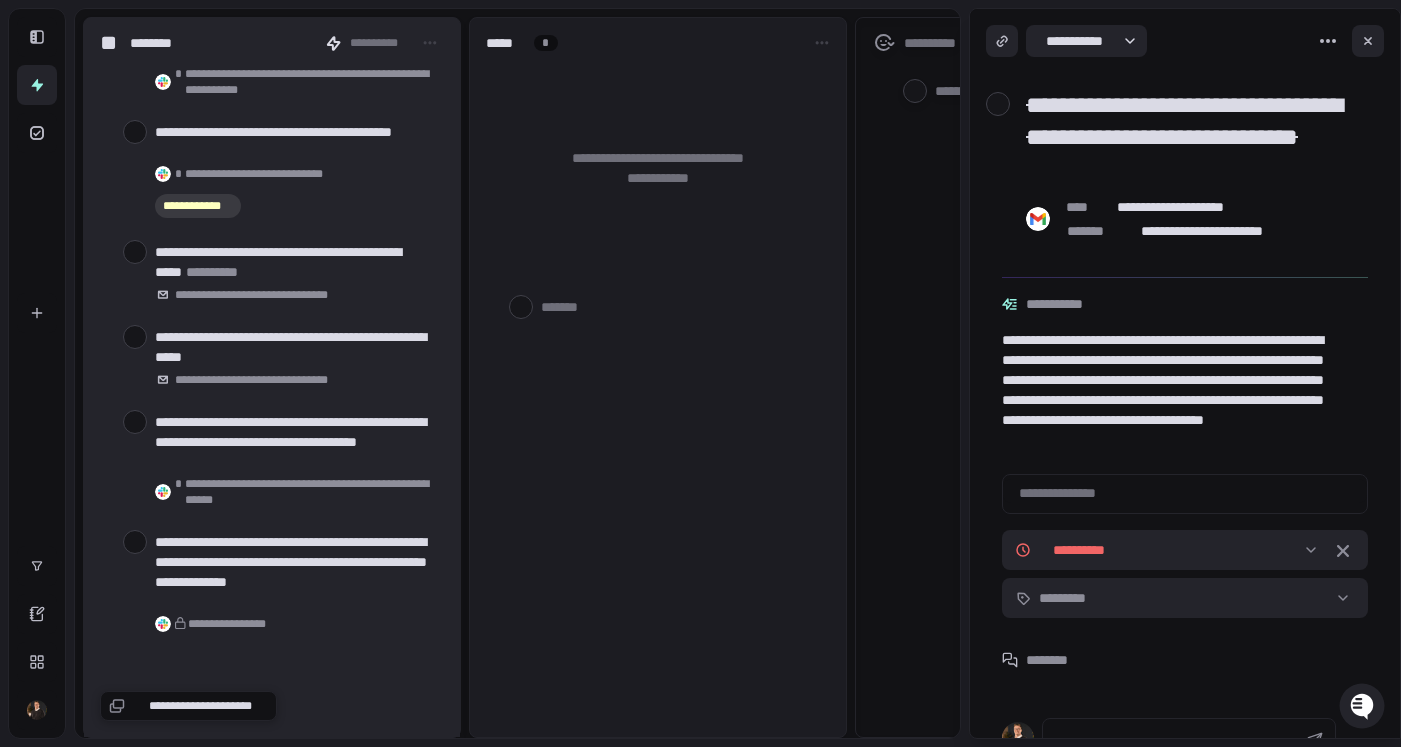 scroll, scrollTop: 0, scrollLeft: 0, axis: both 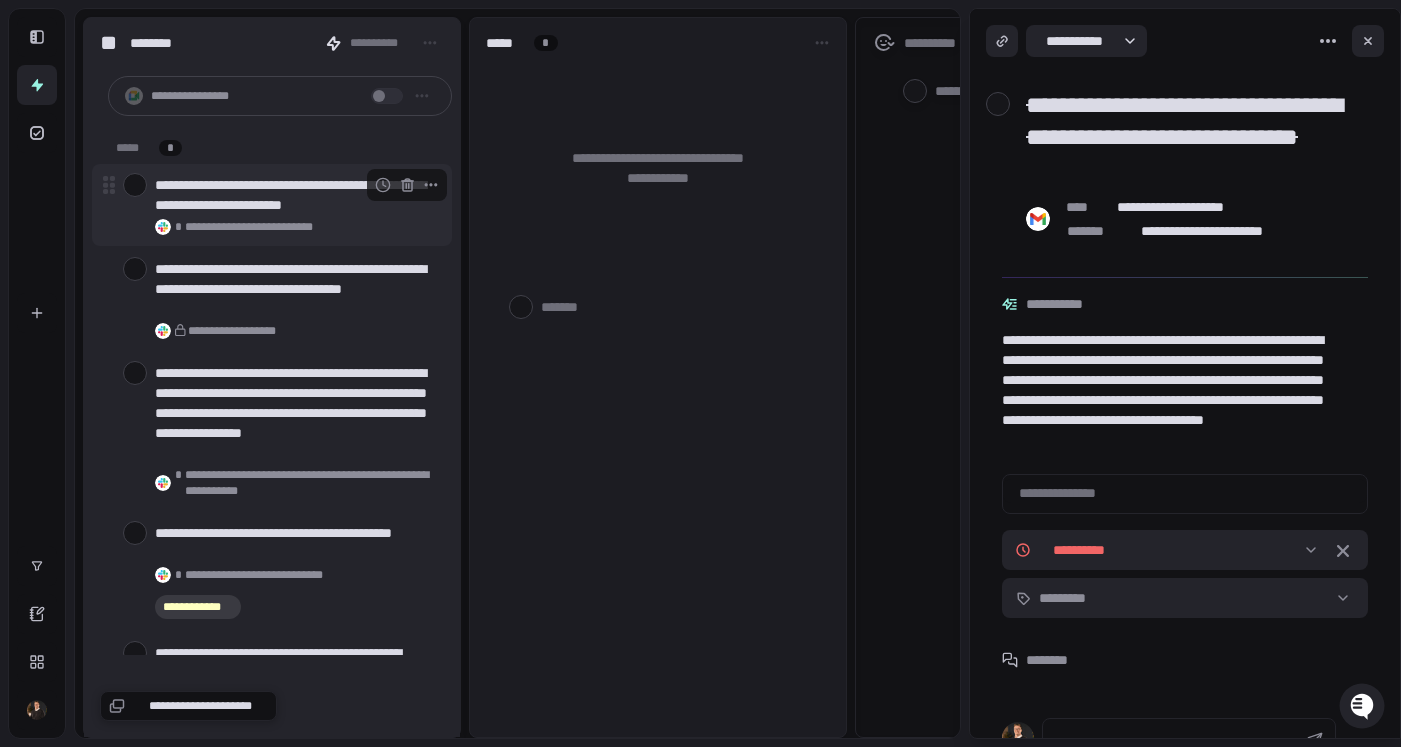 click at bounding box center (135, 185) 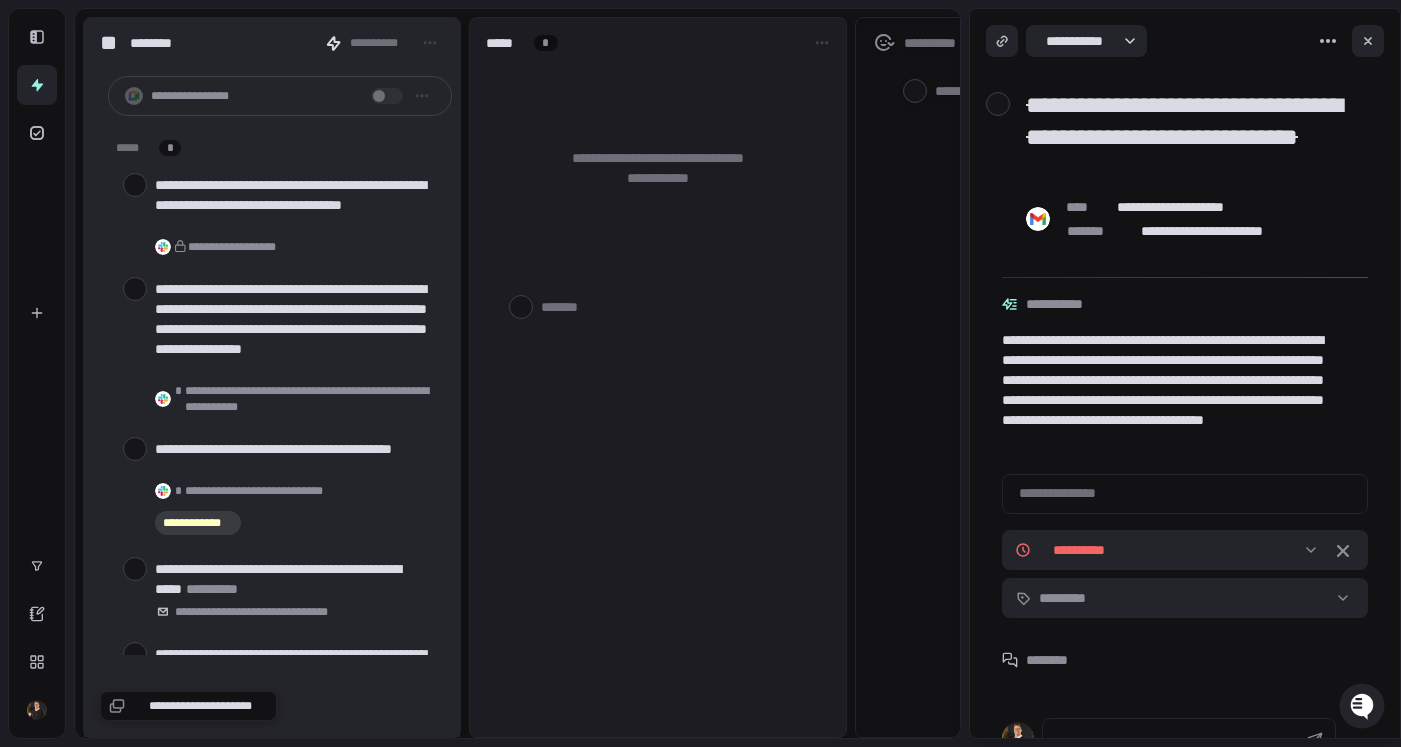 click at bounding box center (135, 185) 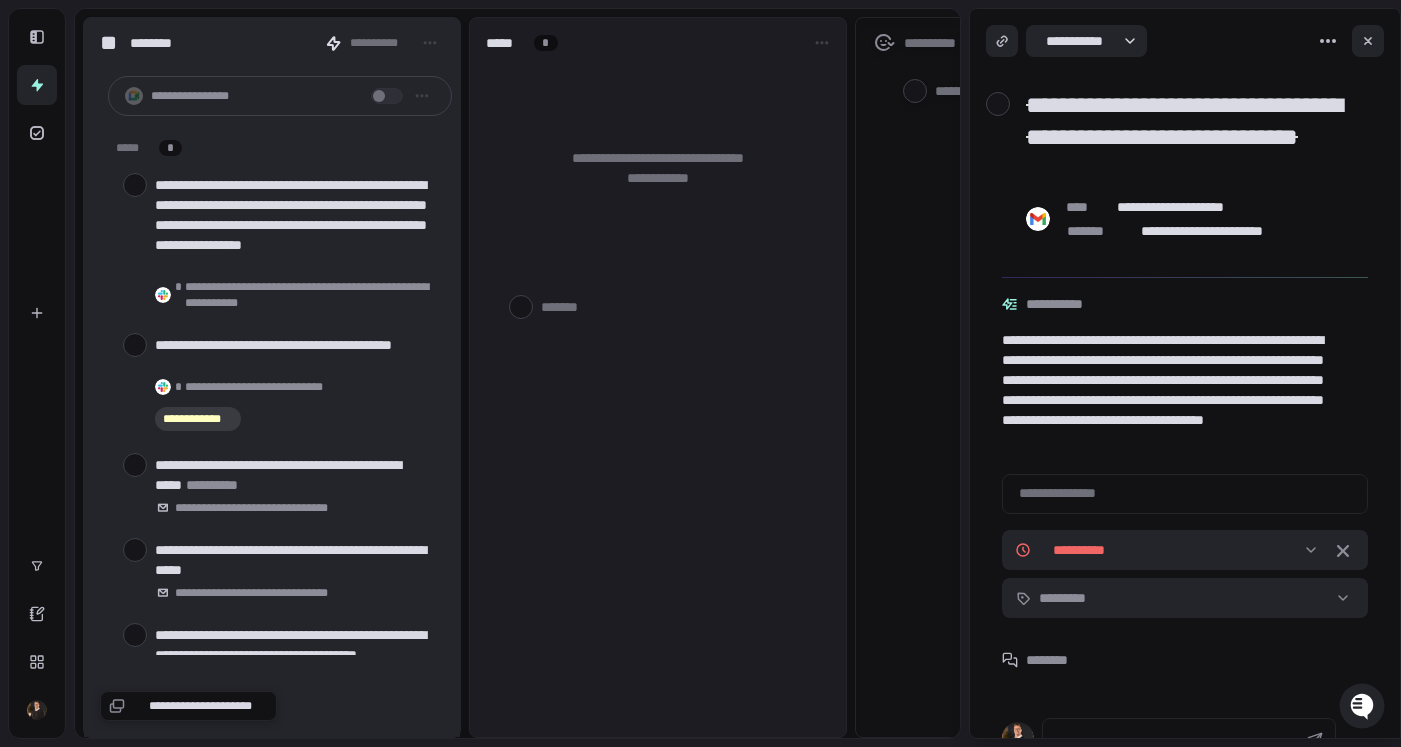 click at bounding box center [135, 185] 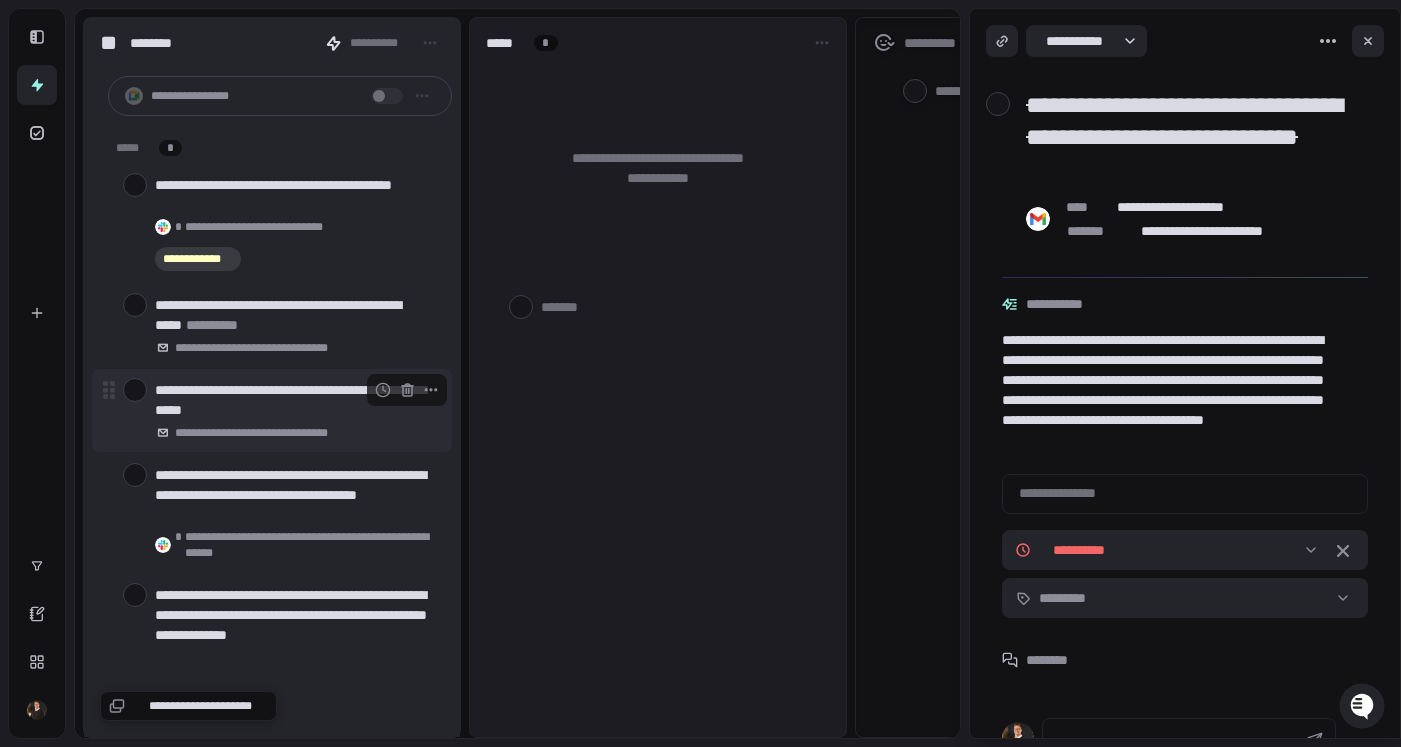 click at bounding box center (135, 390) 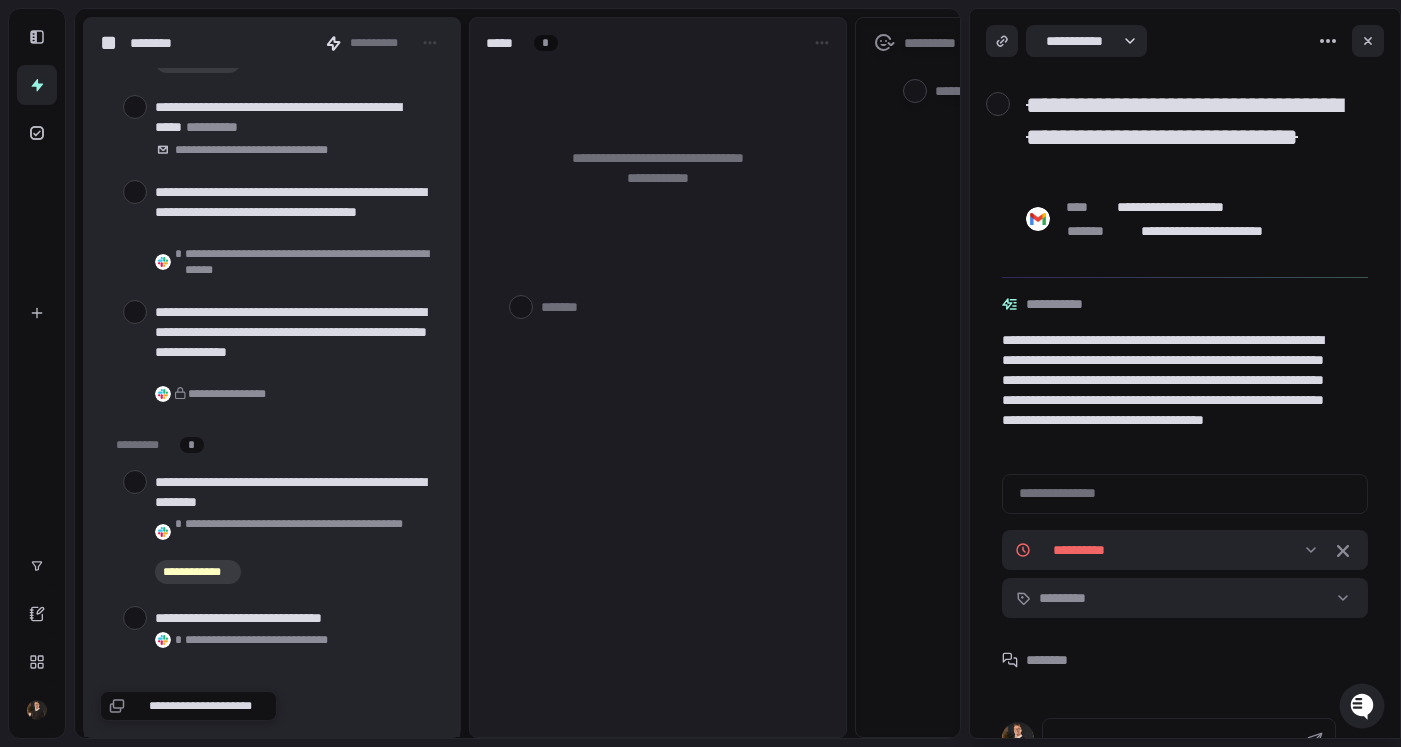 scroll, scrollTop: 200, scrollLeft: 0, axis: vertical 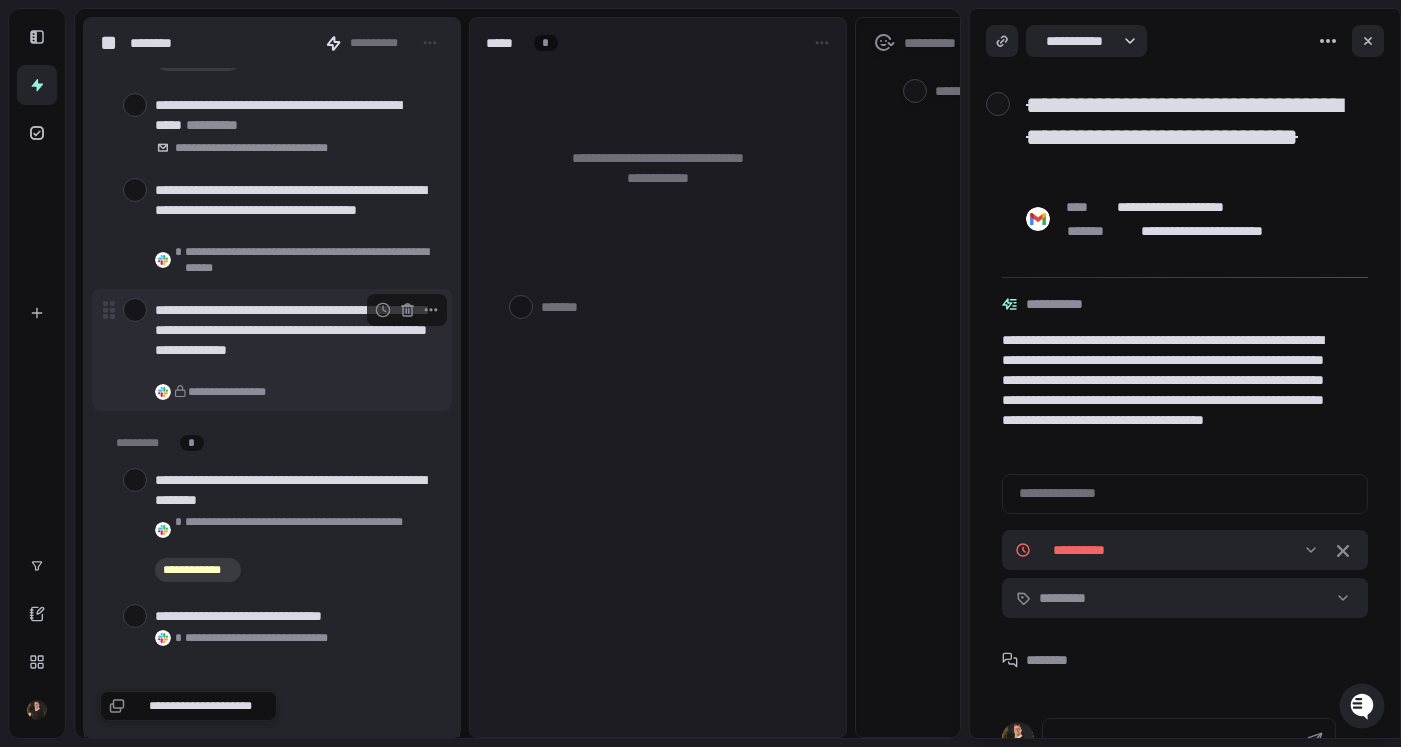 click at bounding box center (135, 310) 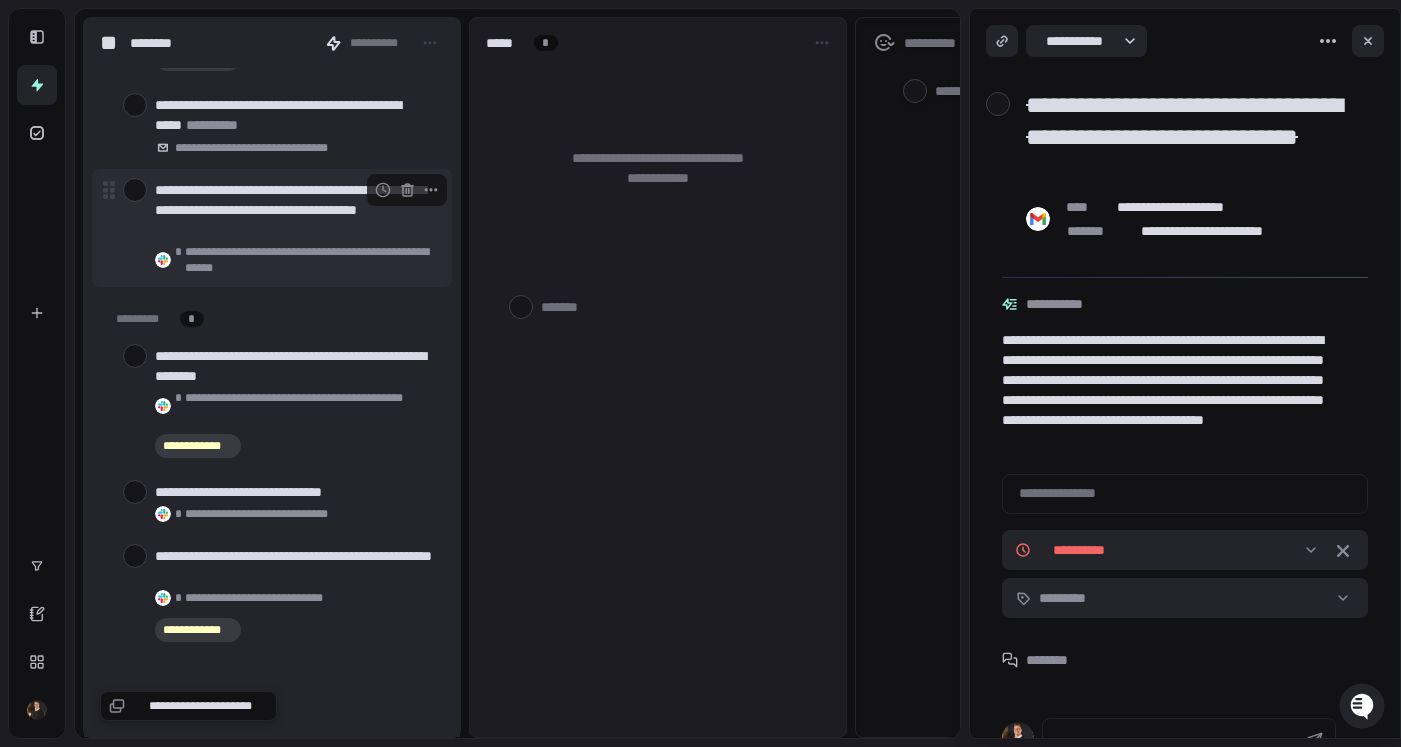 click at bounding box center [135, 190] 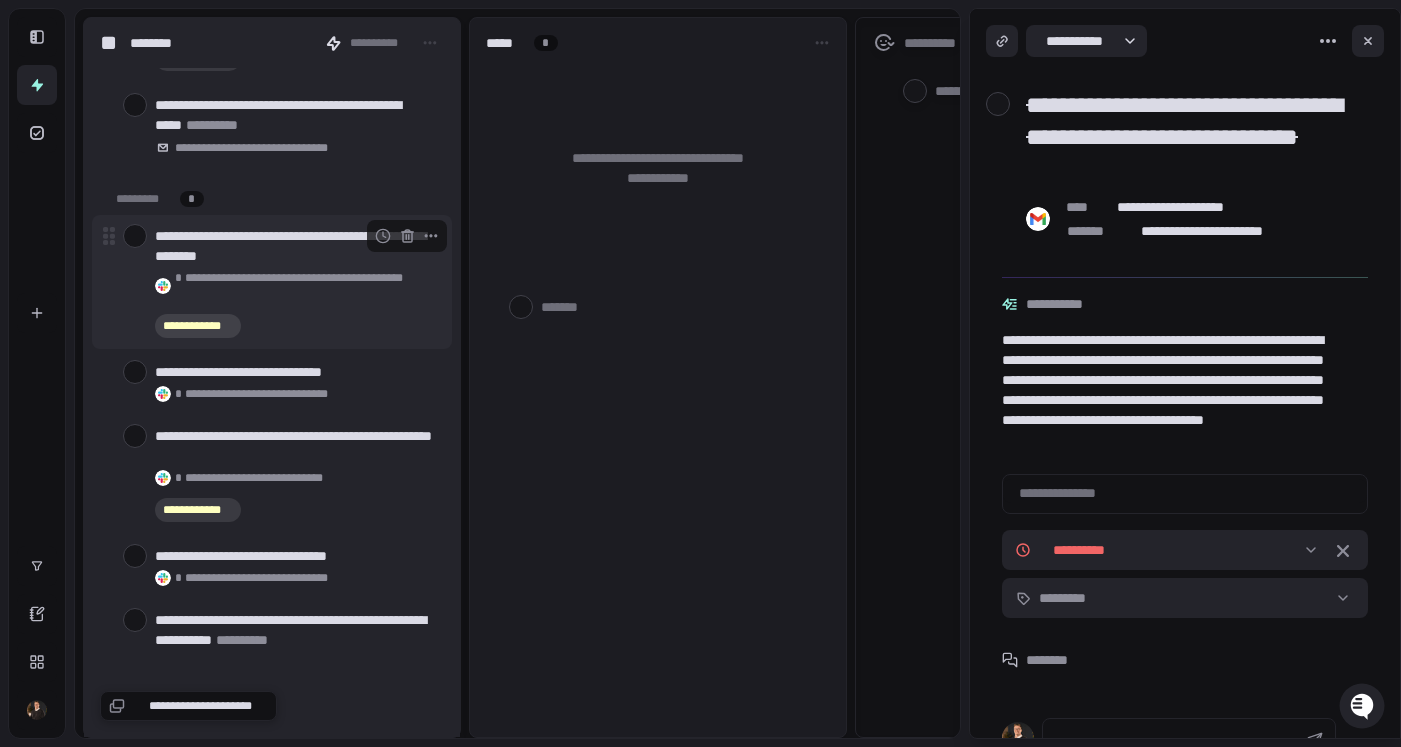 click on "**********" at bounding box center (295, 246) 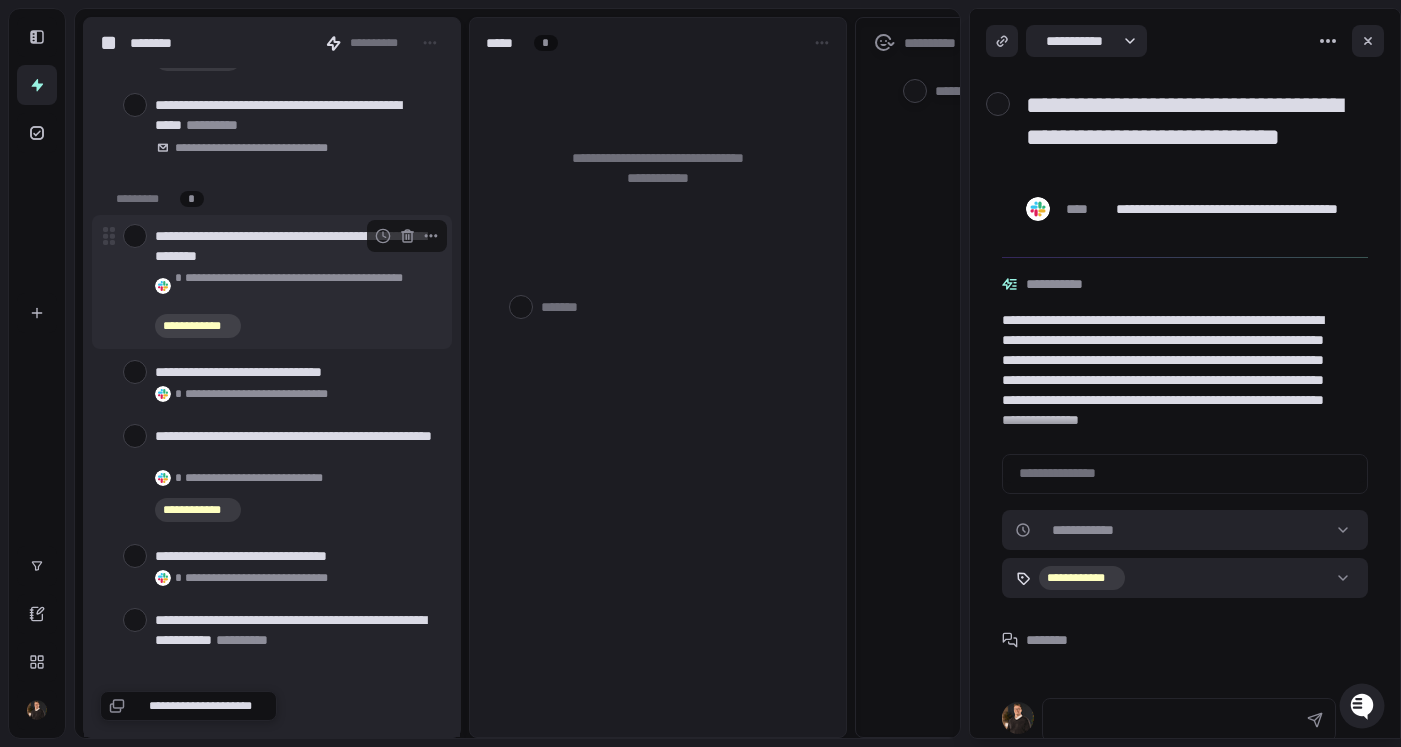 click at bounding box center [135, 236] 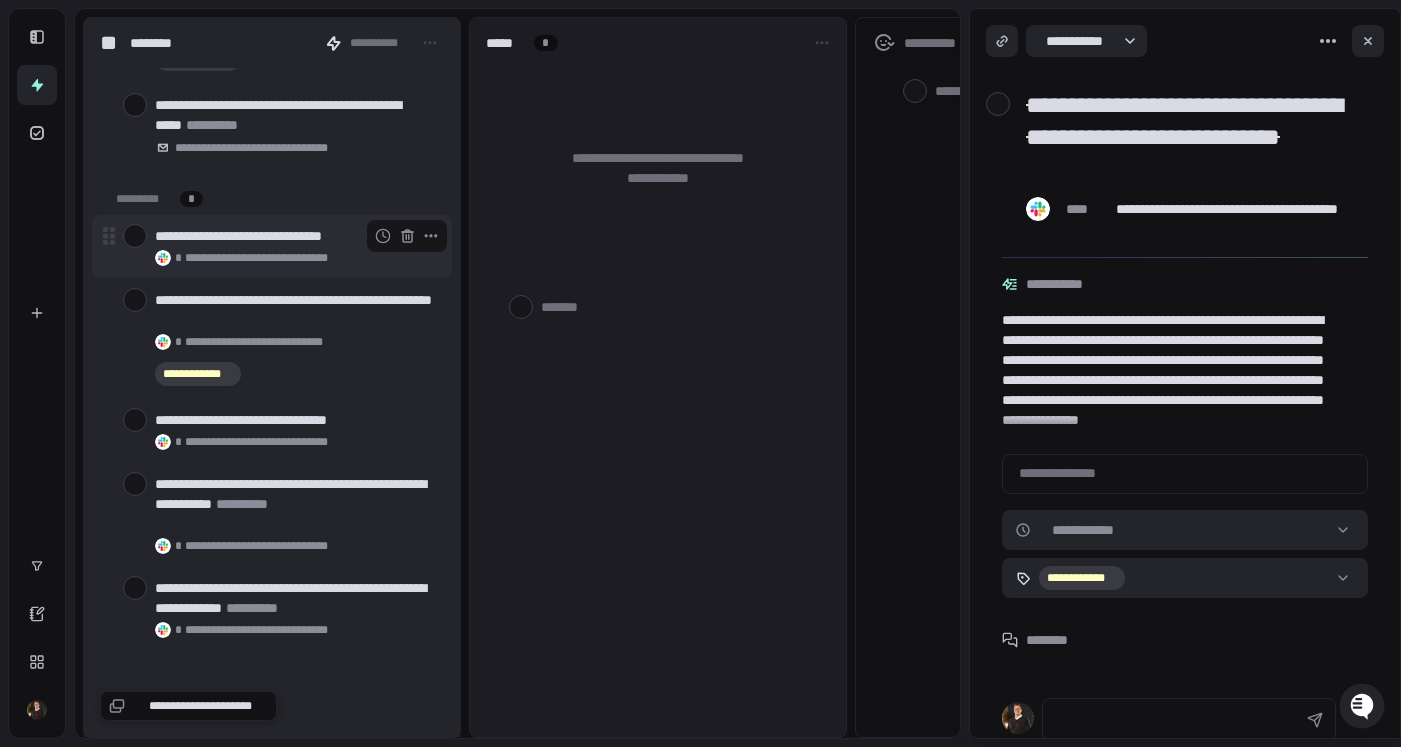 click at bounding box center [135, 236] 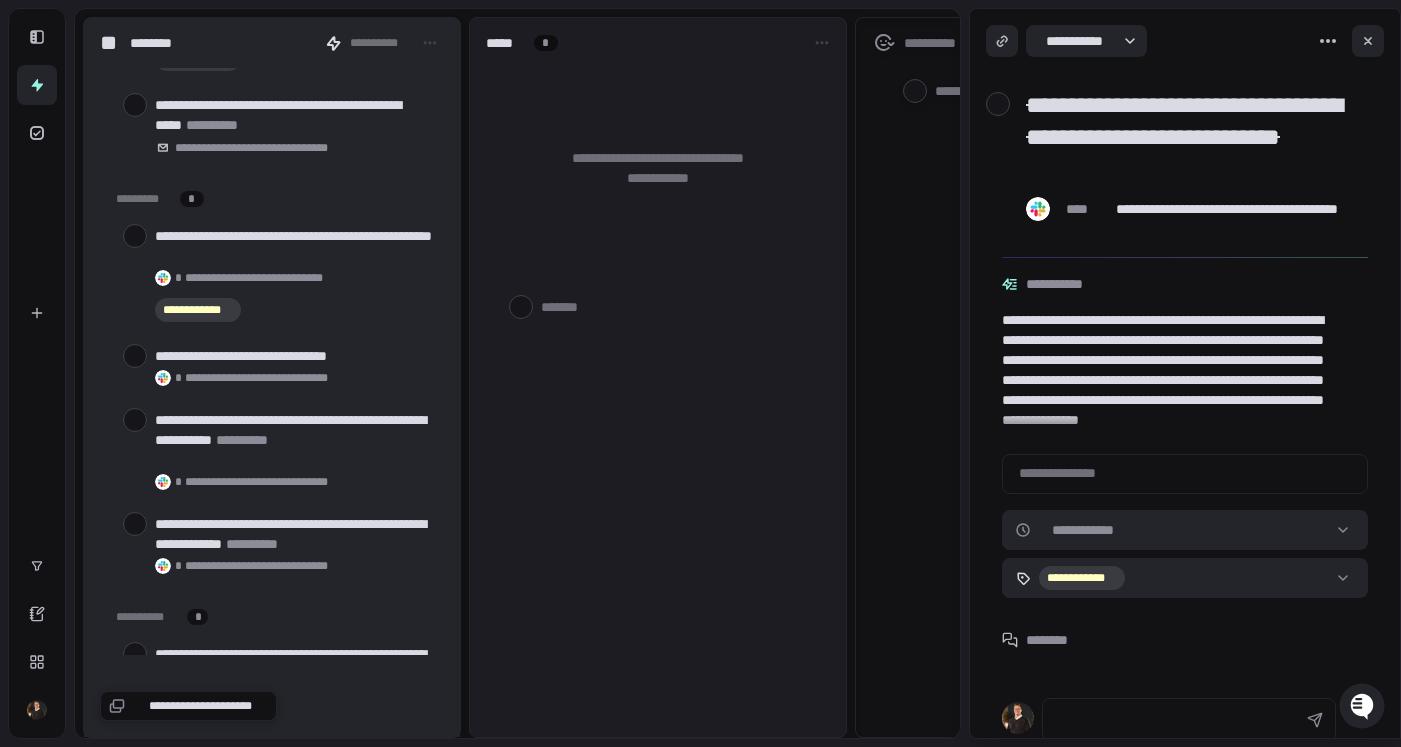 click at bounding box center [135, 236] 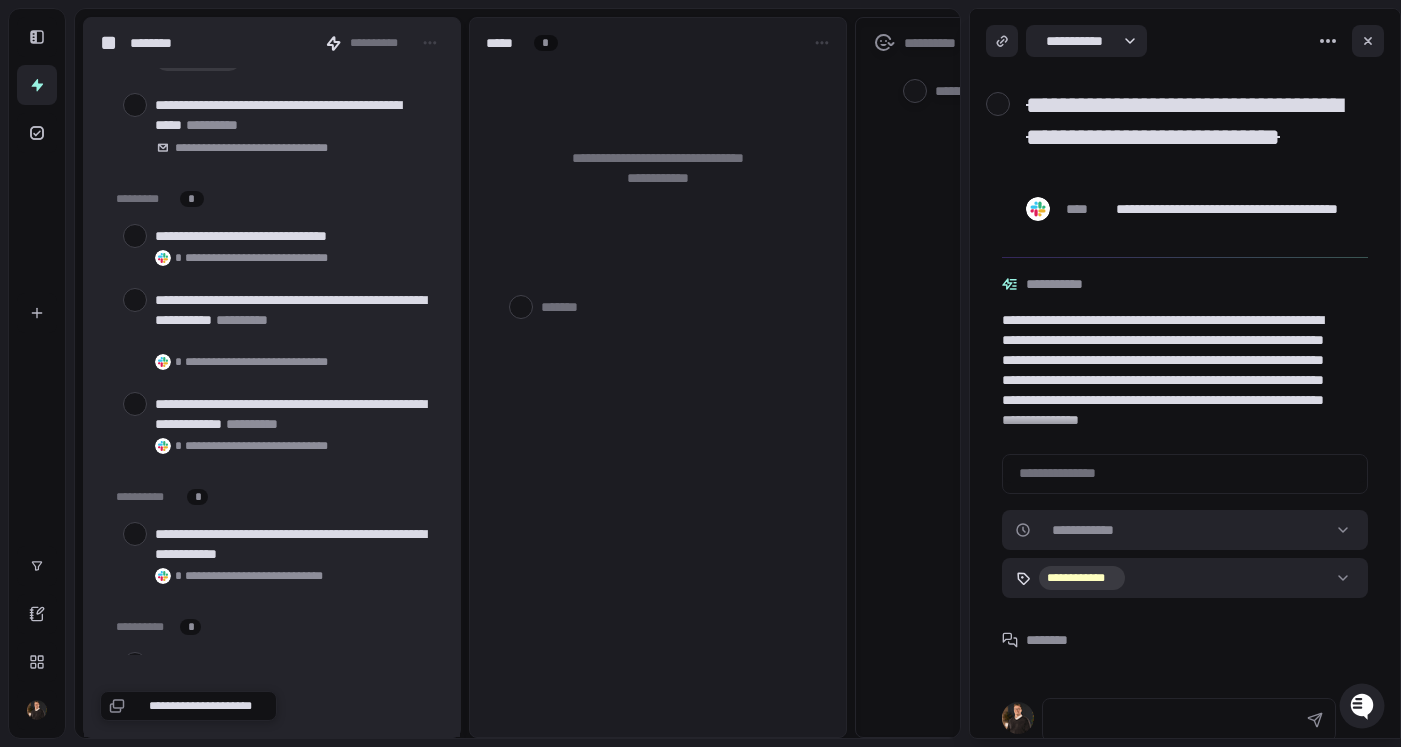 click at bounding box center [135, 236] 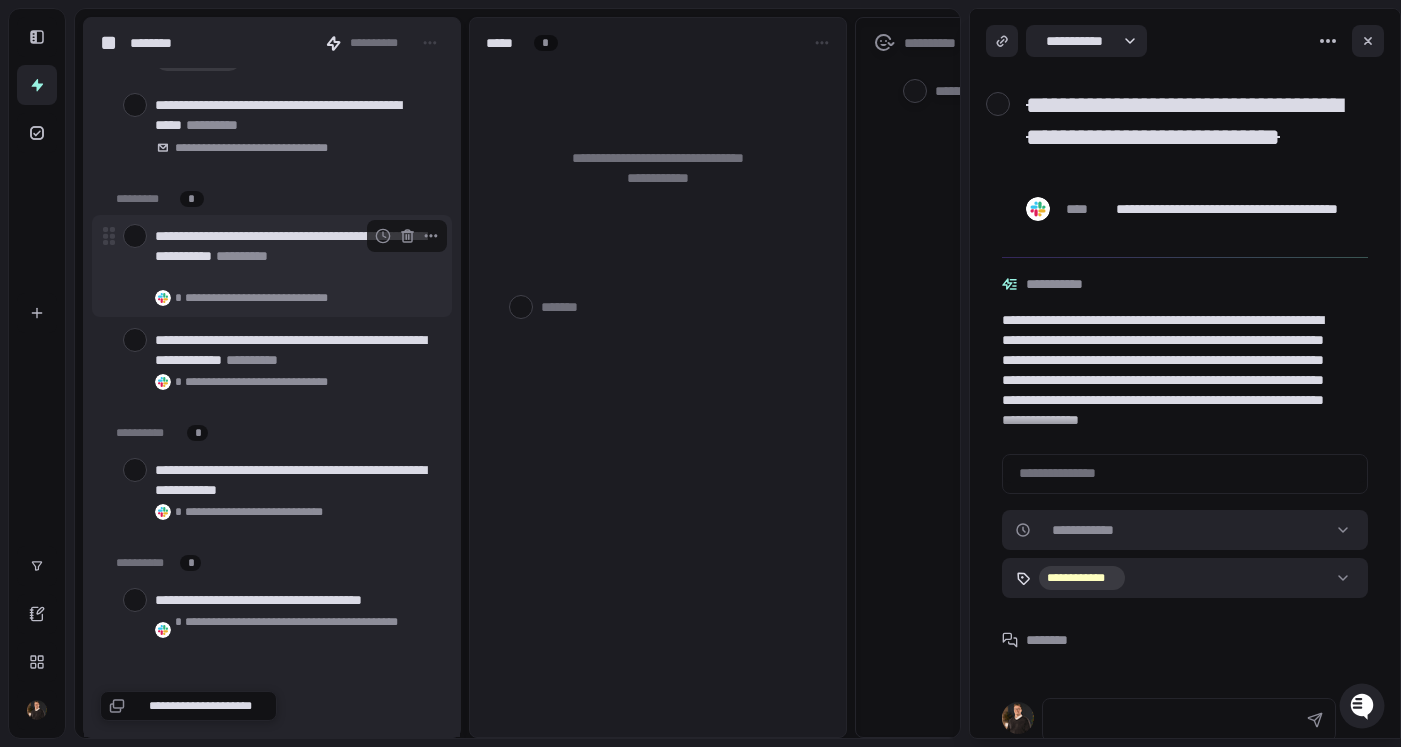 click at bounding box center [135, 236] 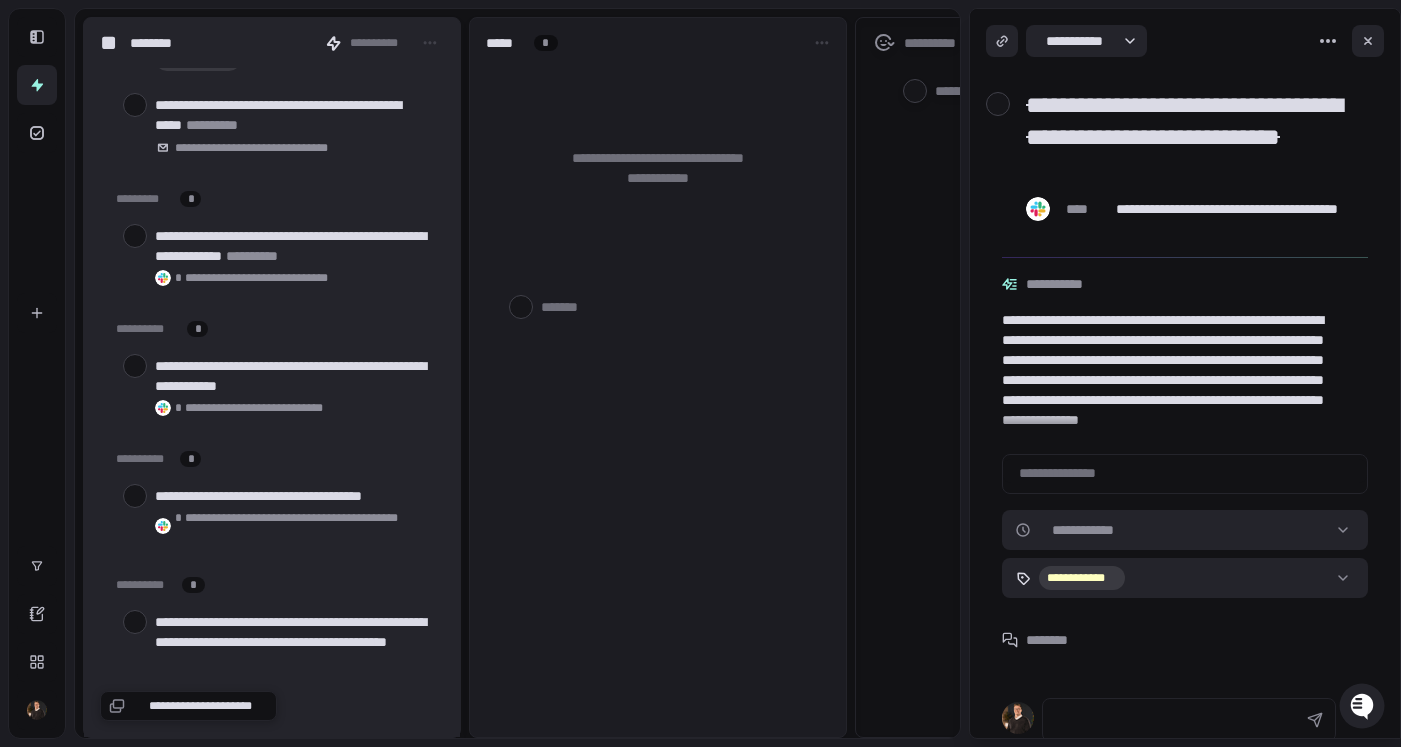 click at bounding box center (135, 236) 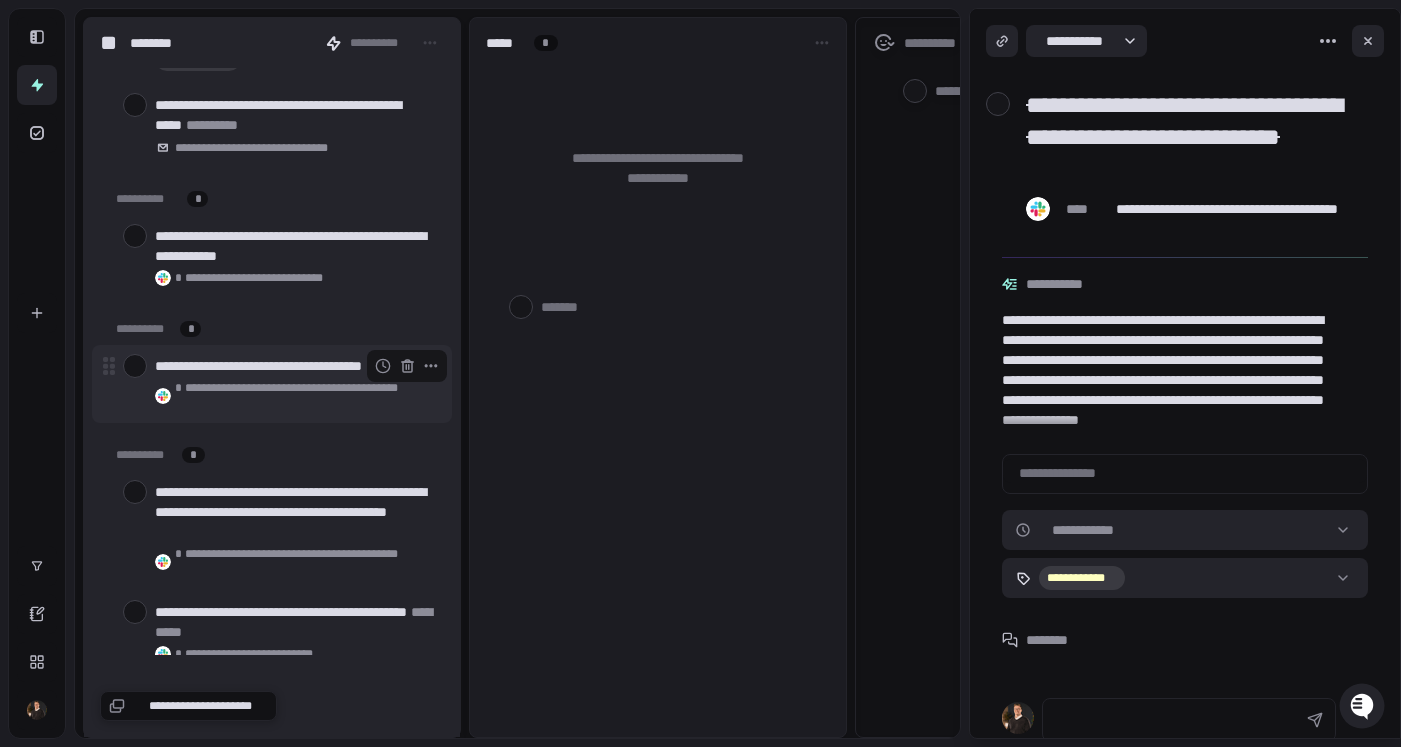 click at bounding box center [135, 366] 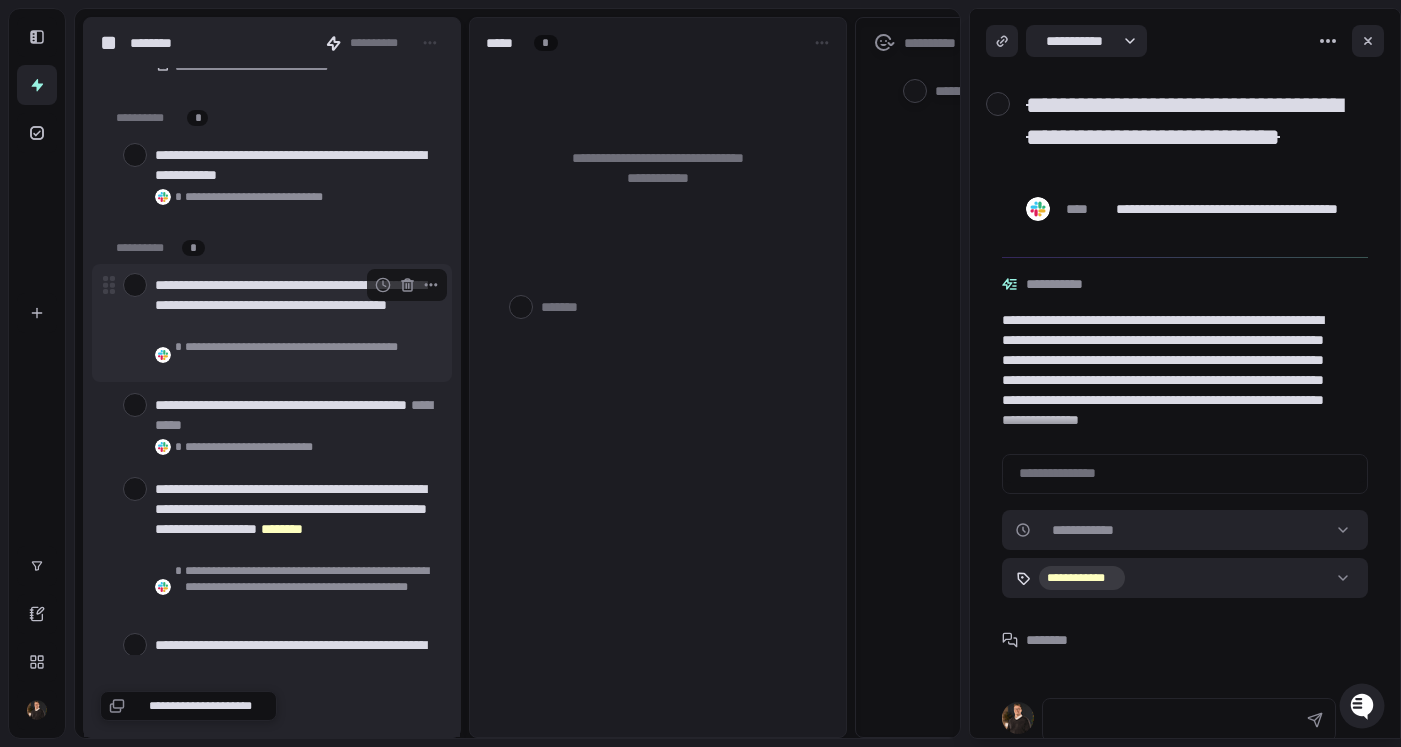 scroll, scrollTop: 312, scrollLeft: 0, axis: vertical 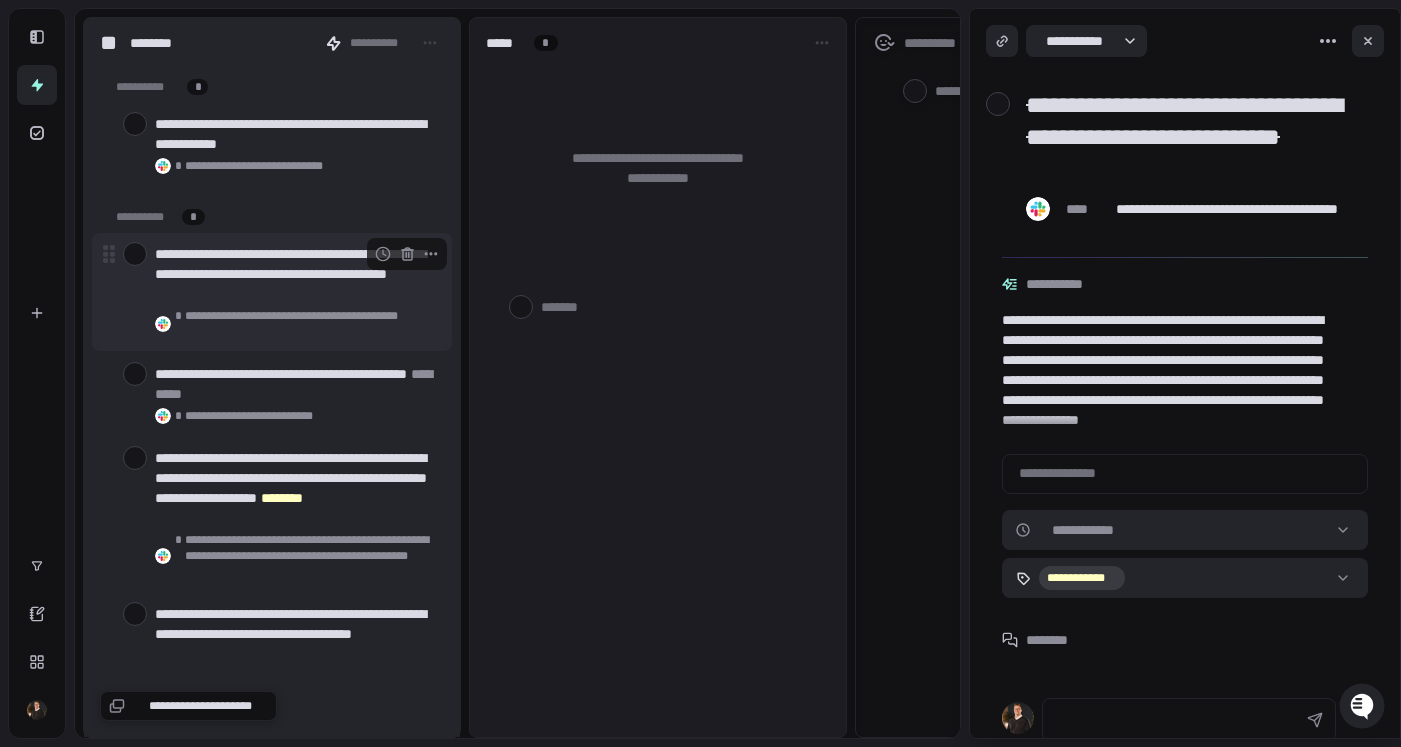 click at bounding box center [135, 254] 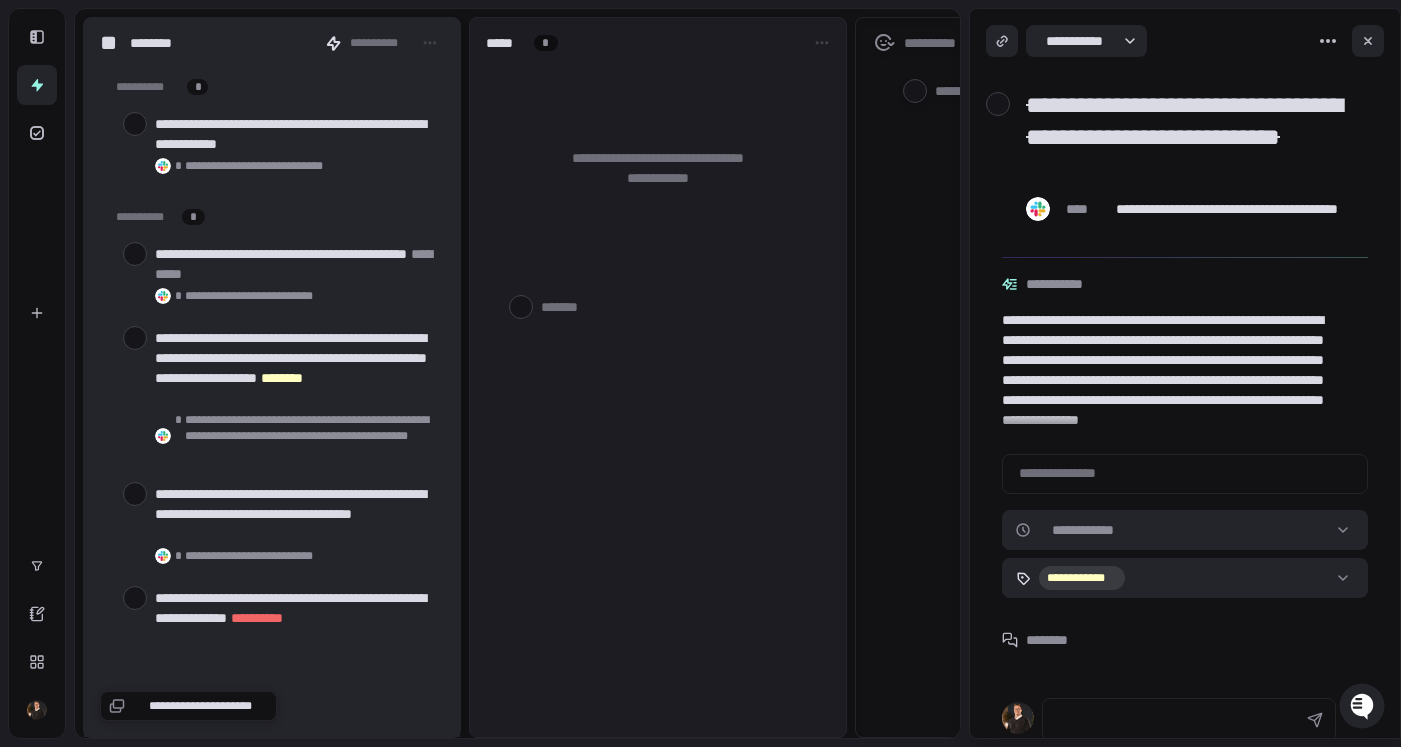click at bounding box center (135, 254) 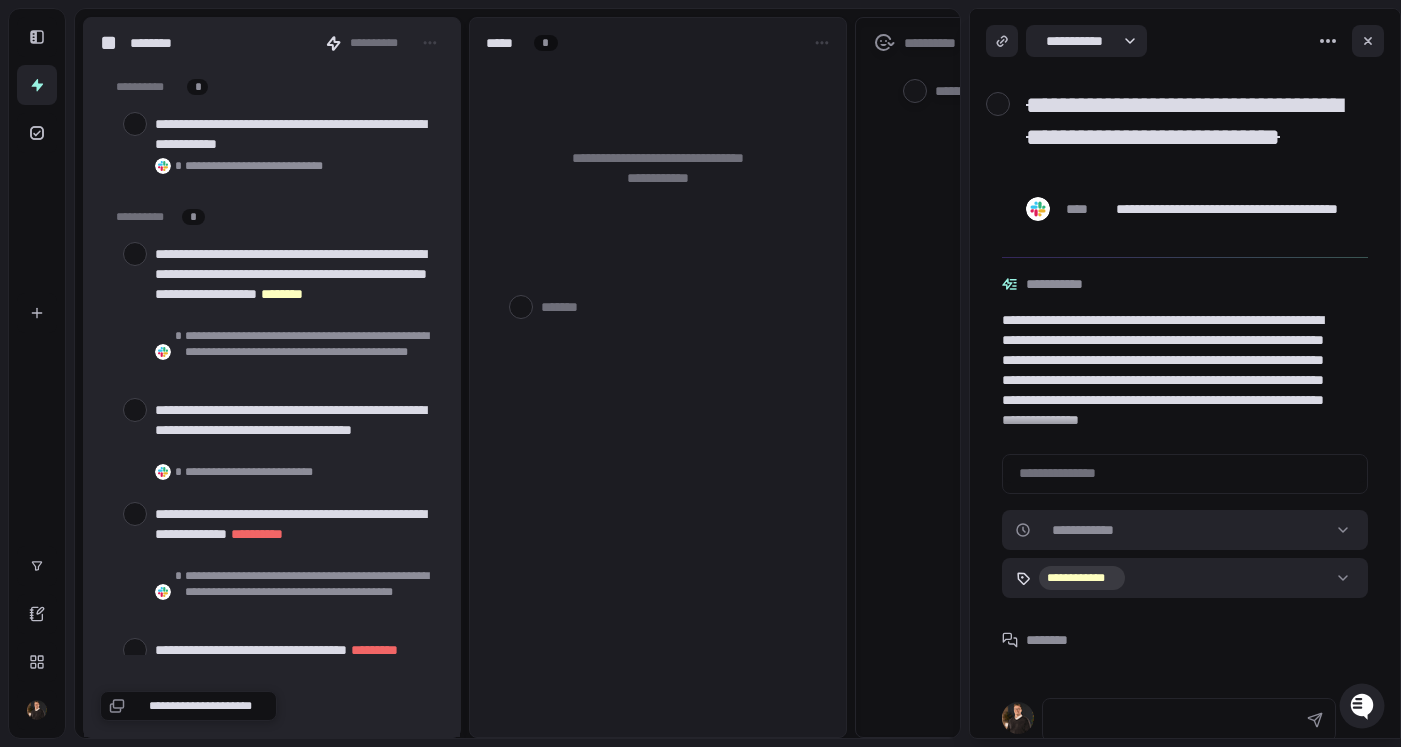 click at bounding box center (135, 254) 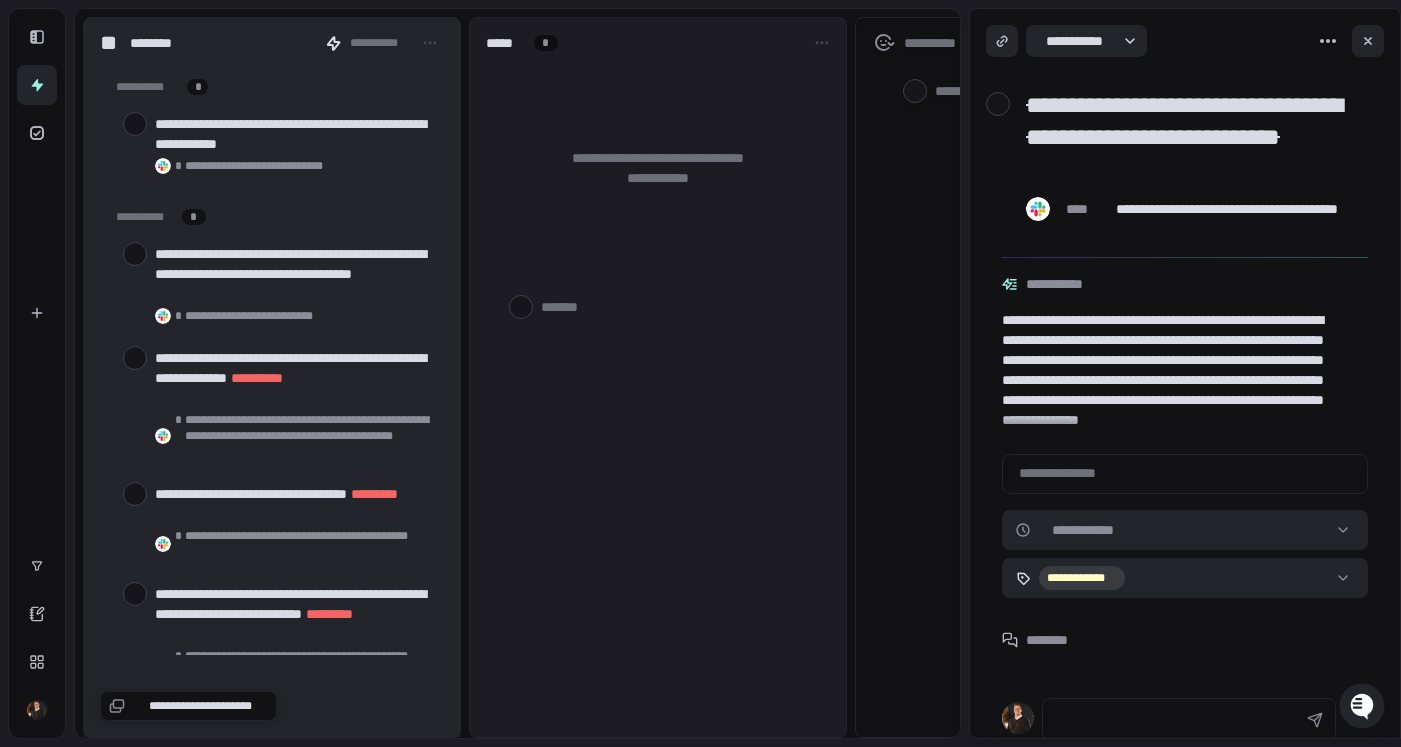 click at bounding box center [135, 254] 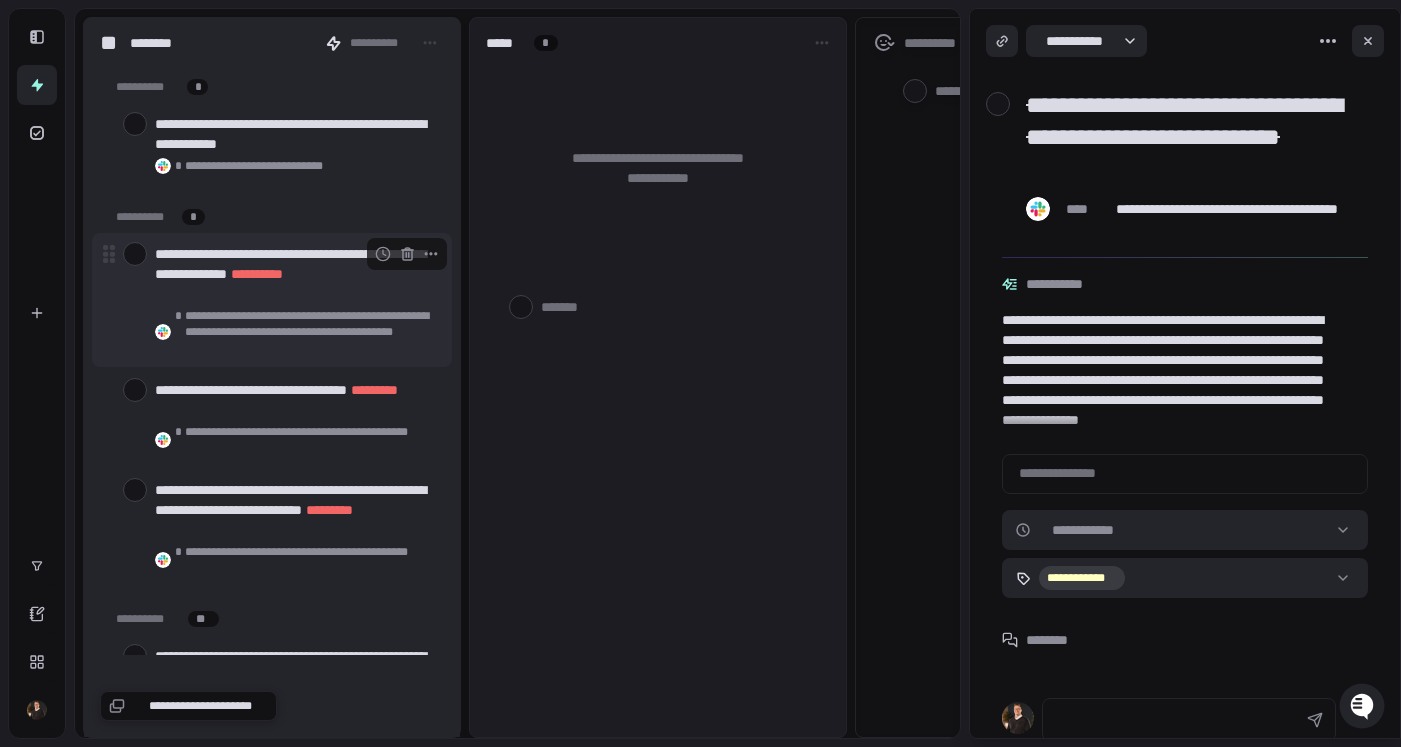 click at bounding box center [135, 254] 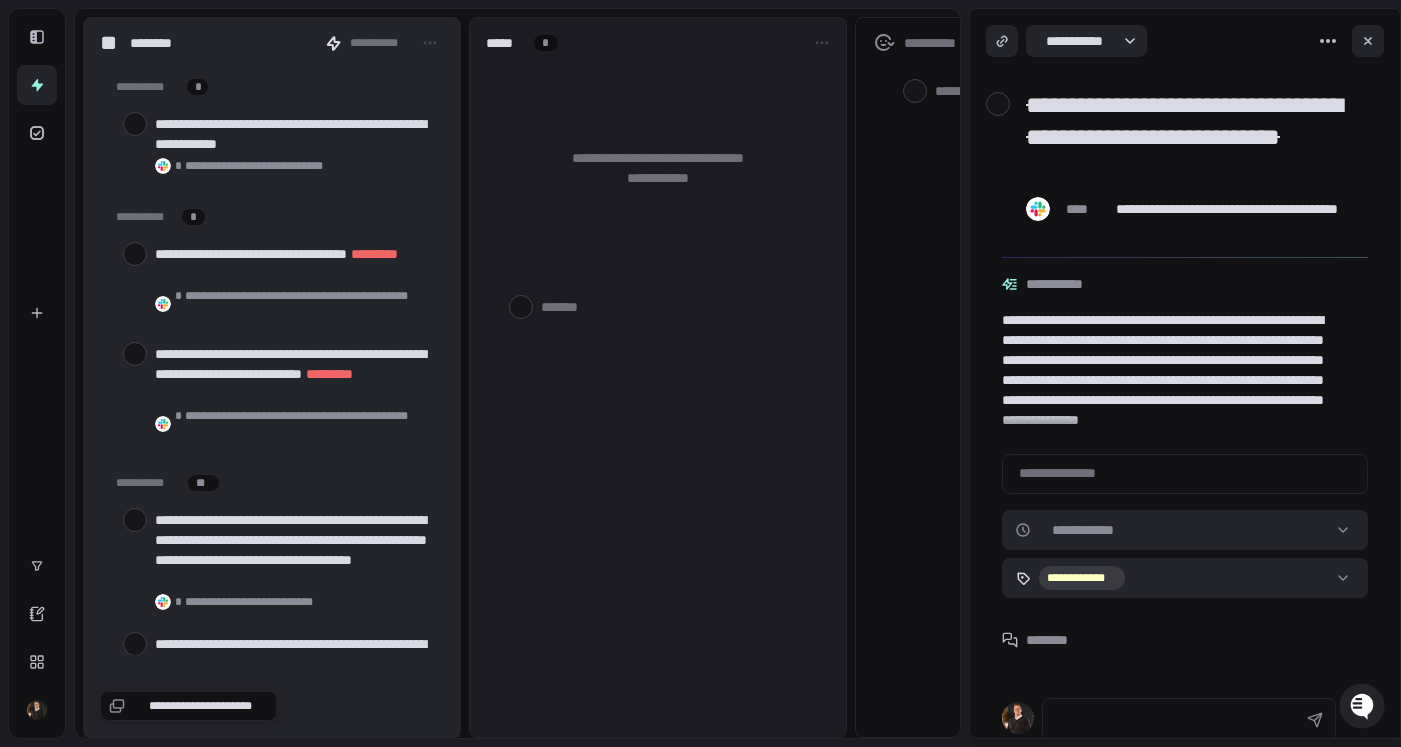 click at bounding box center [135, 254] 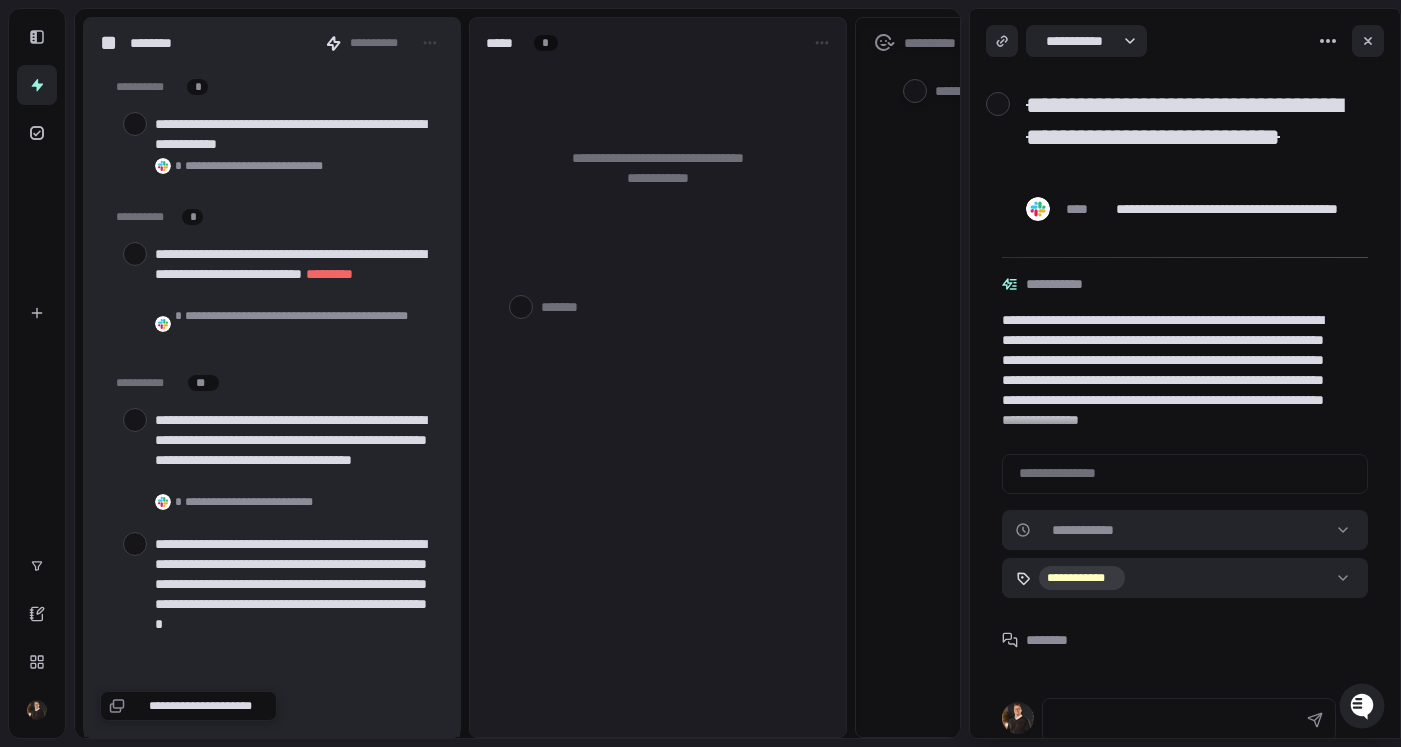 click at bounding box center [135, 254] 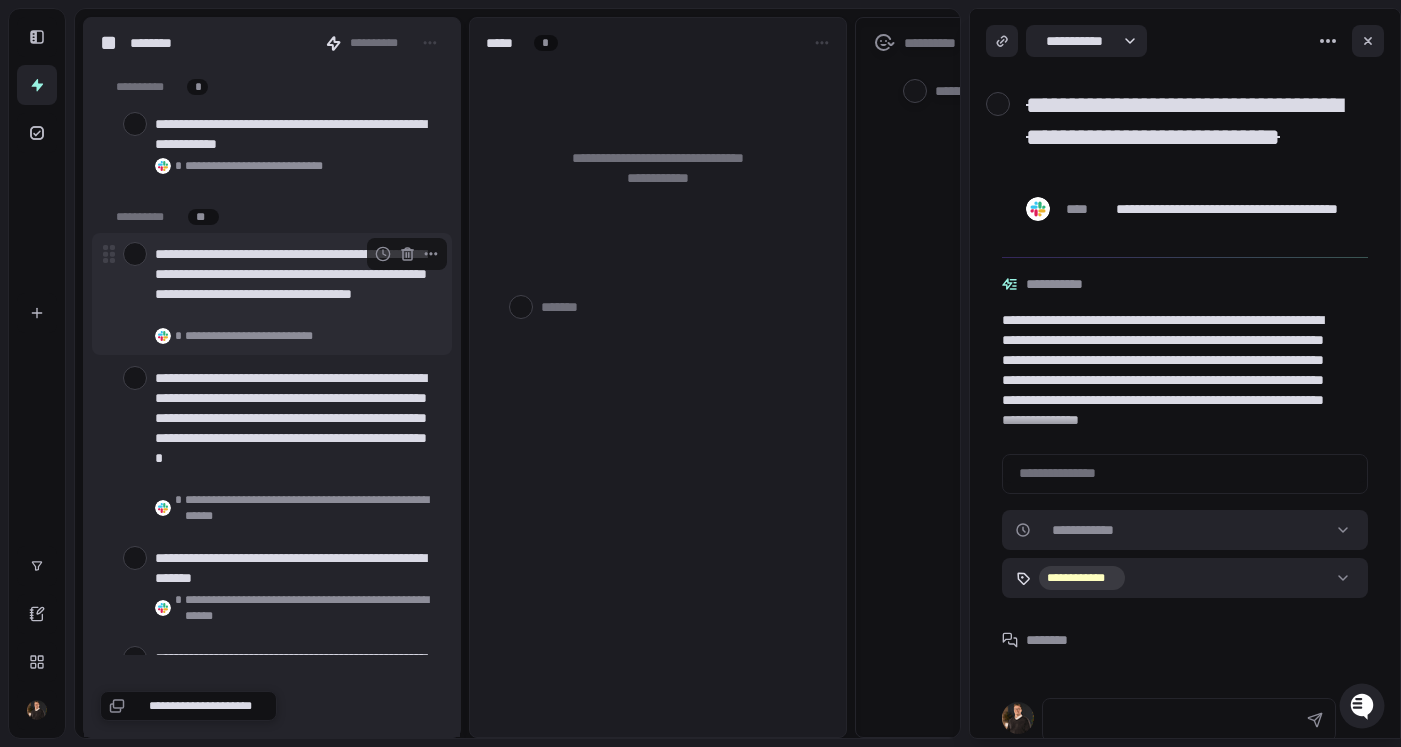 click at bounding box center (135, 254) 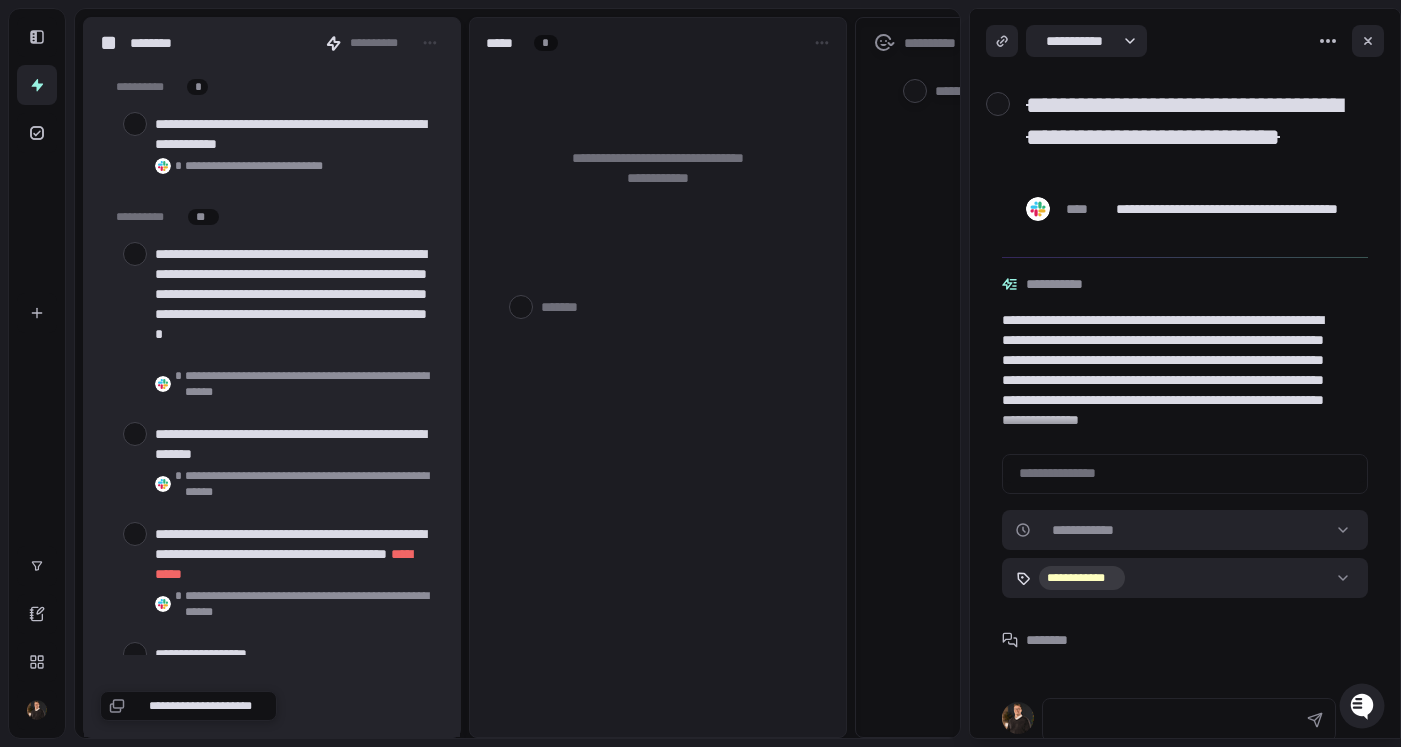 click at bounding box center [135, 254] 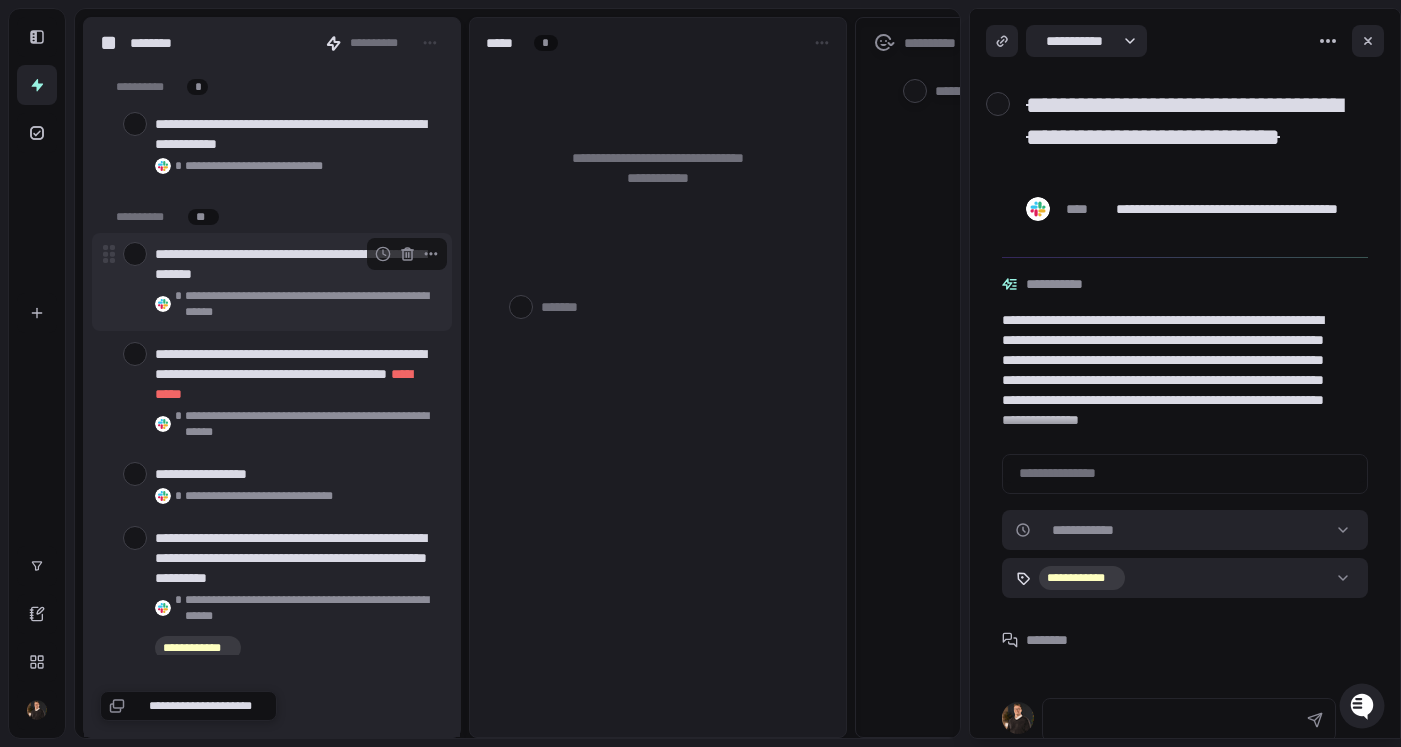 click at bounding box center (135, 254) 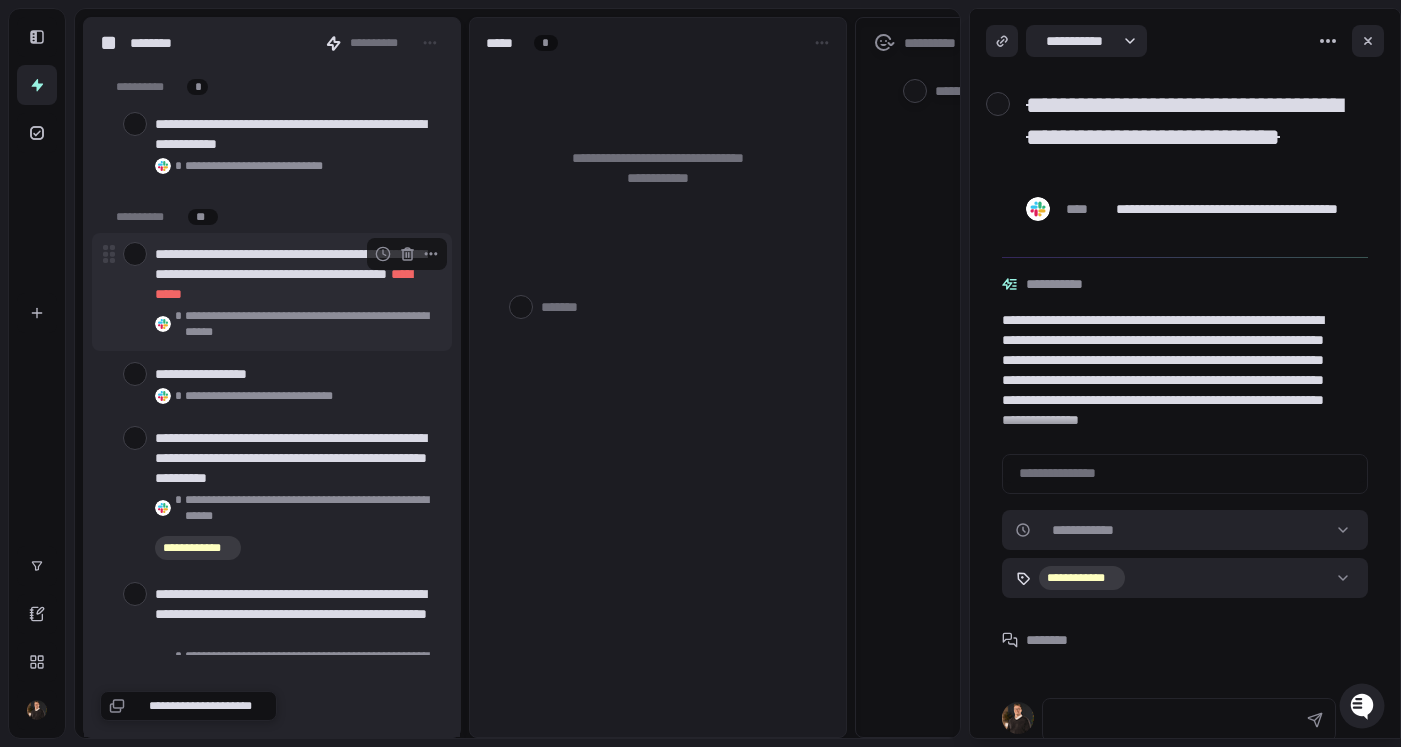 click at bounding box center (135, 254) 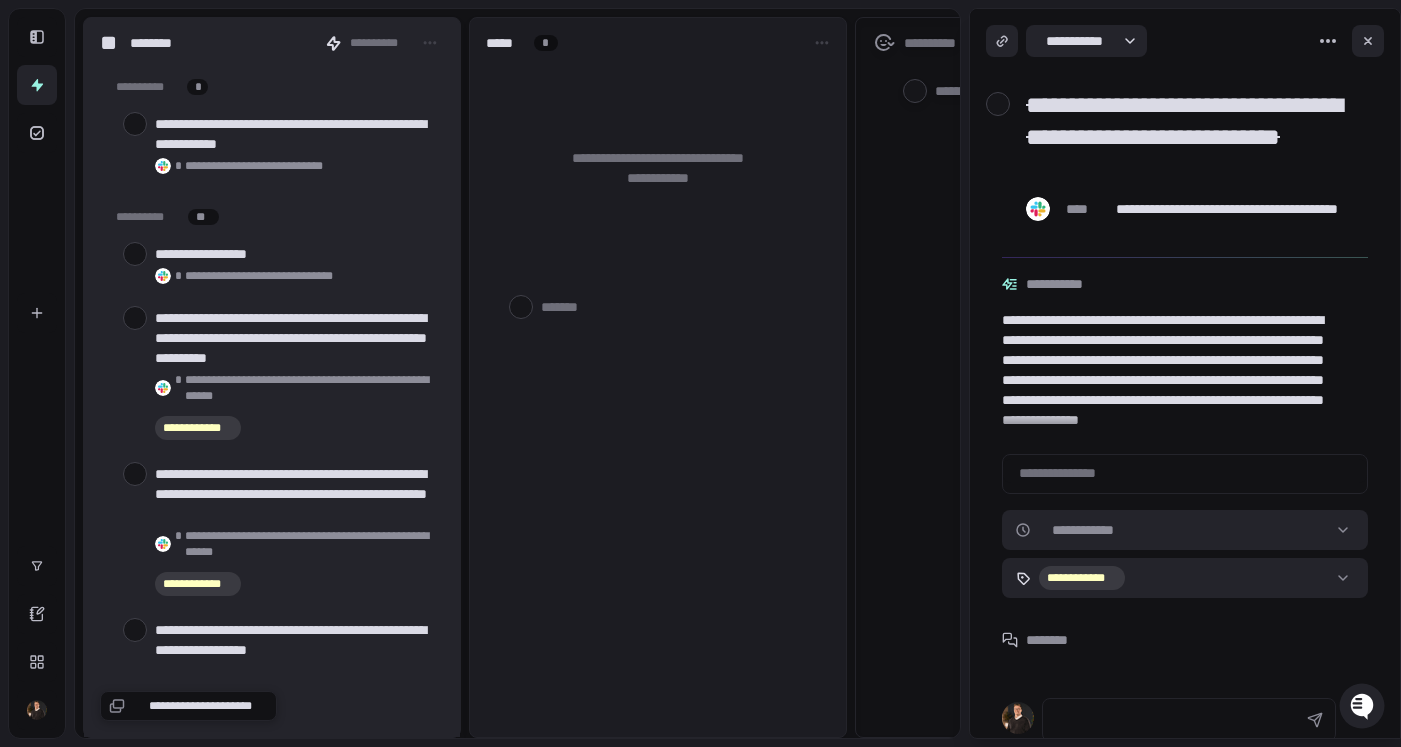 click at bounding box center [135, 254] 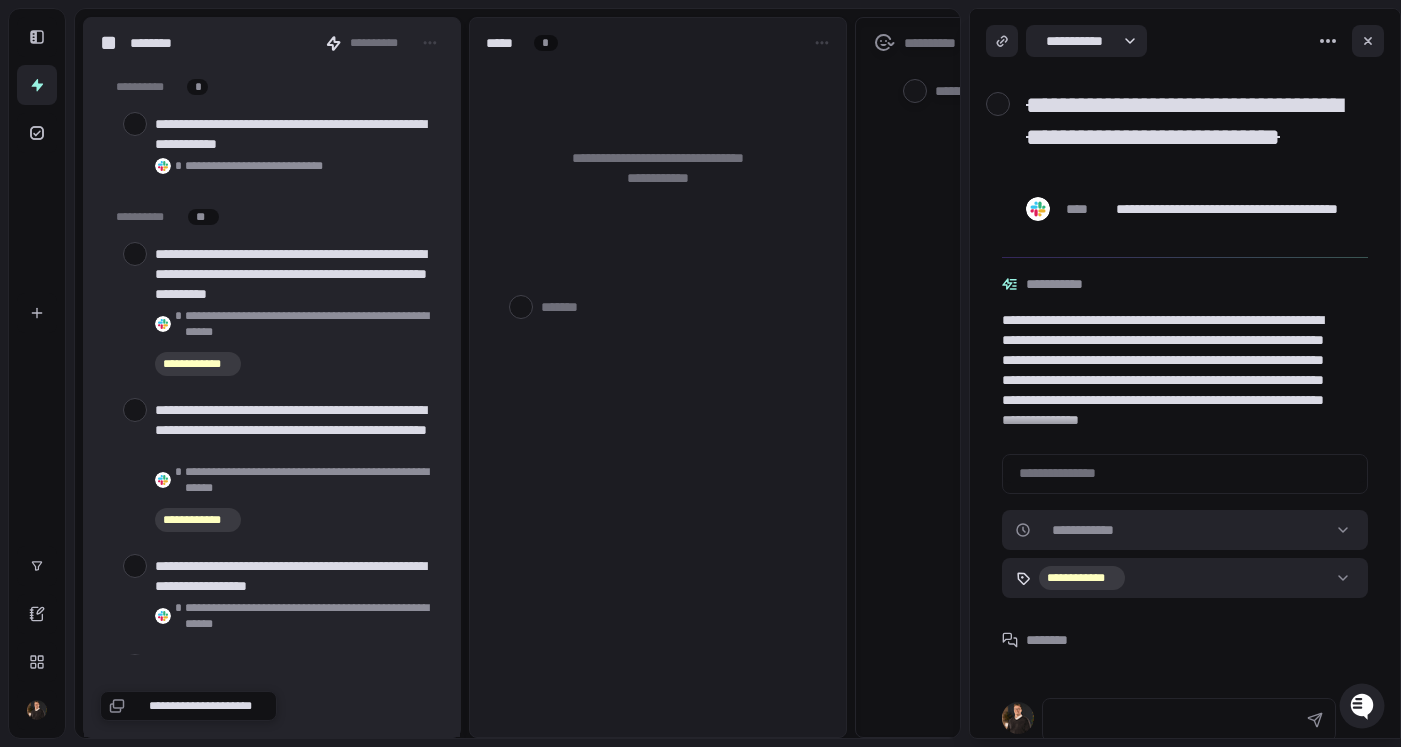 click at bounding box center (135, 254) 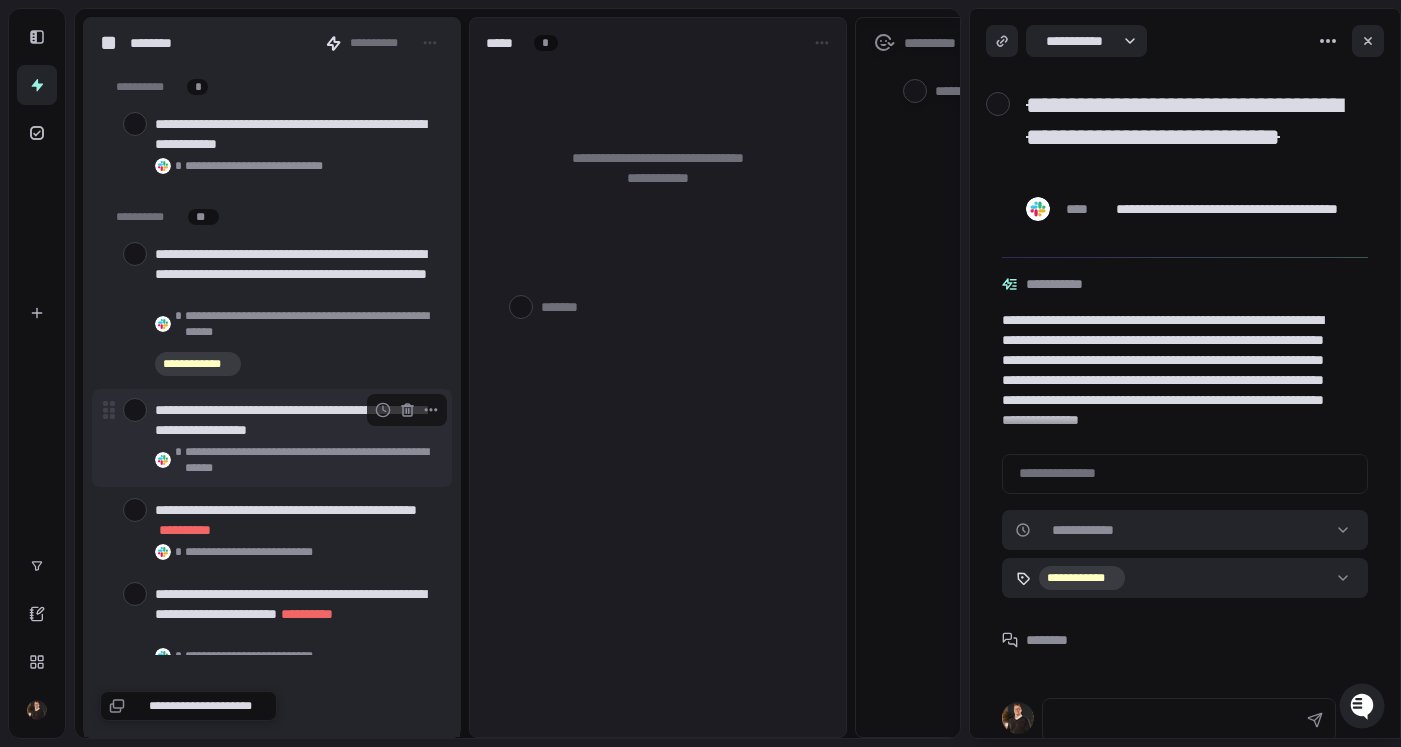 click at bounding box center (135, 410) 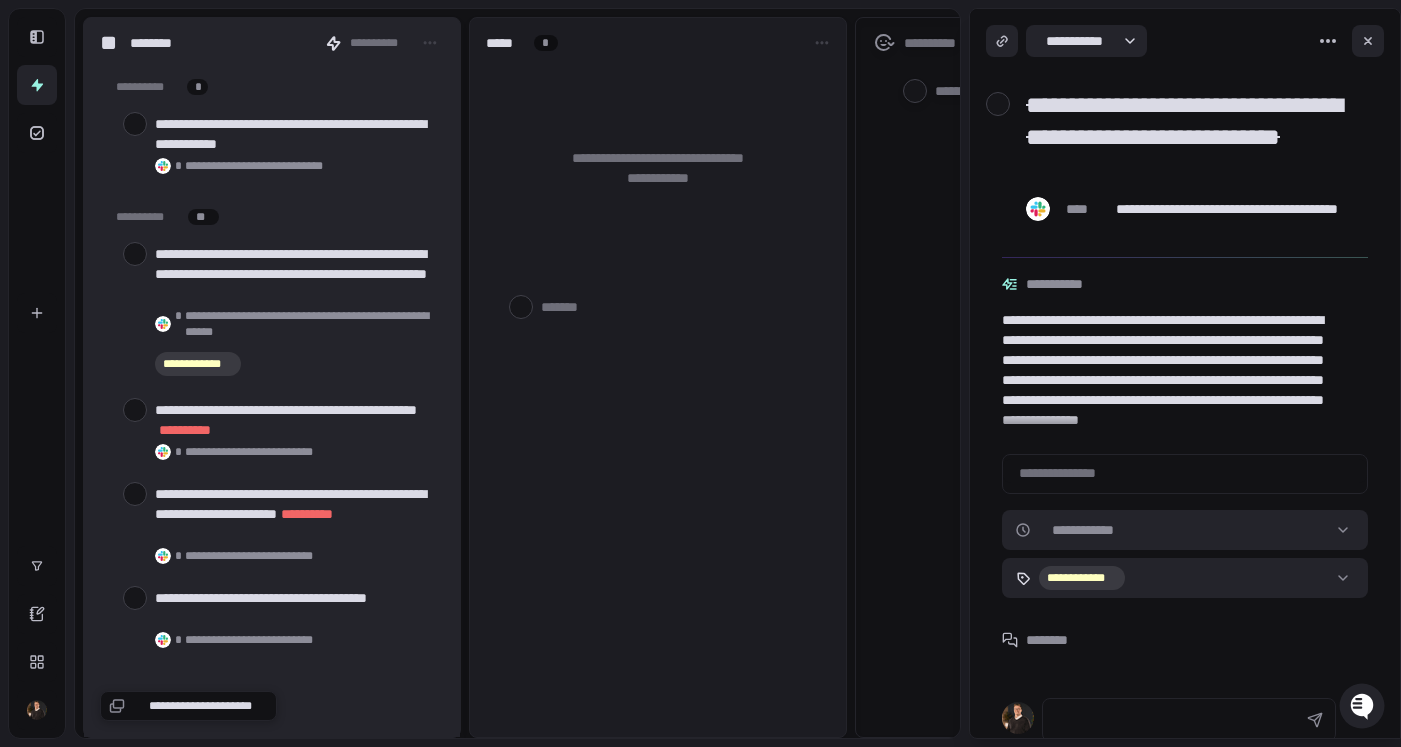 click at bounding box center (135, 410) 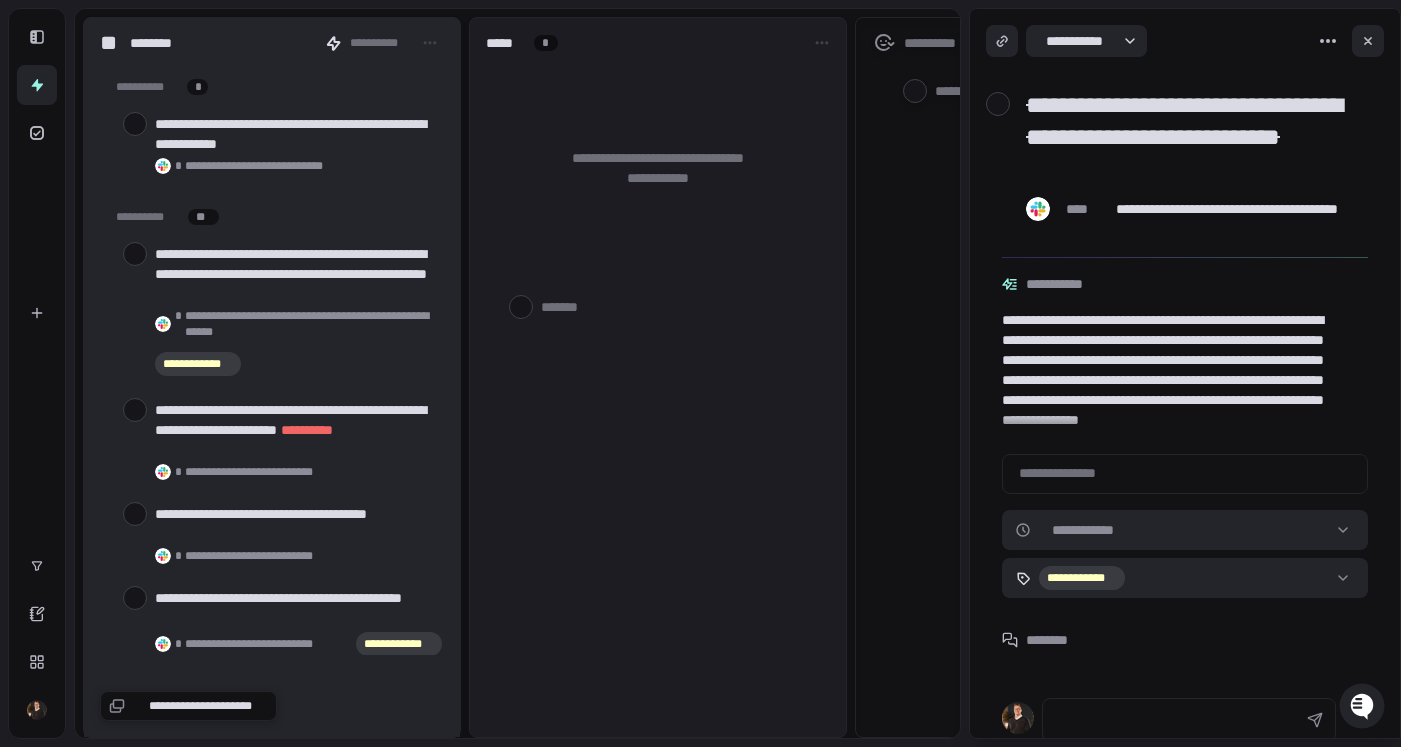click at bounding box center [135, 410] 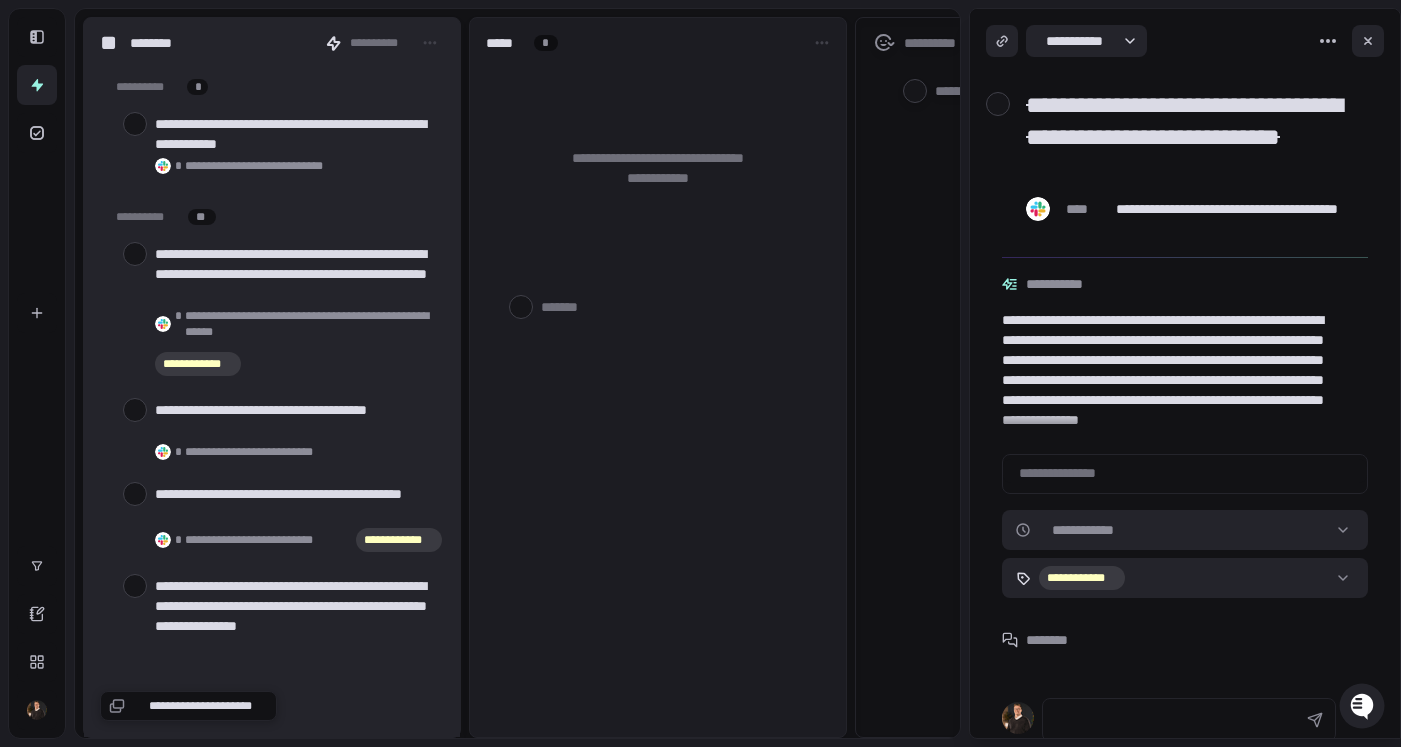 click at bounding box center [135, 410] 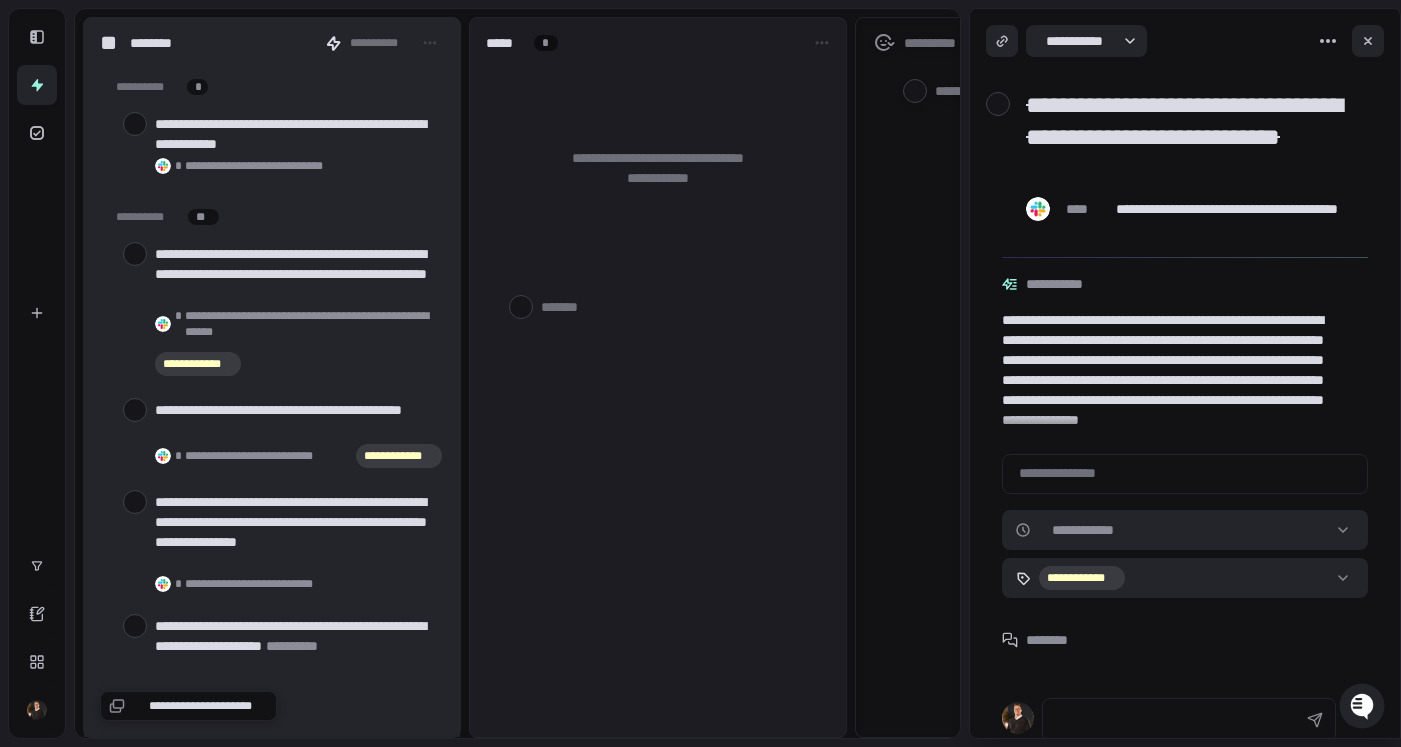 click at bounding box center [135, 410] 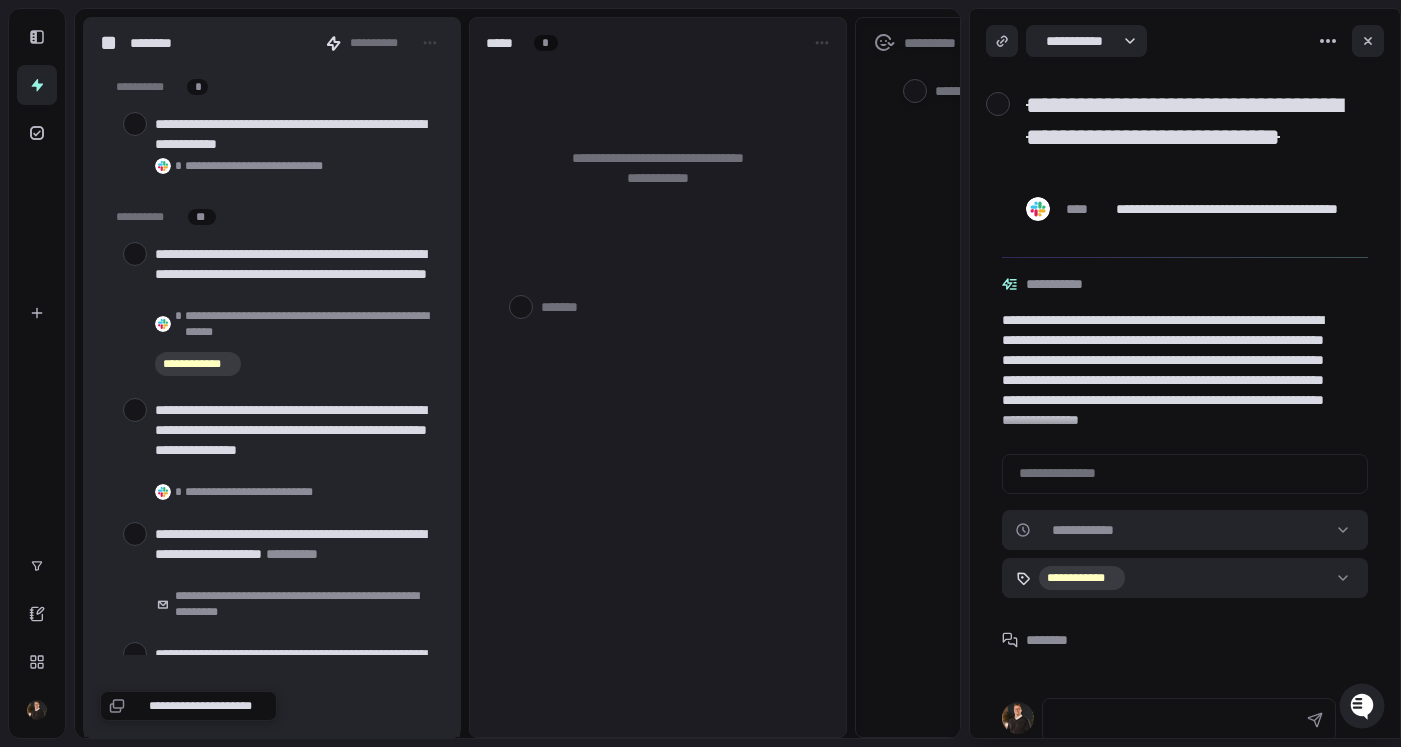 click at bounding box center [135, 410] 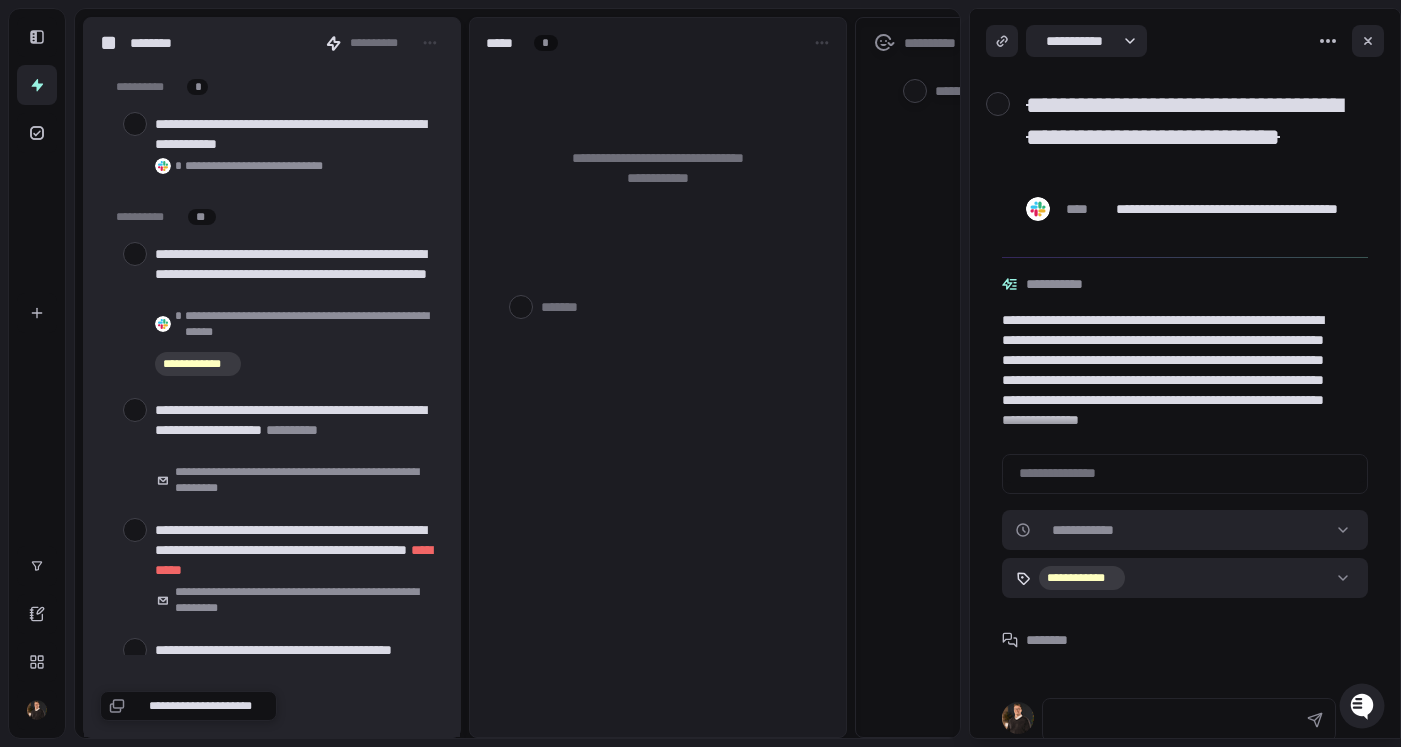 click at bounding box center [135, 410] 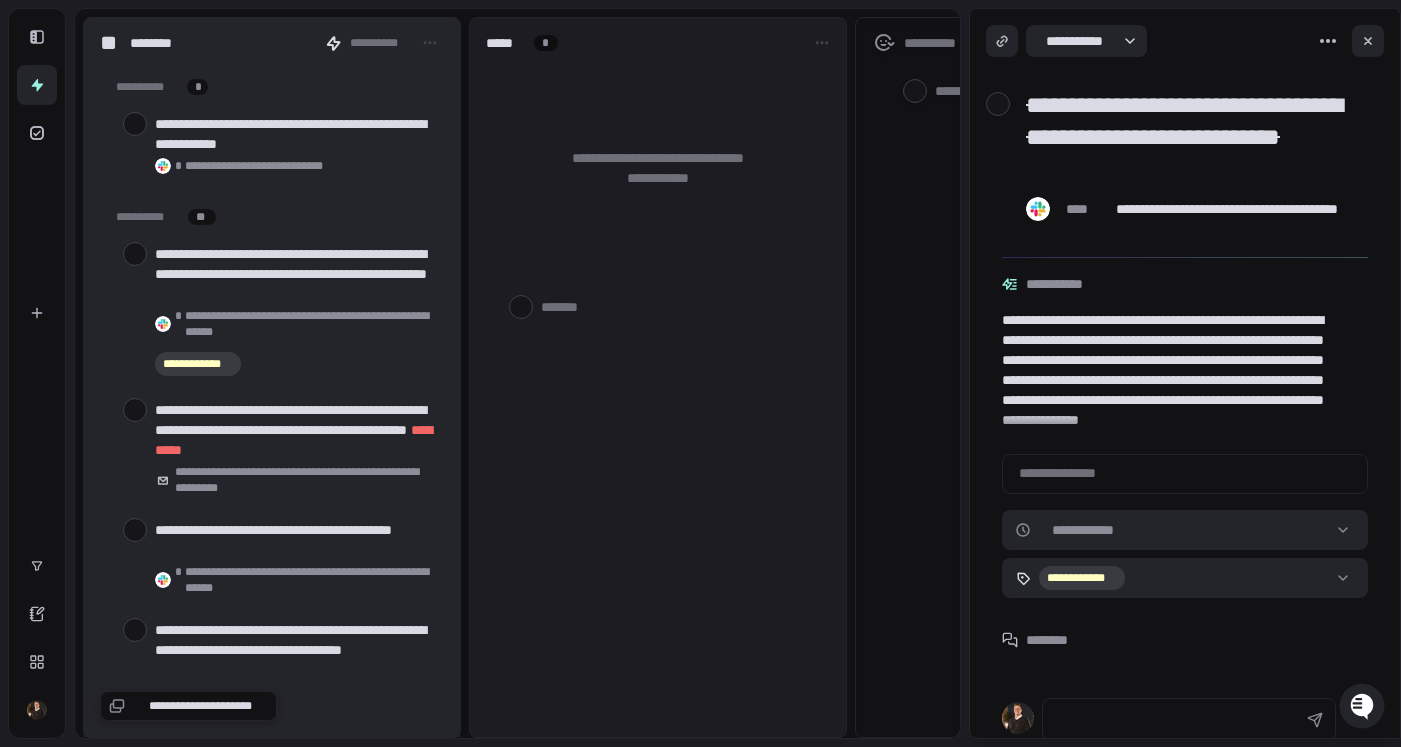 click at bounding box center [135, 410] 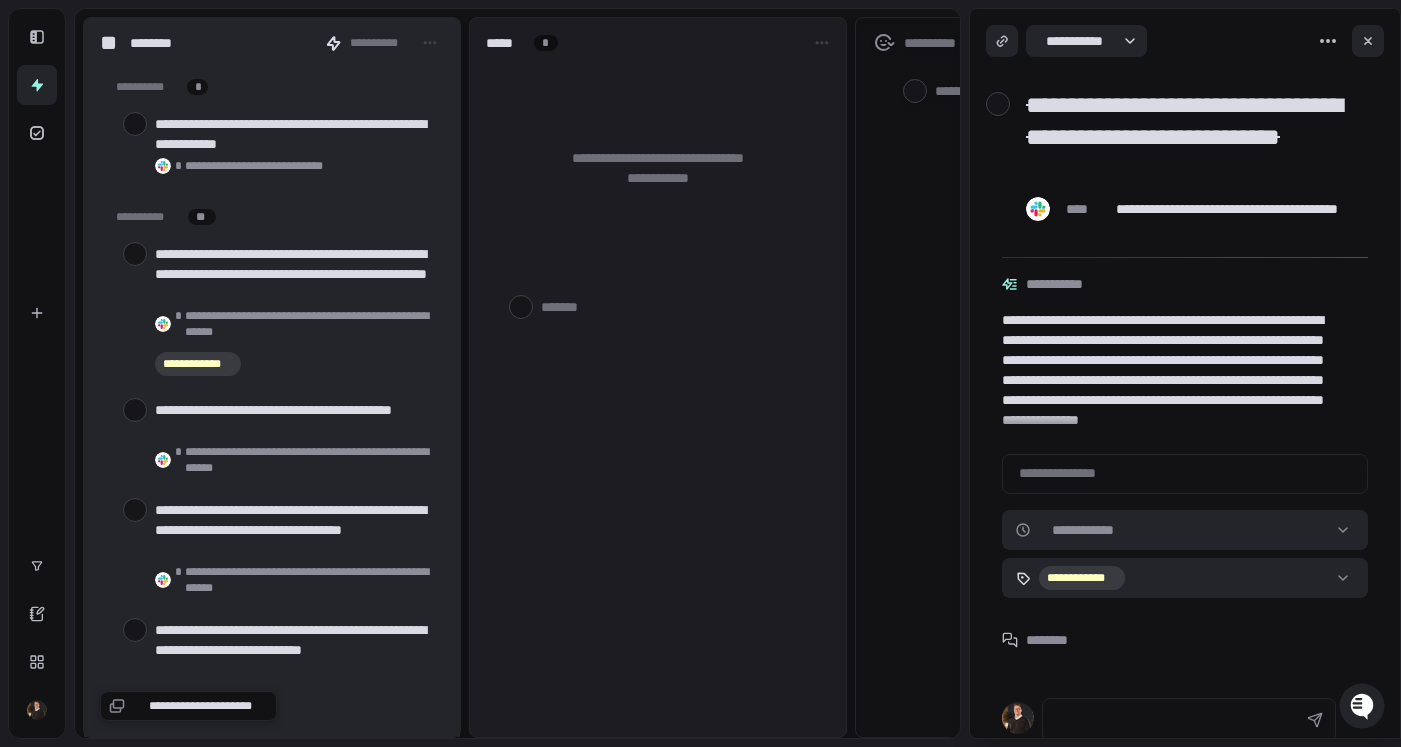 click at bounding box center (135, 410) 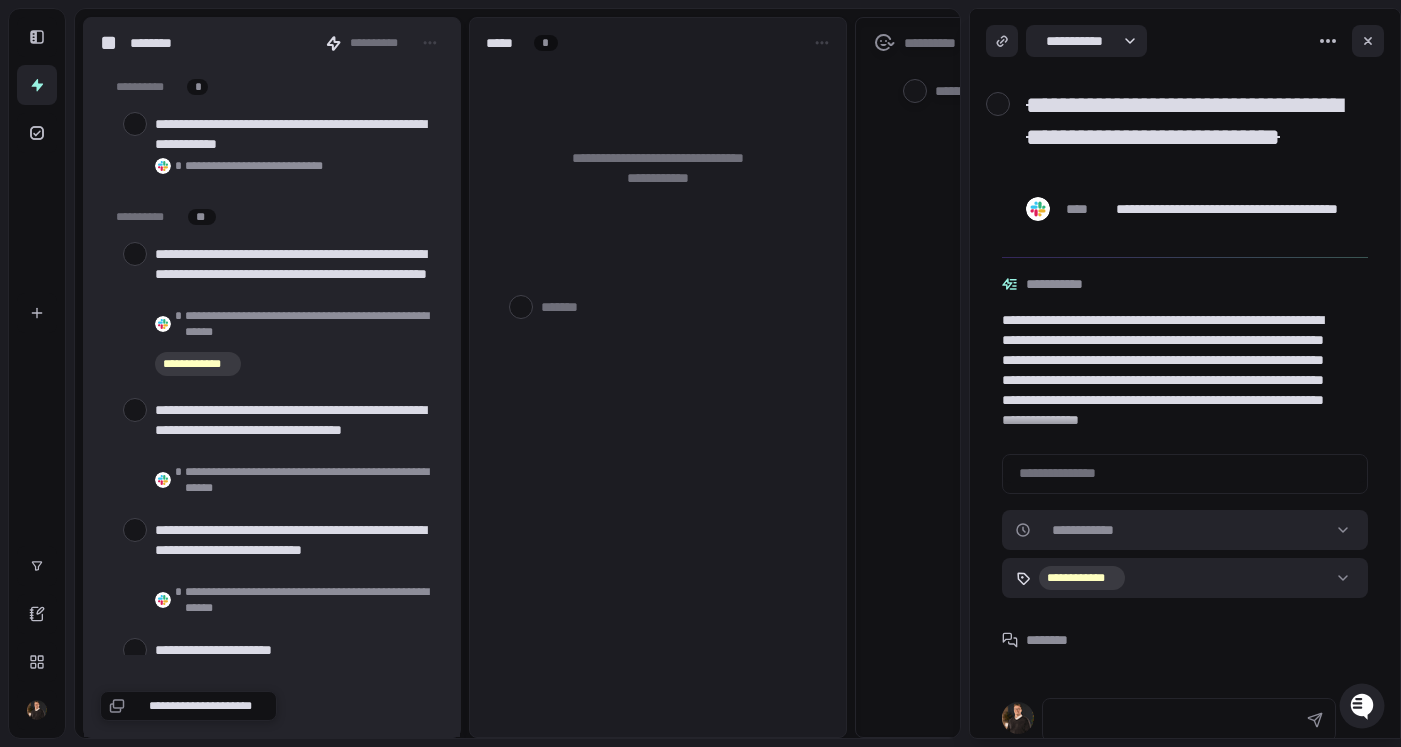 click at bounding box center (135, 410) 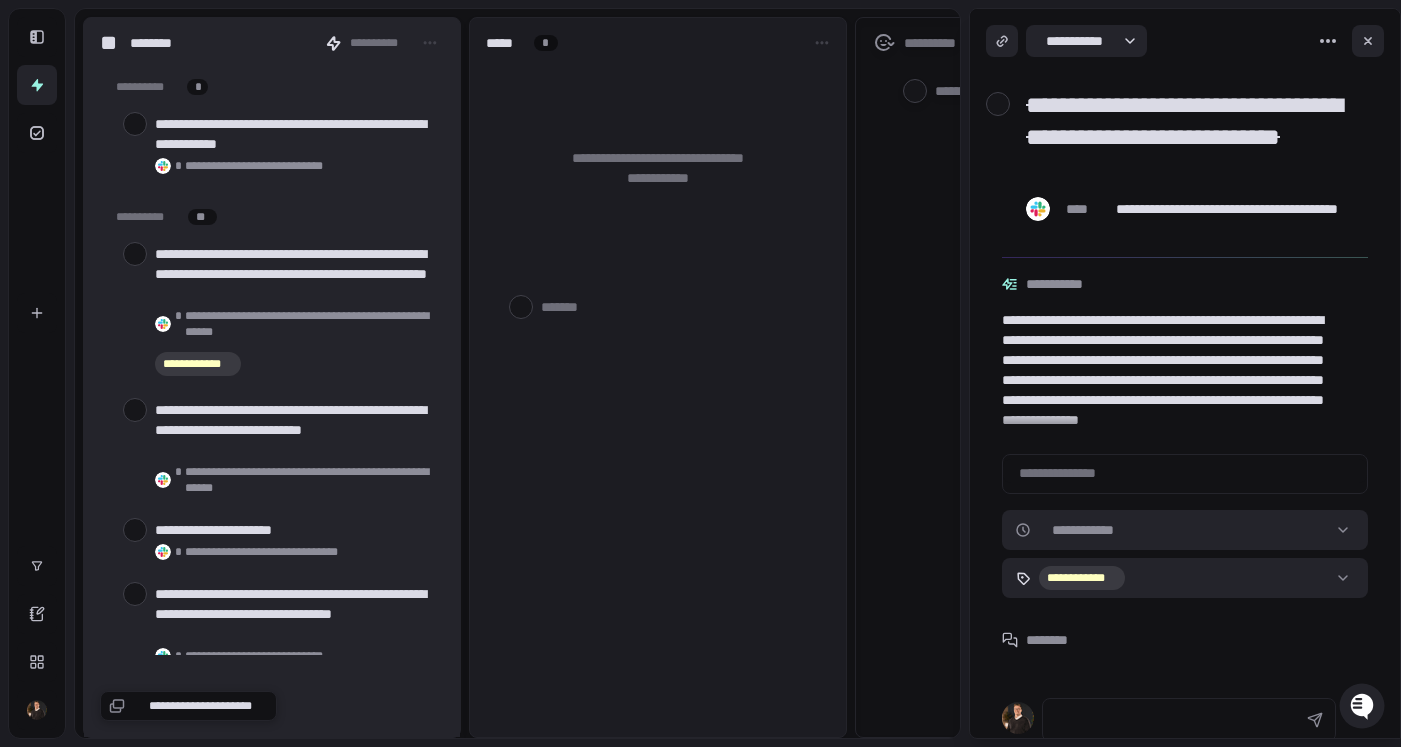 click at bounding box center (135, 410) 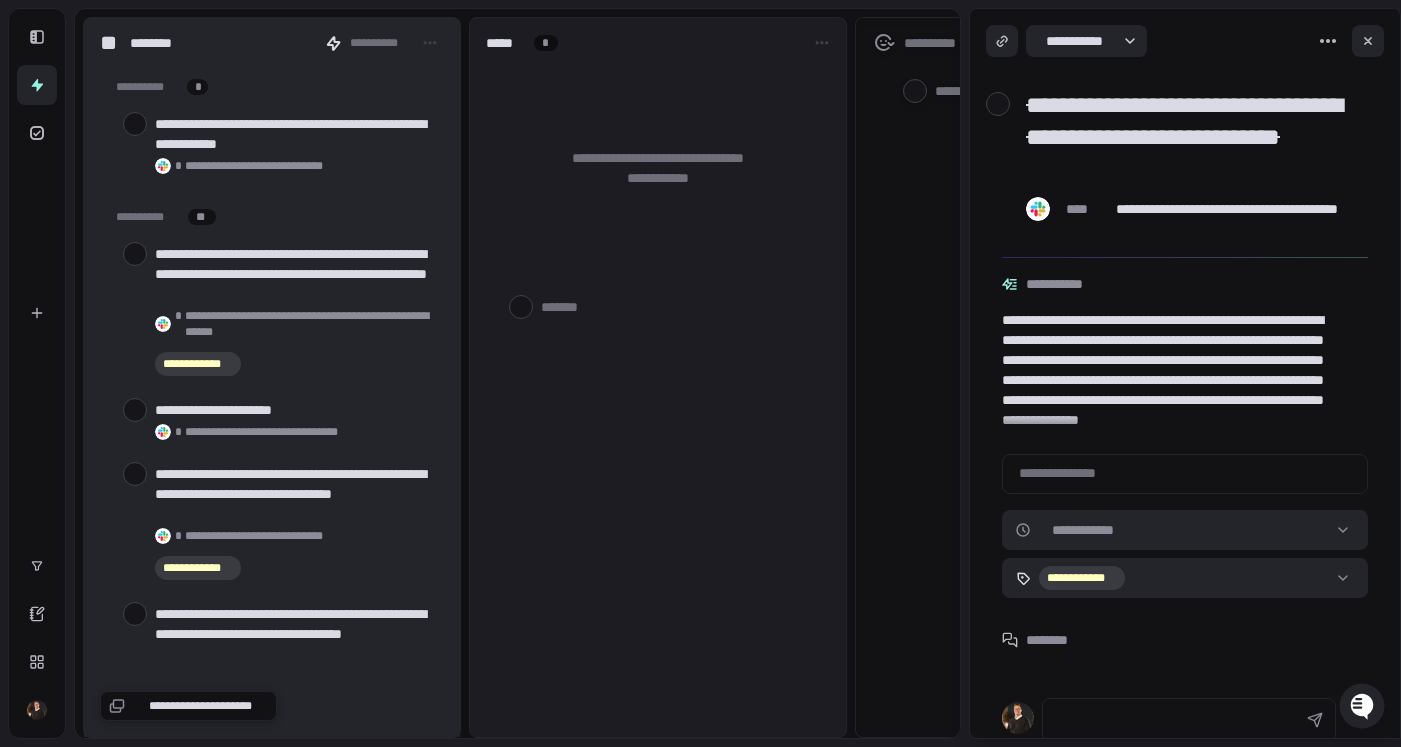 click at bounding box center [135, 410] 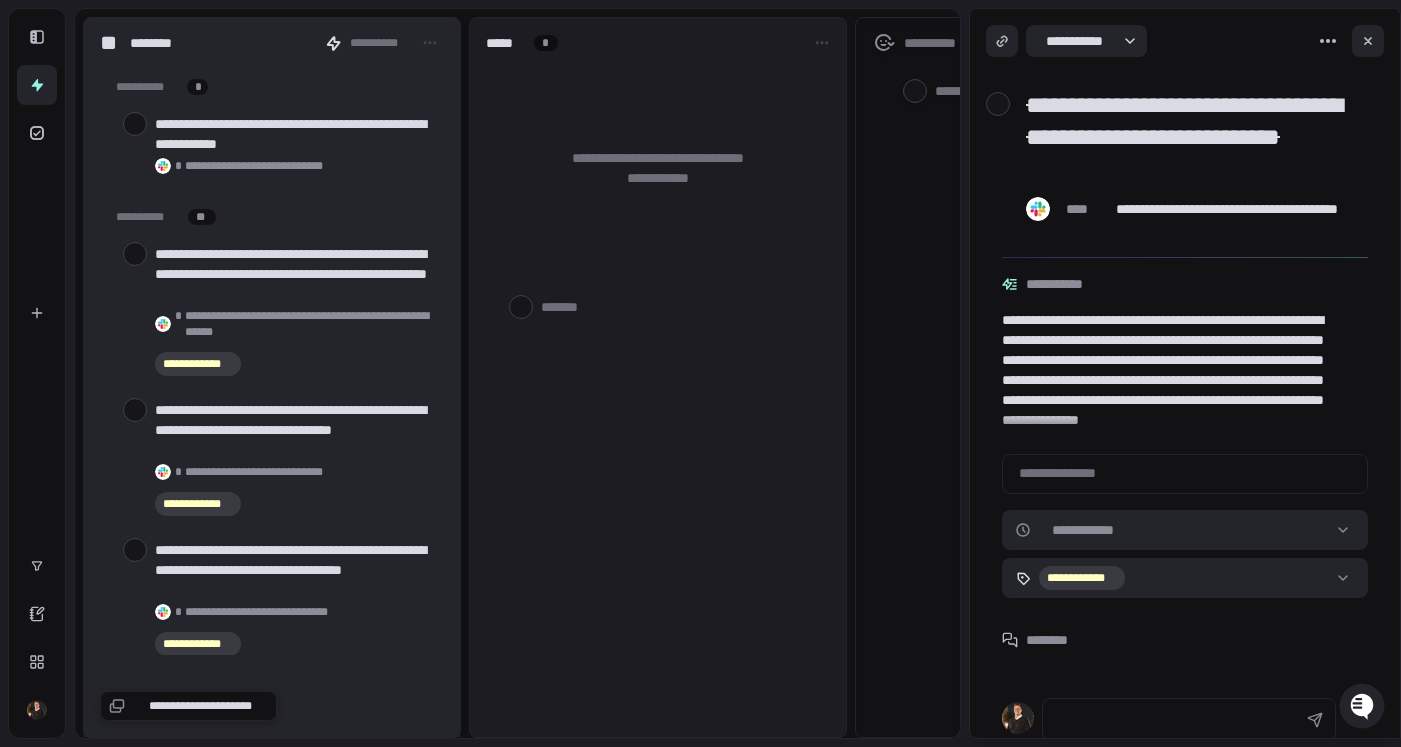 click at bounding box center (135, 410) 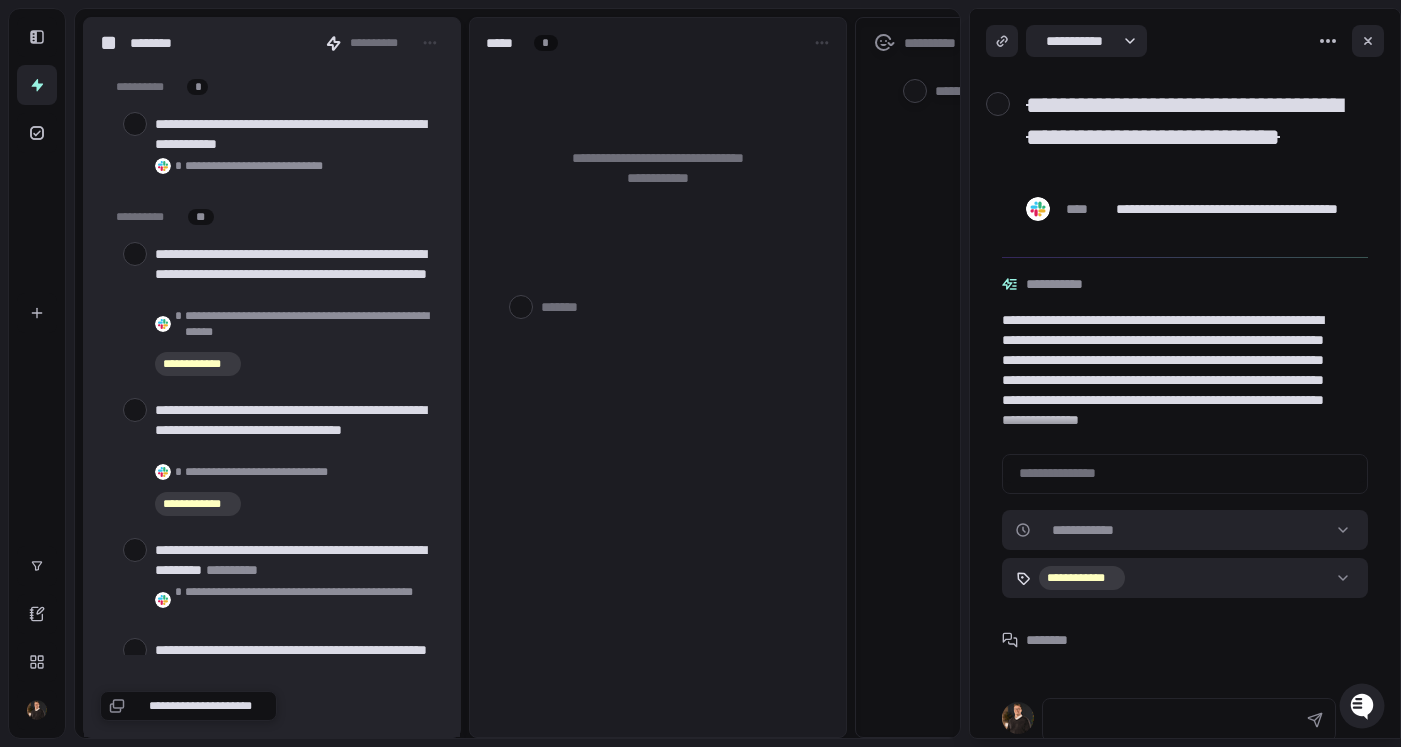 click at bounding box center (135, 410) 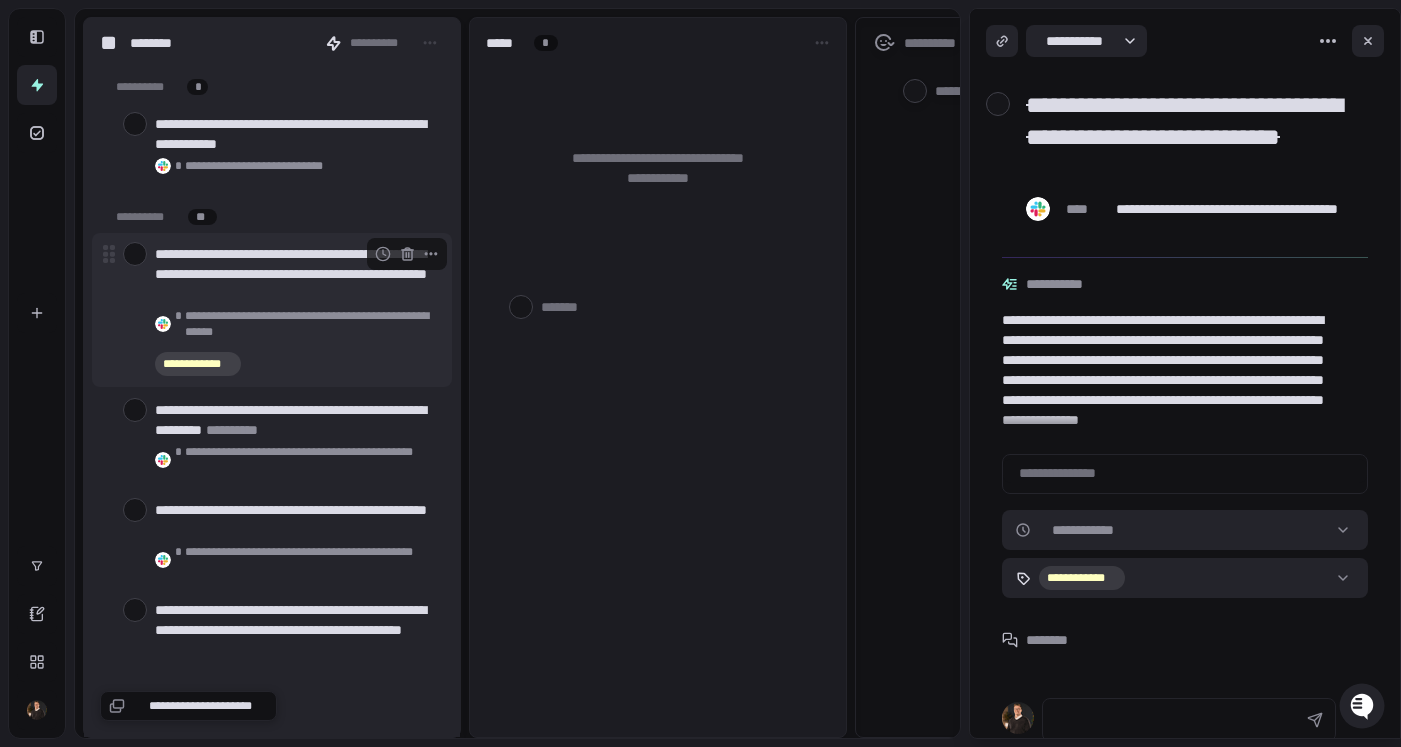 click at bounding box center (135, 254) 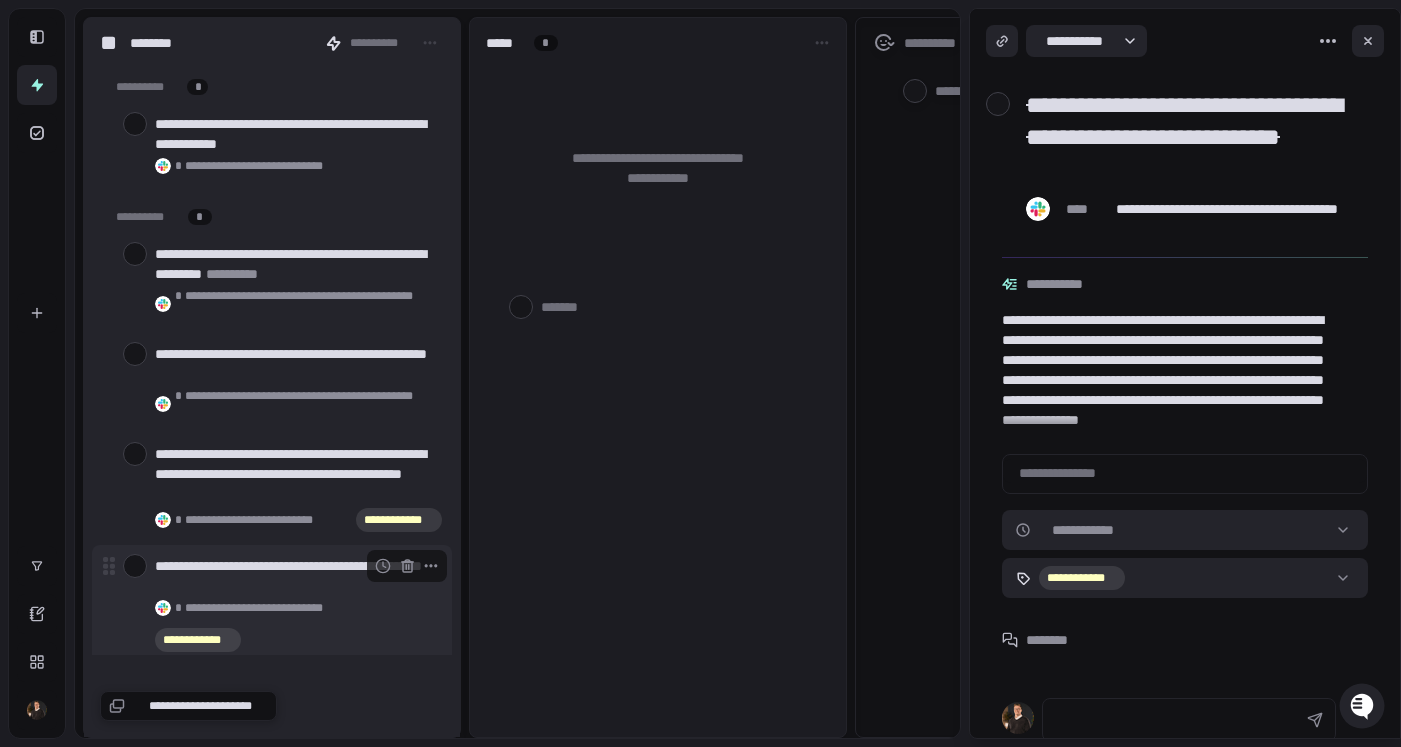 click at bounding box center [135, 566] 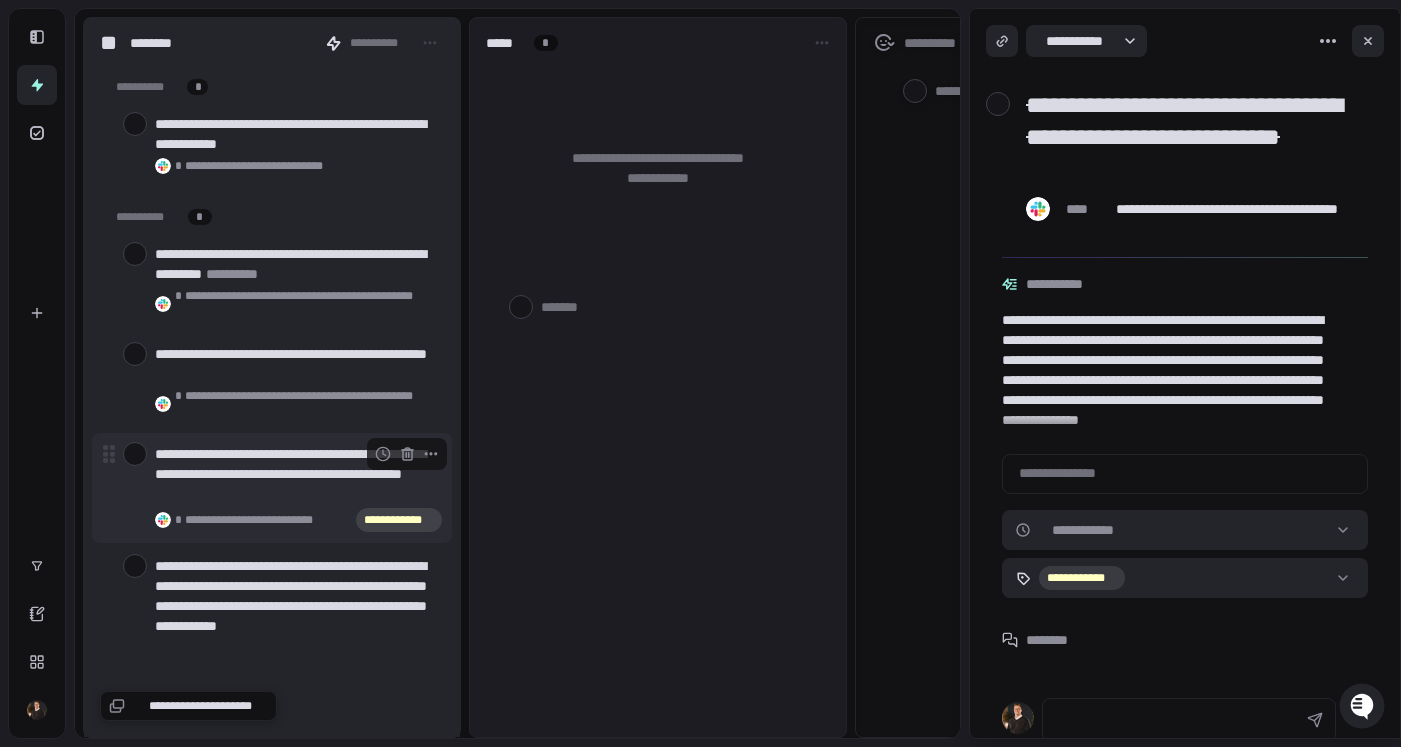 click at bounding box center (135, 454) 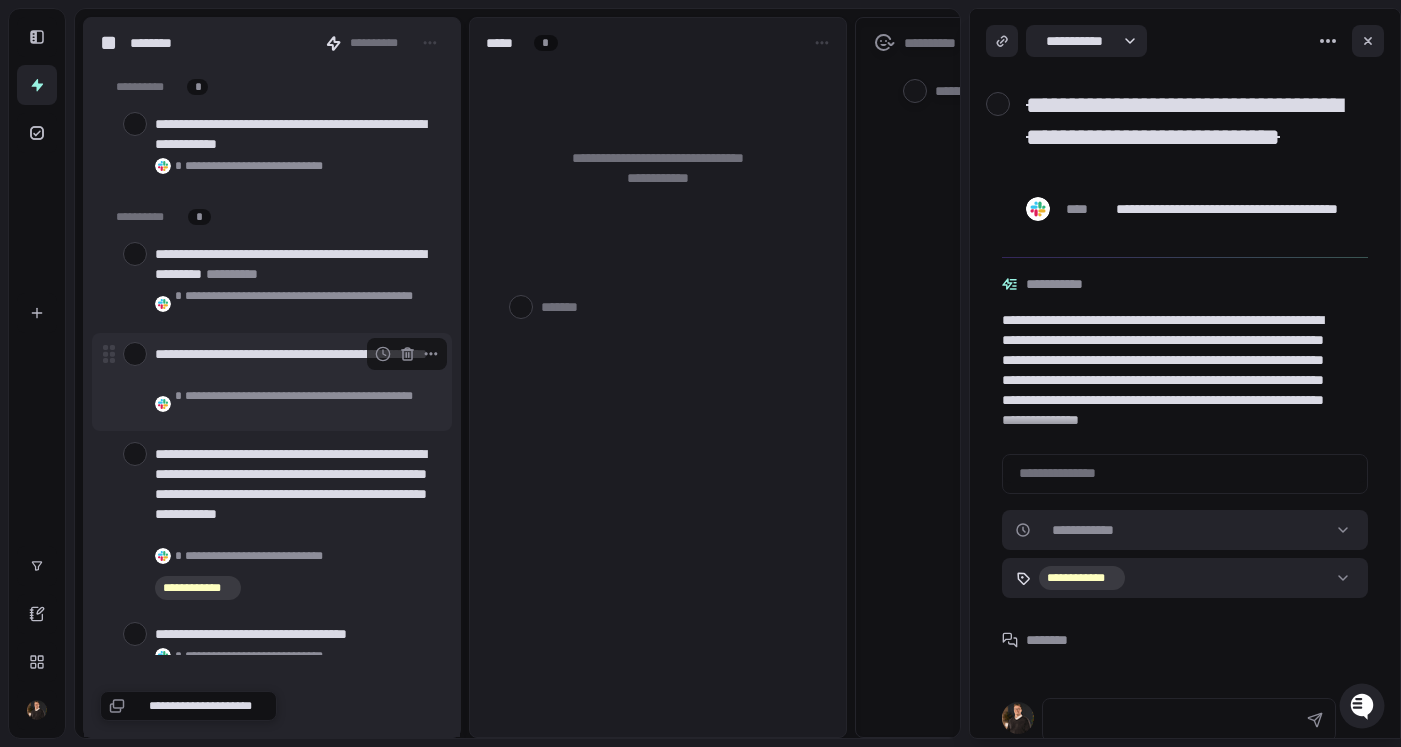click at bounding box center [135, 354] 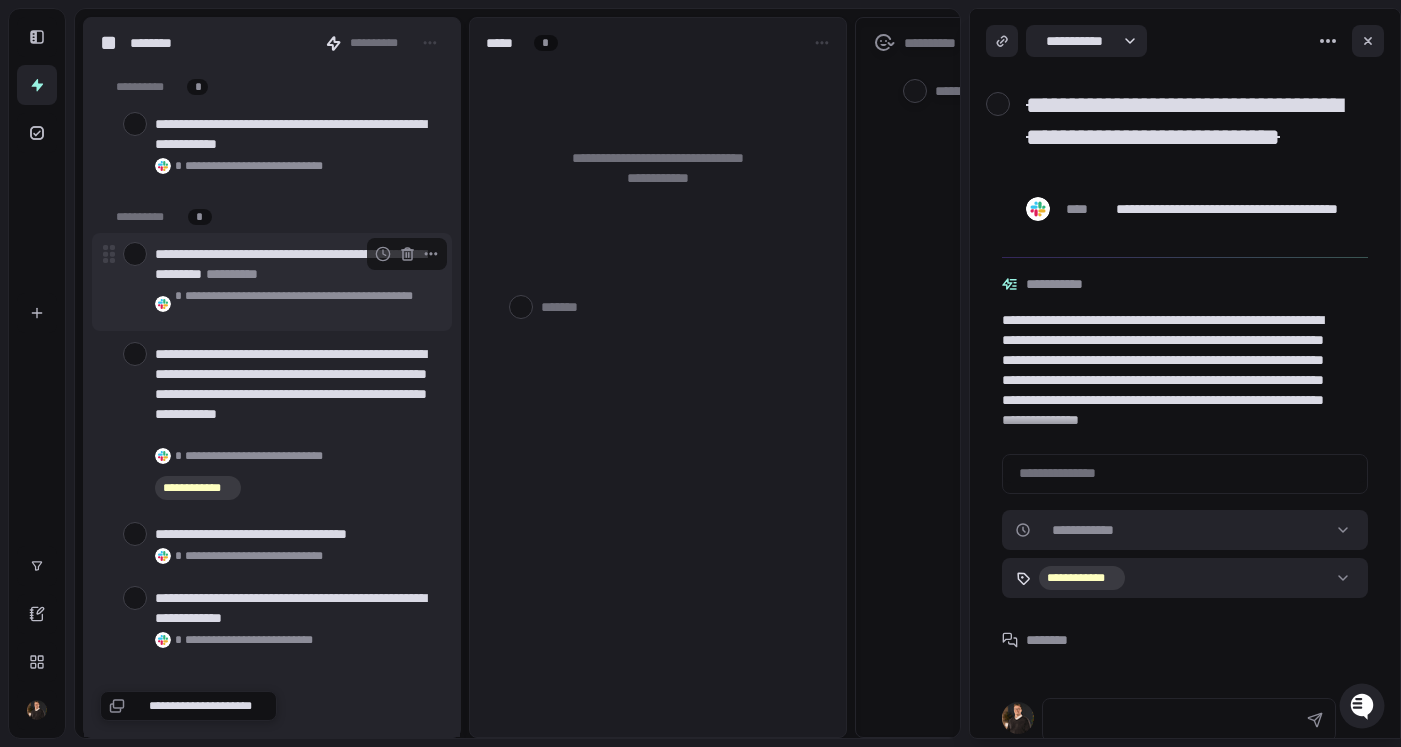 click at bounding box center [135, 254] 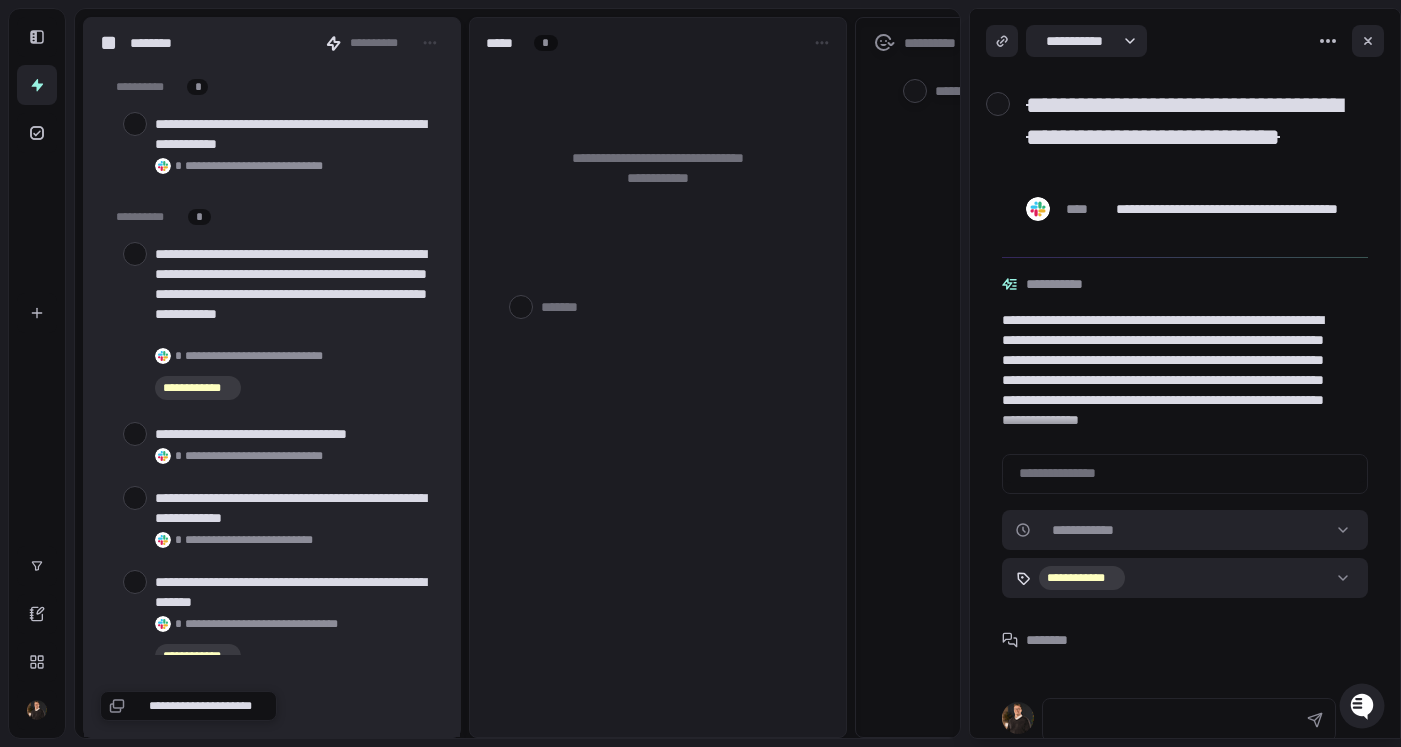 click at bounding box center (135, 254) 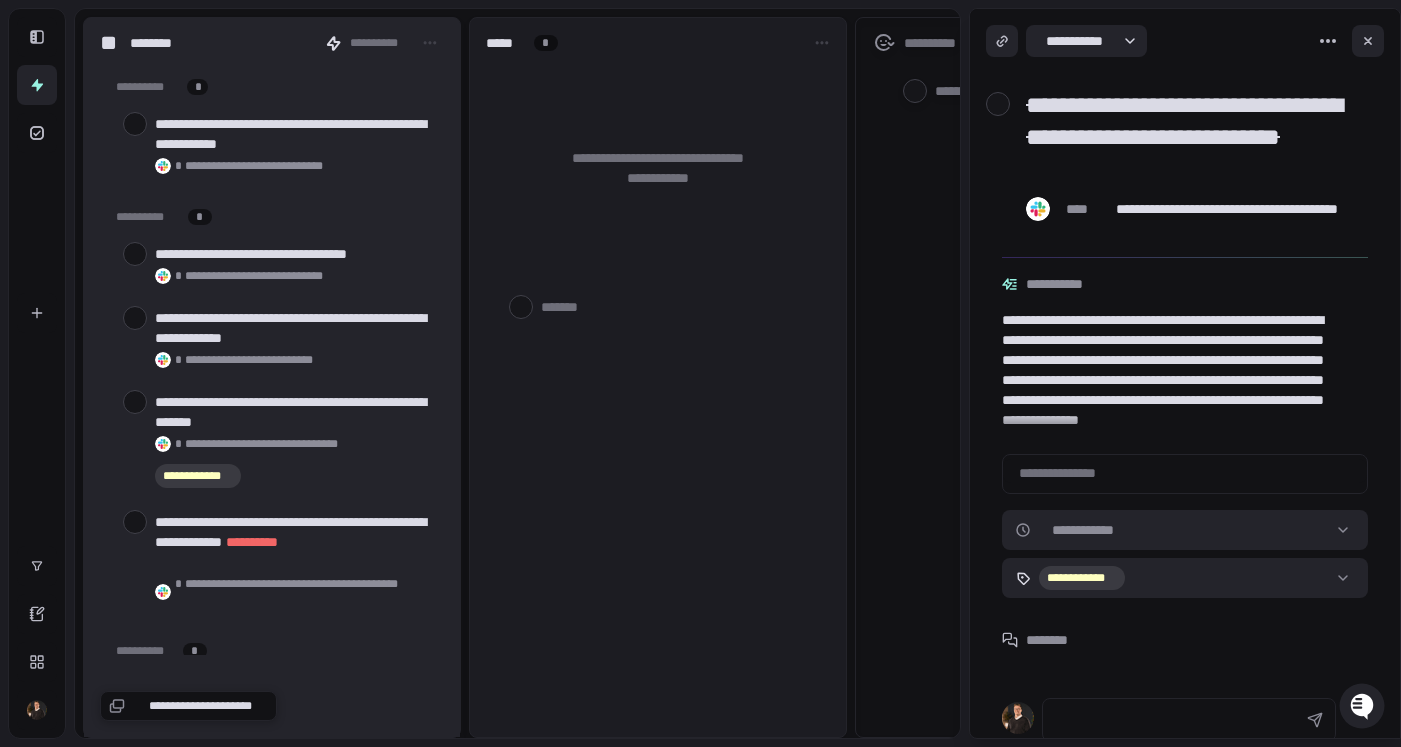 click at bounding box center (135, 254) 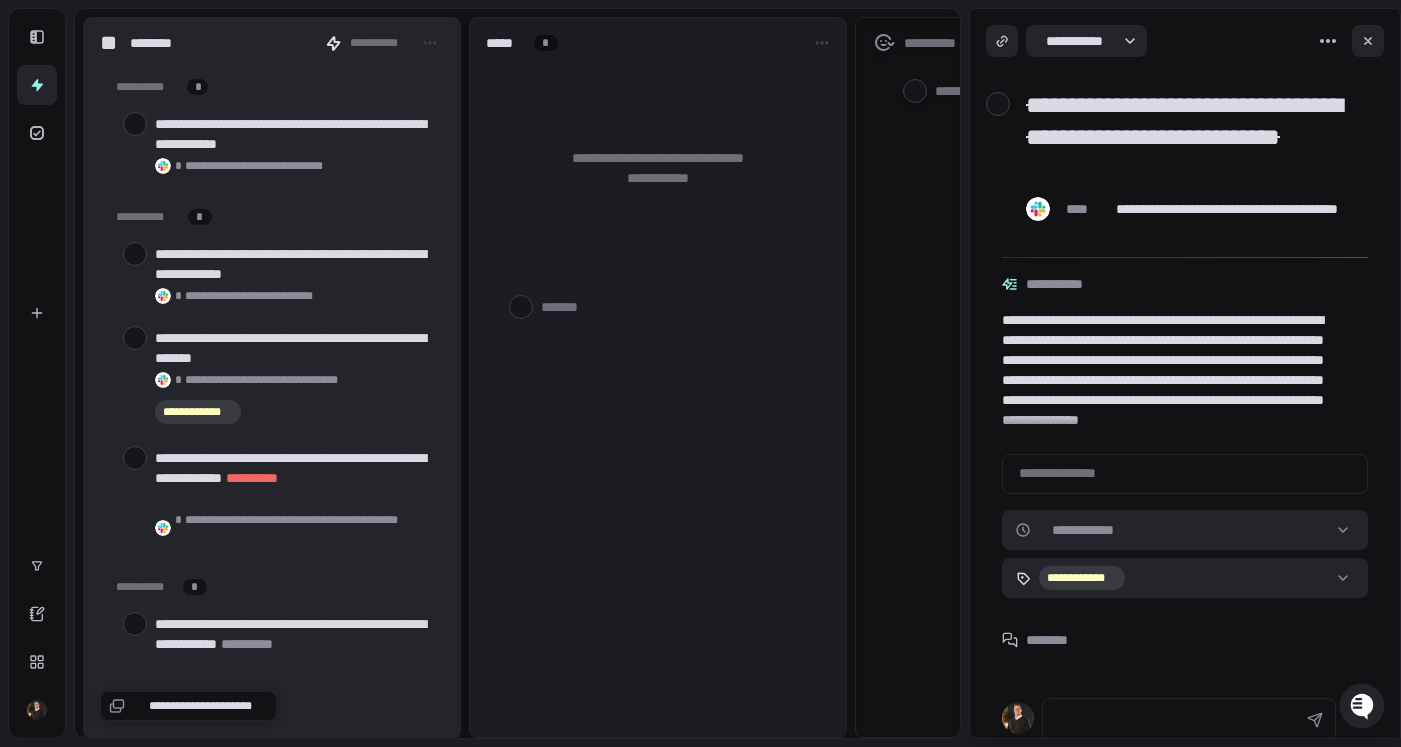 click at bounding box center [135, 254] 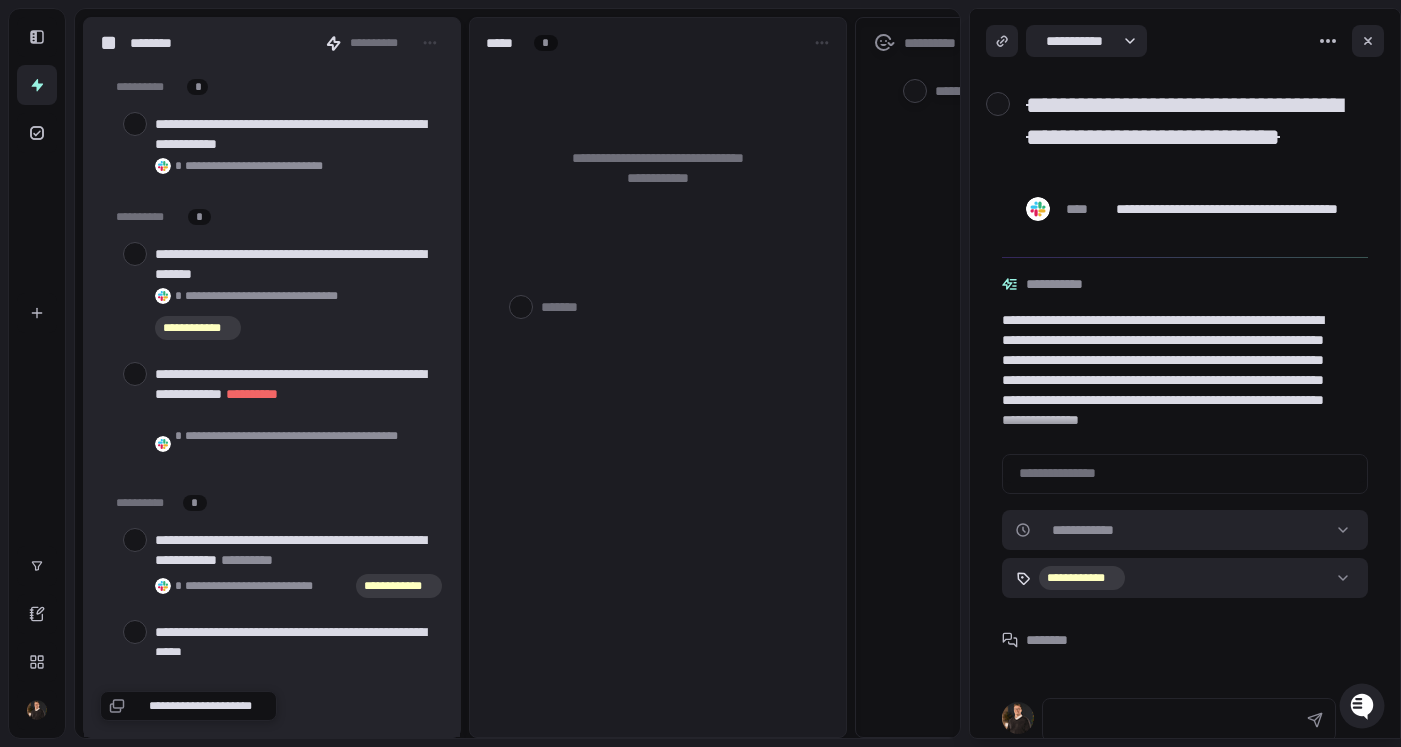 click at bounding box center (135, 254) 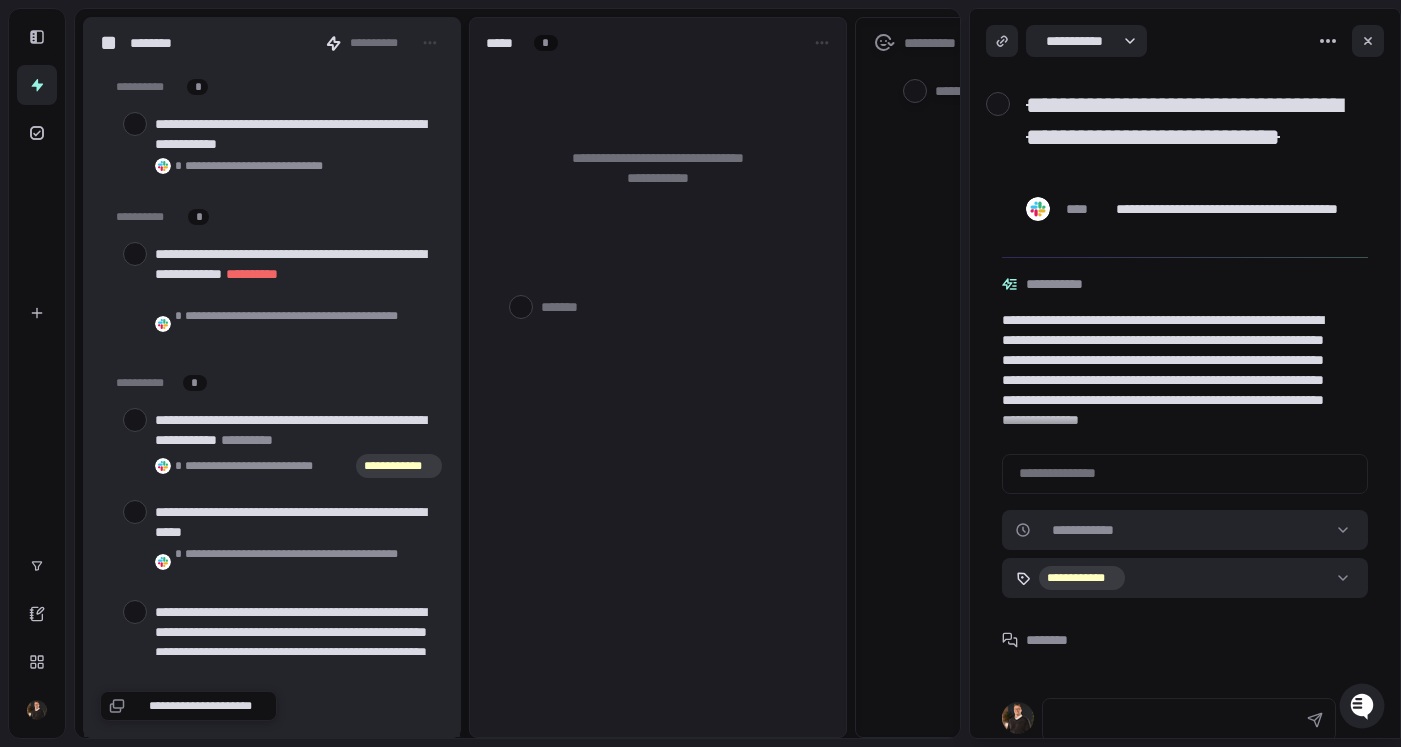 click at bounding box center [135, 254] 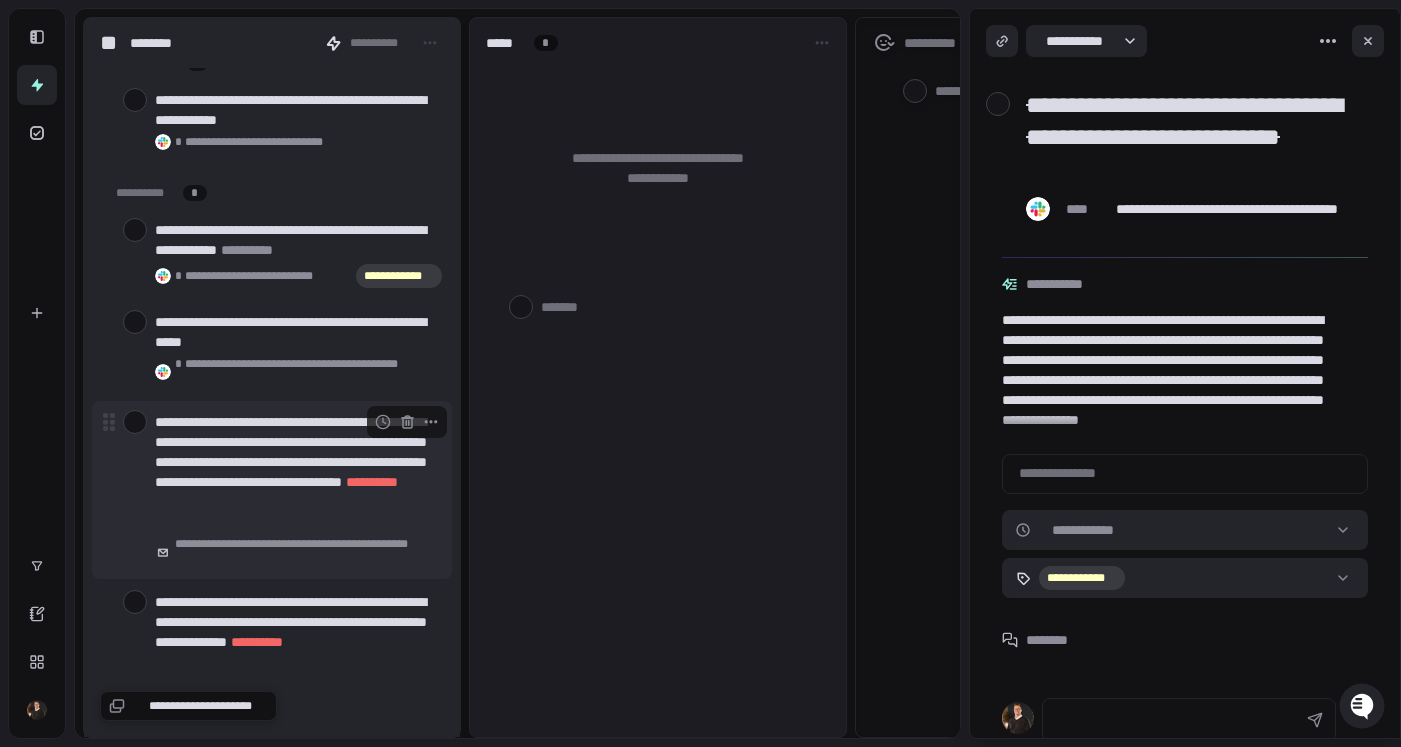 scroll, scrollTop: 357, scrollLeft: 0, axis: vertical 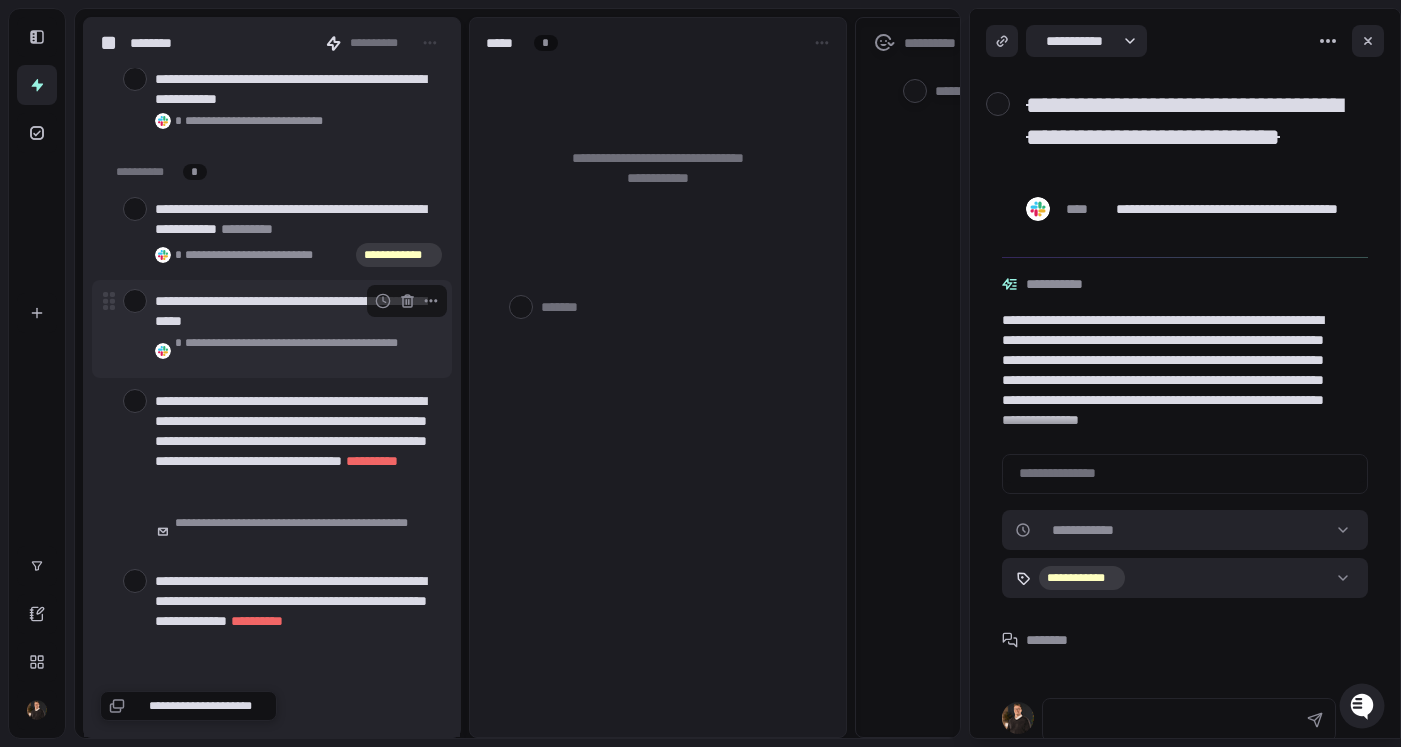click at bounding box center [135, 301] 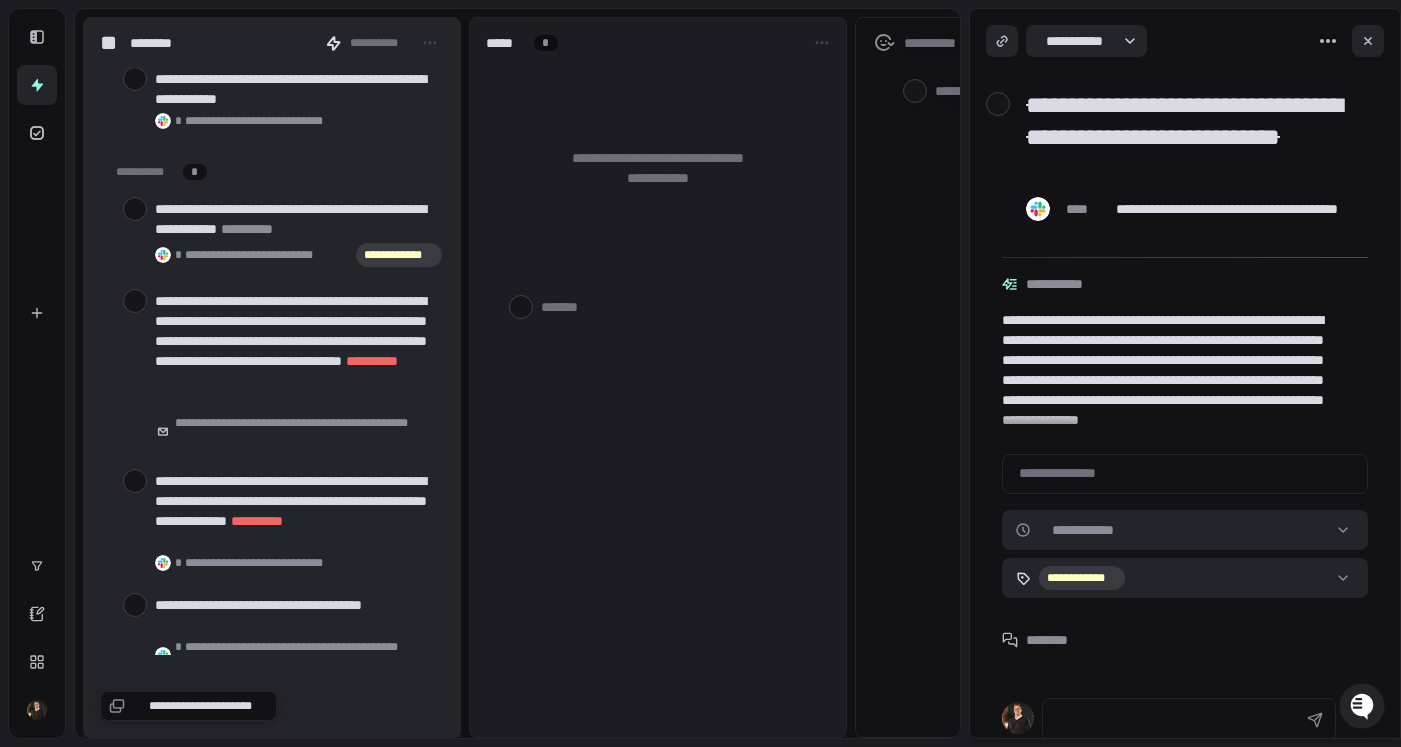 click at bounding box center (135, 301) 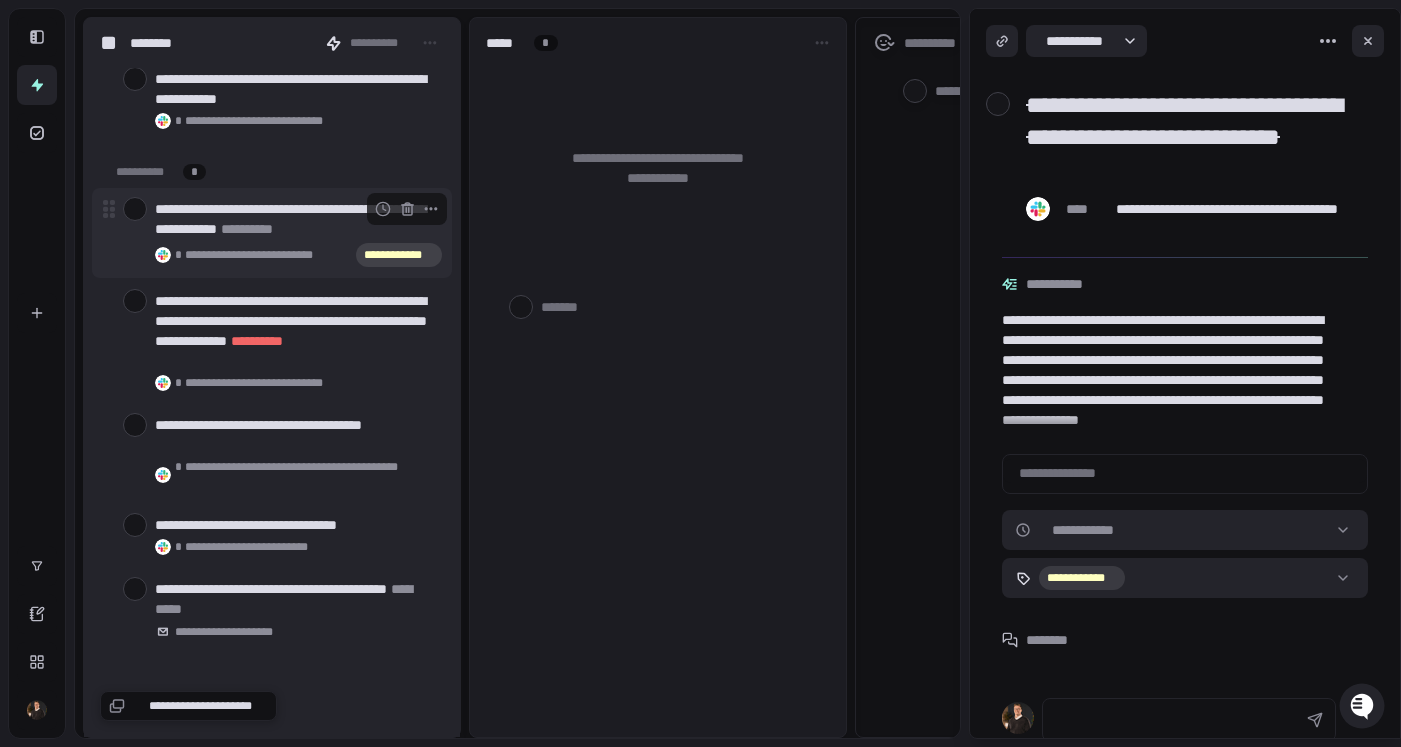 click at bounding box center (135, 209) 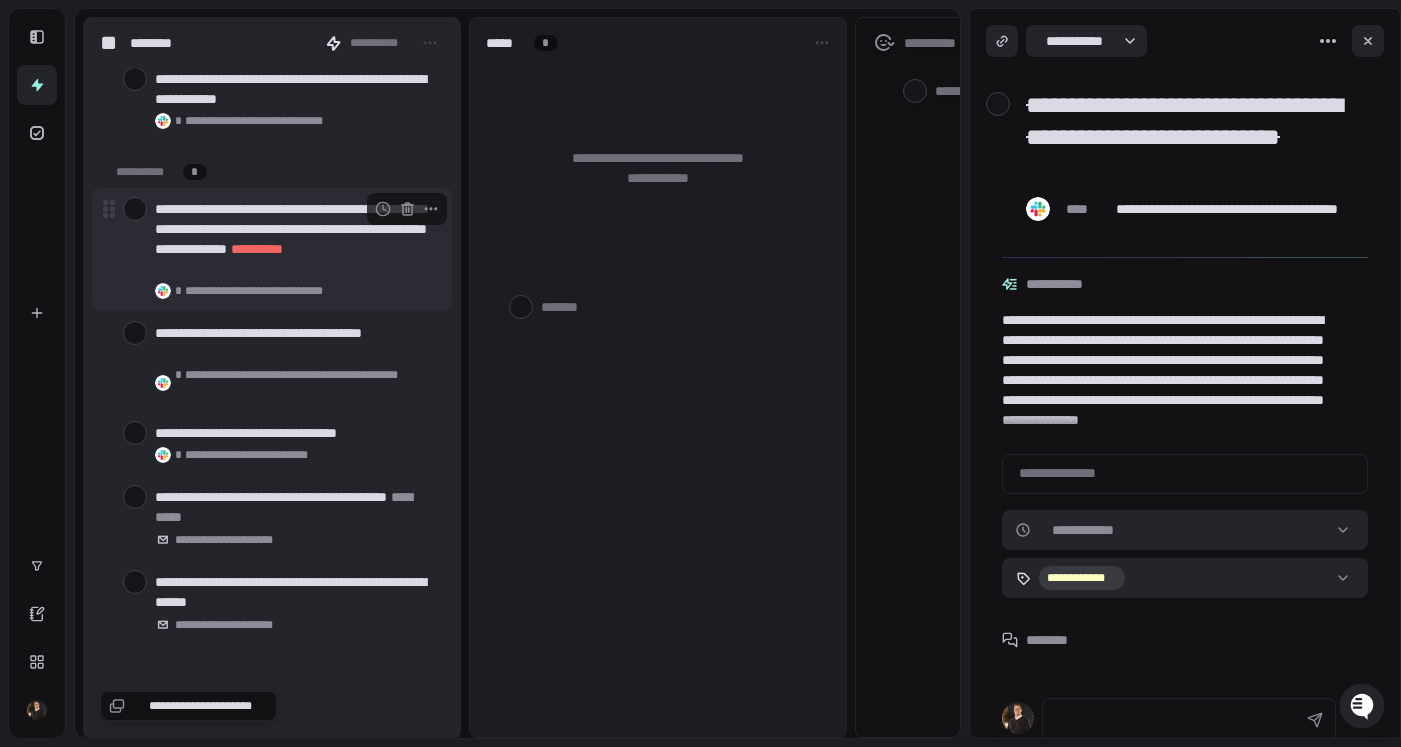 click at bounding box center (135, 209) 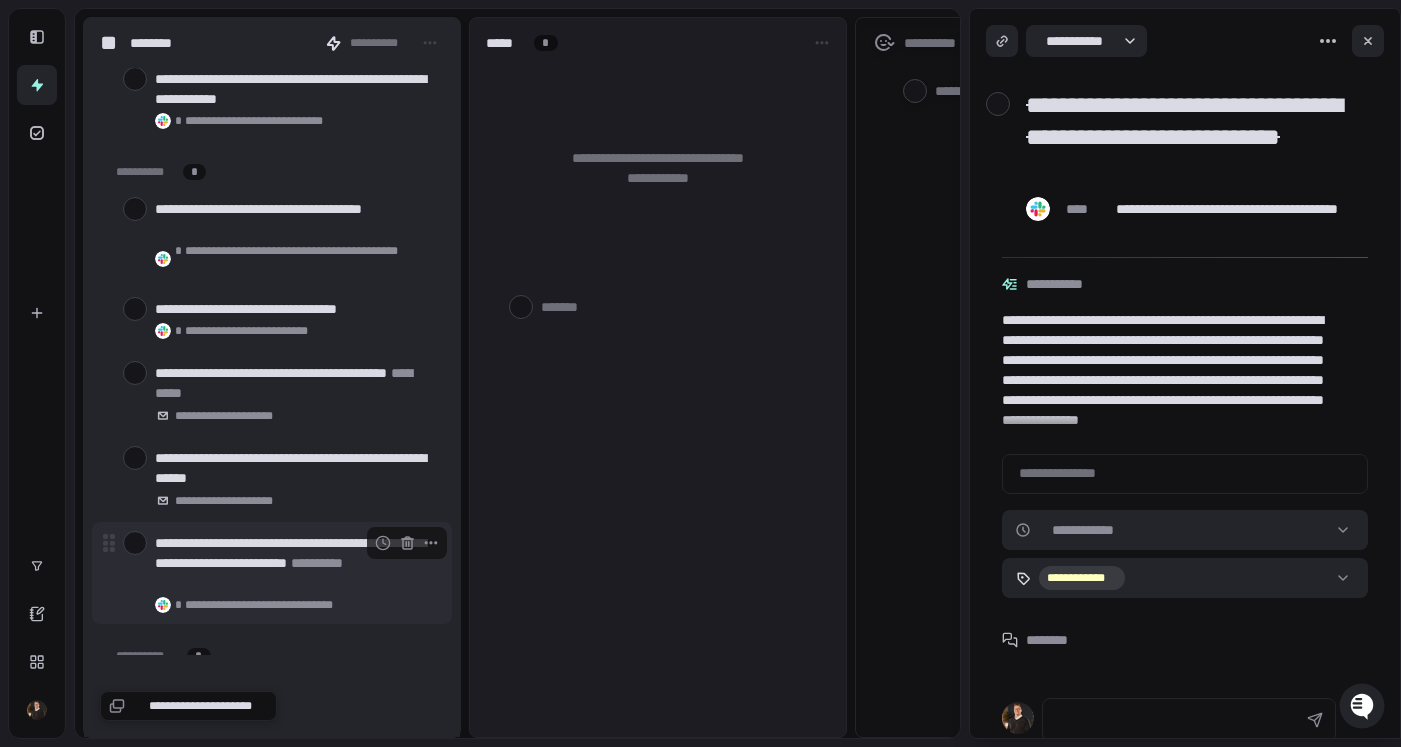 click at bounding box center [135, 543] 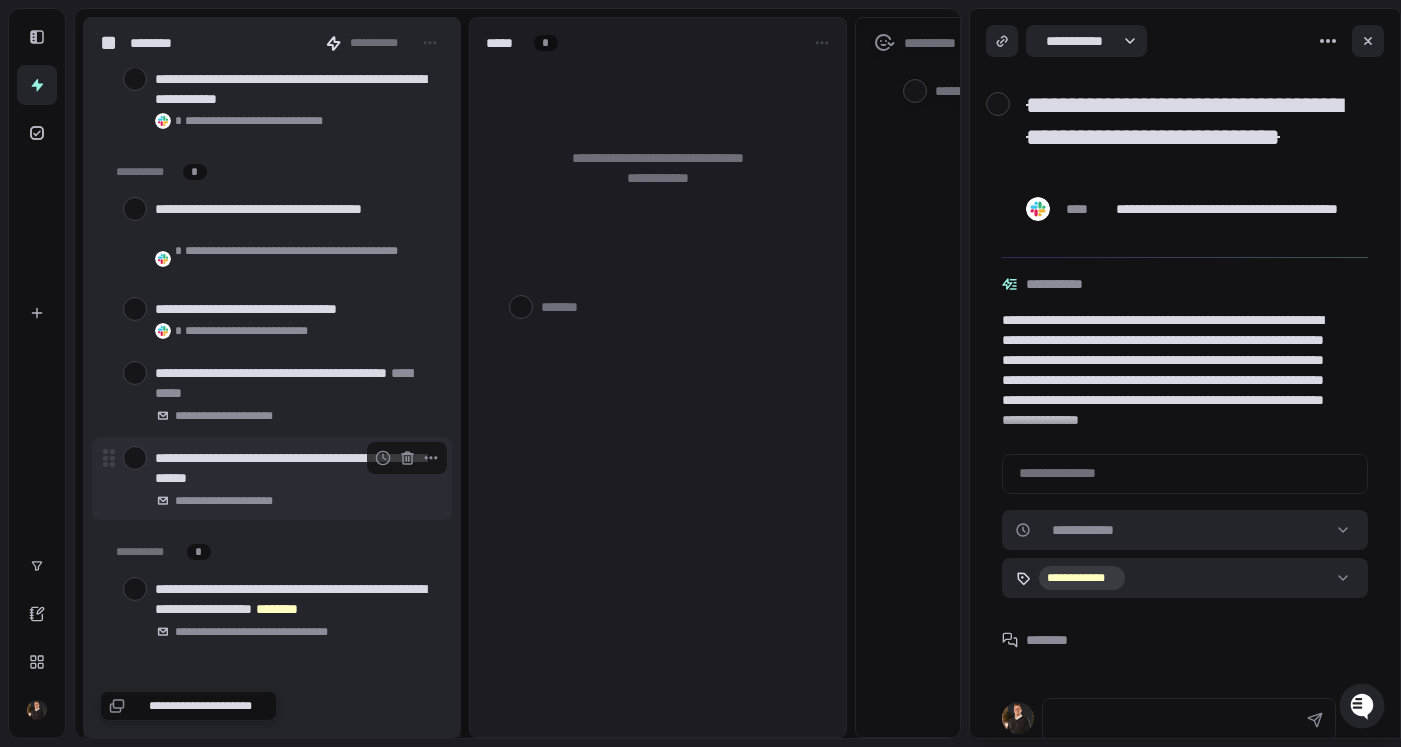 click on "**********" at bounding box center (272, 478) 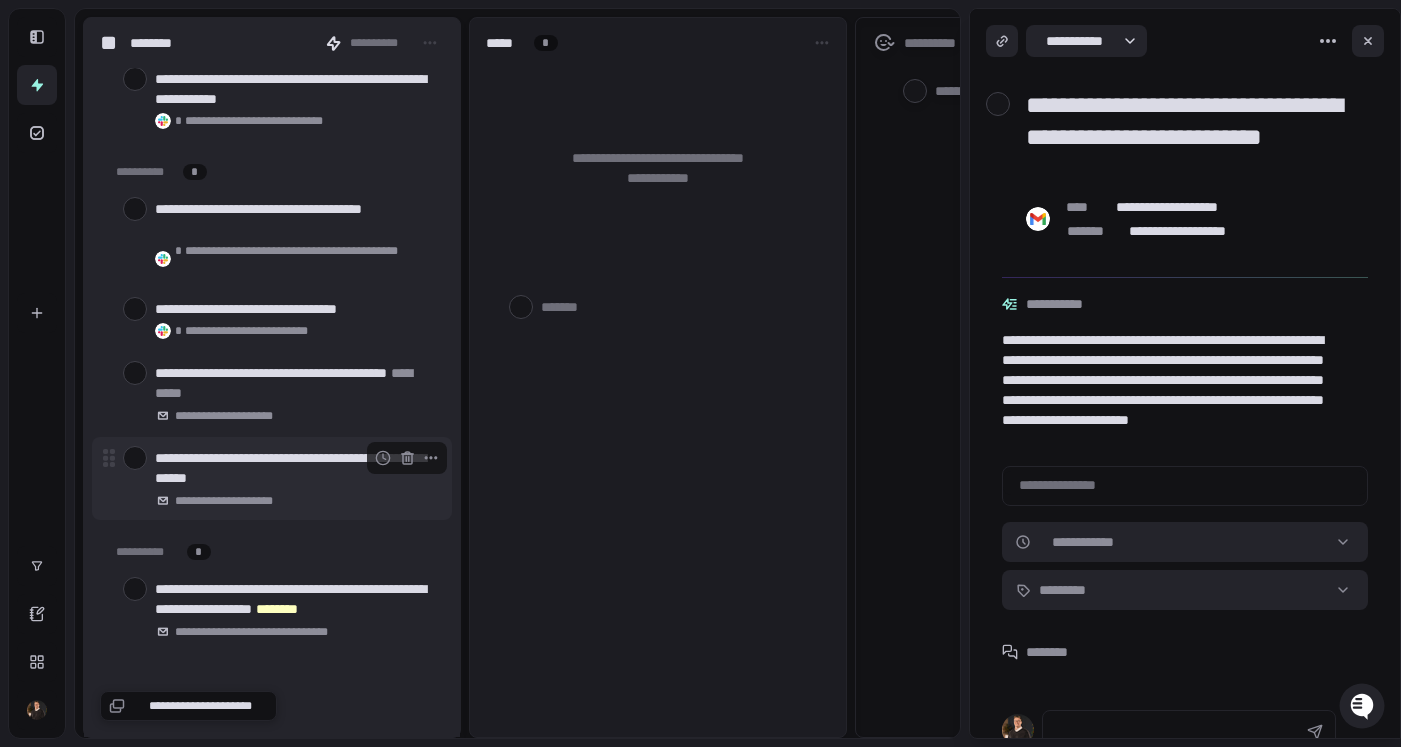 click at bounding box center (135, 458) 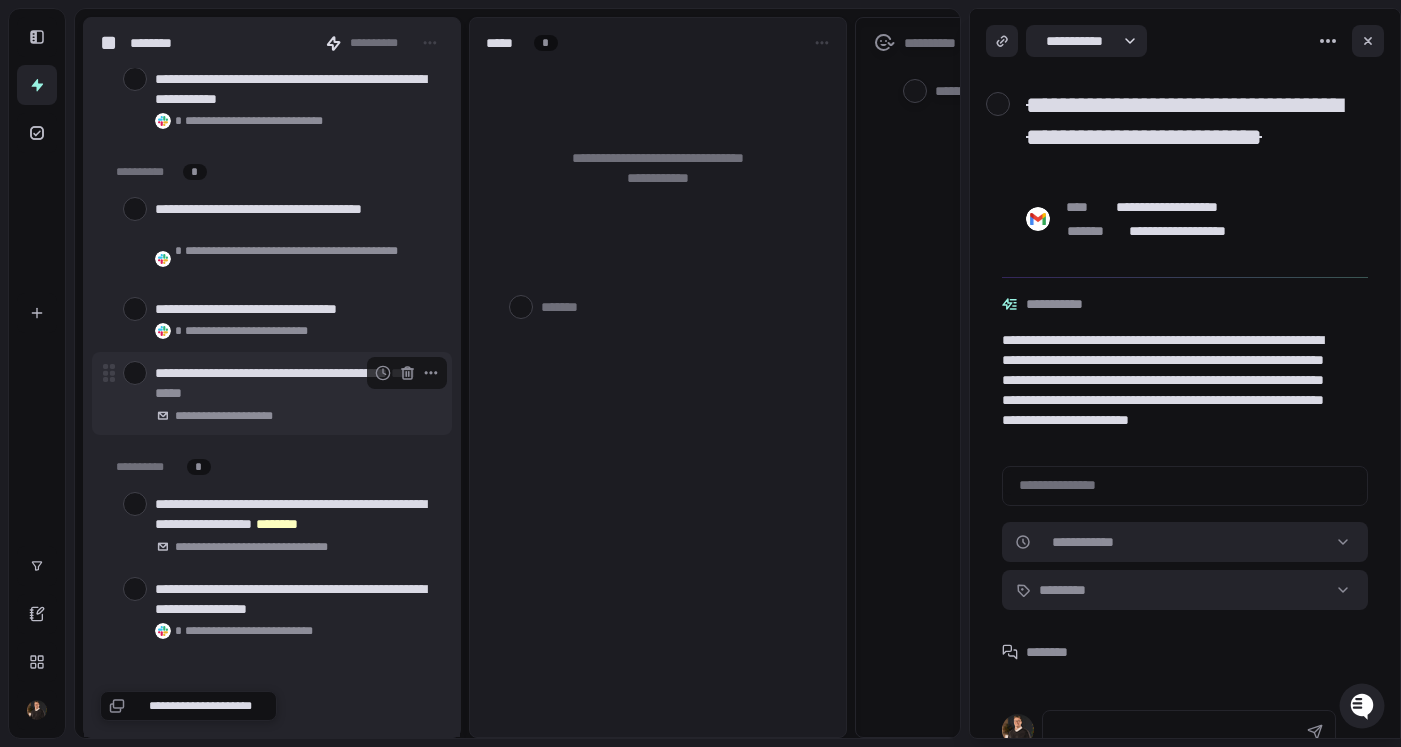 click at bounding box center [135, 373] 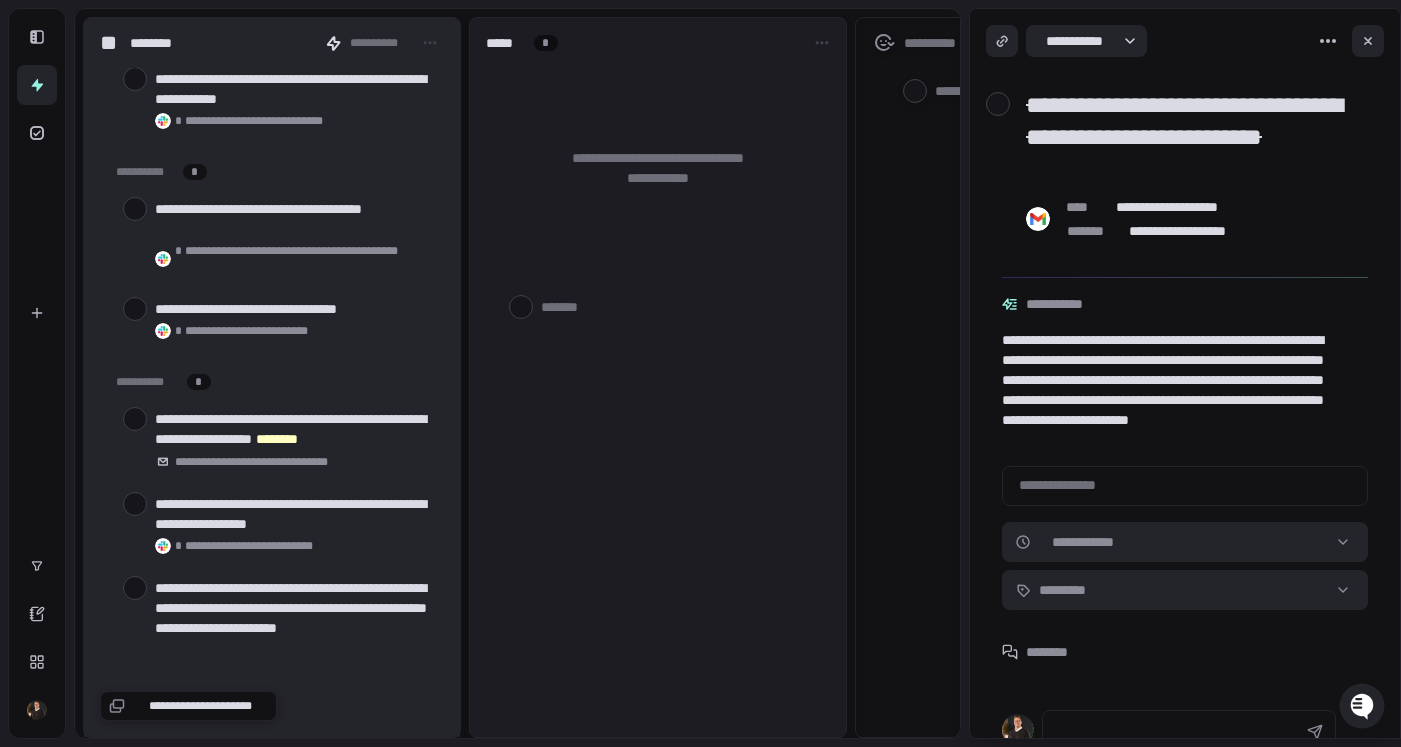 type on "*" 